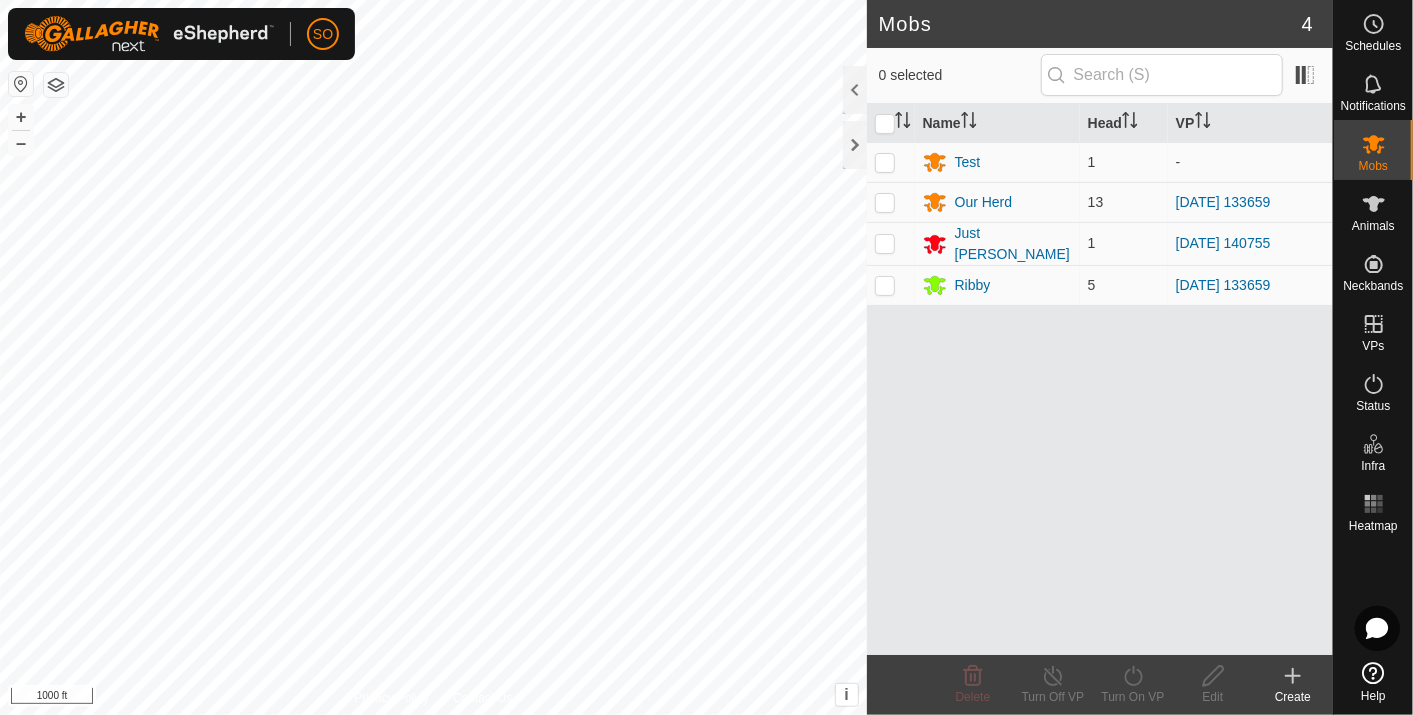 scroll, scrollTop: 0, scrollLeft: 0, axis: both 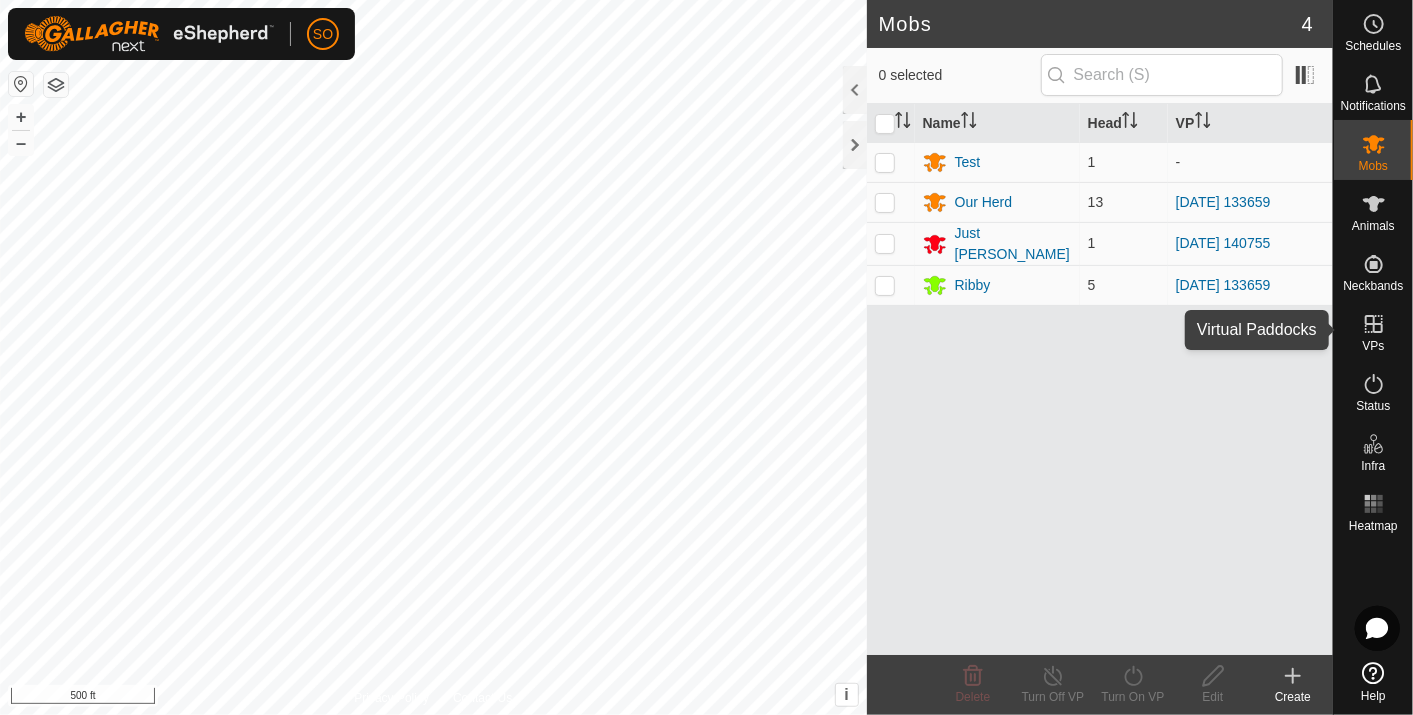 click 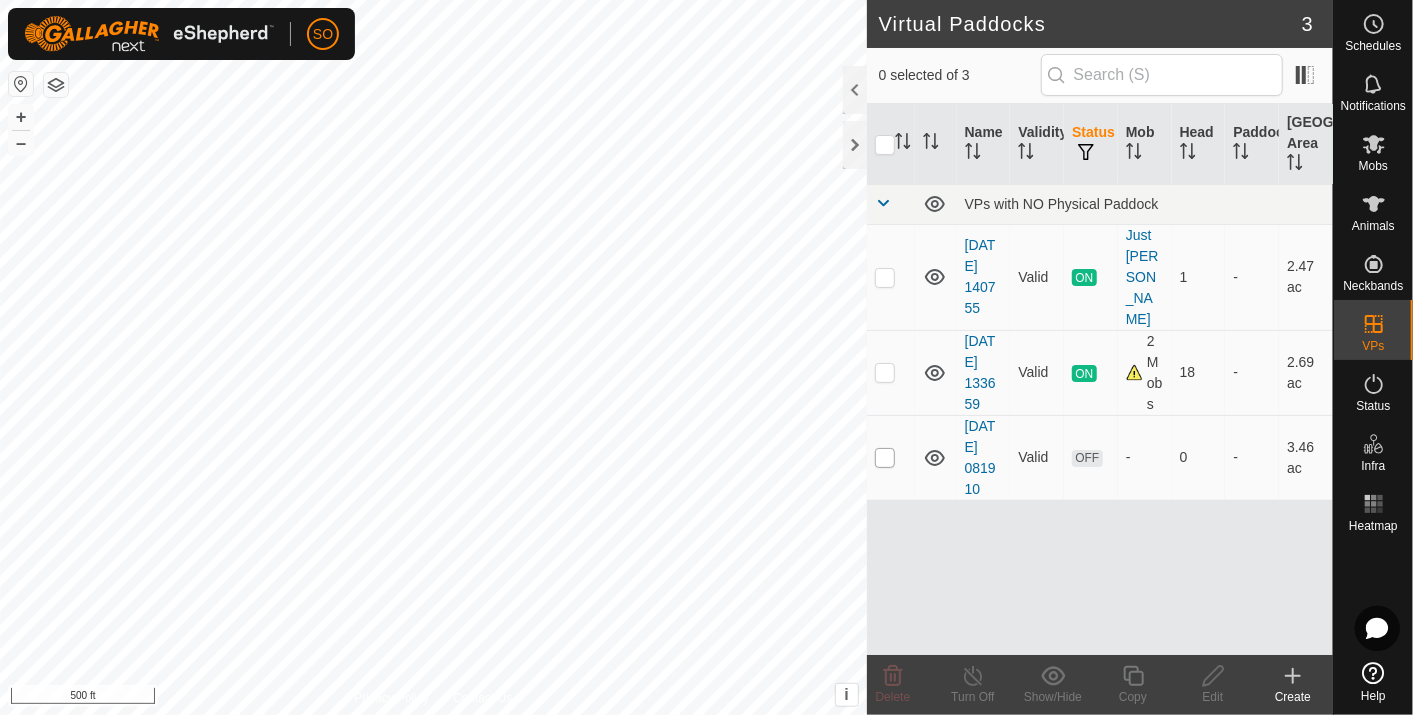 click at bounding box center (885, 458) 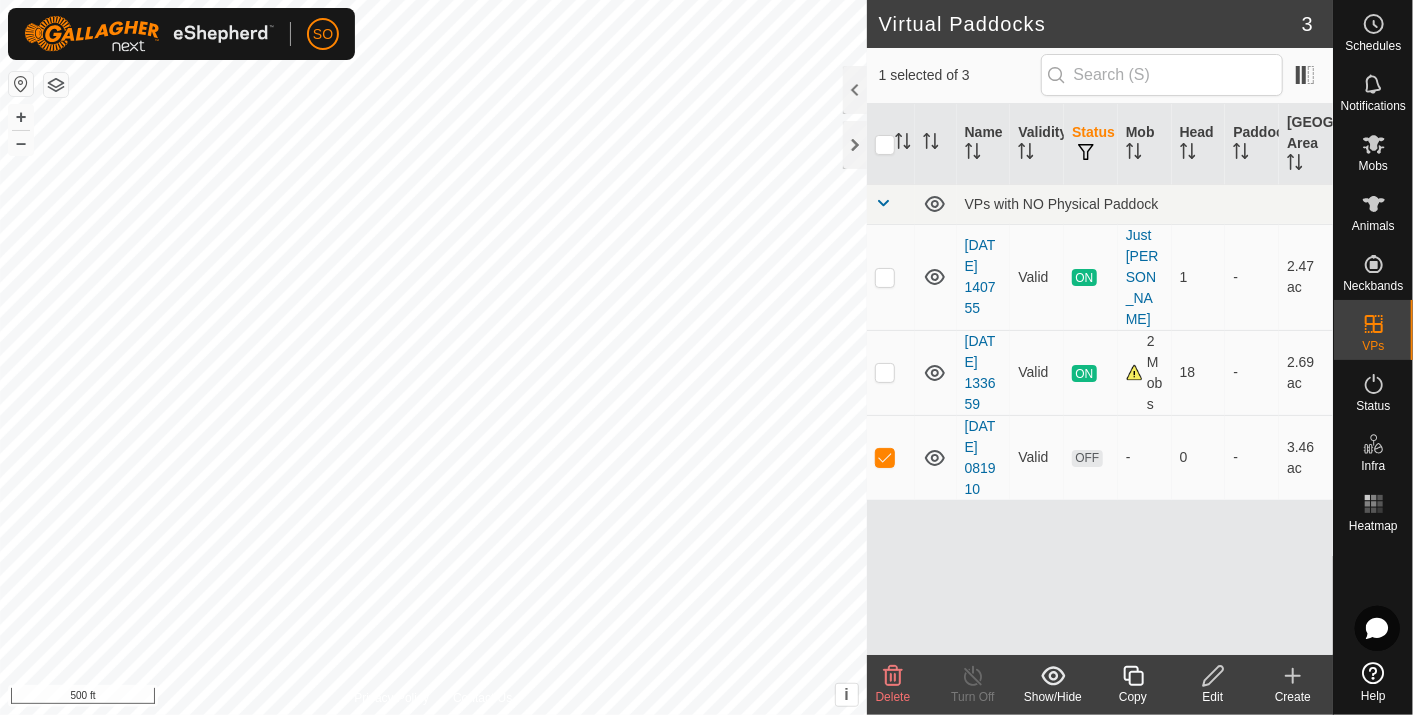 click 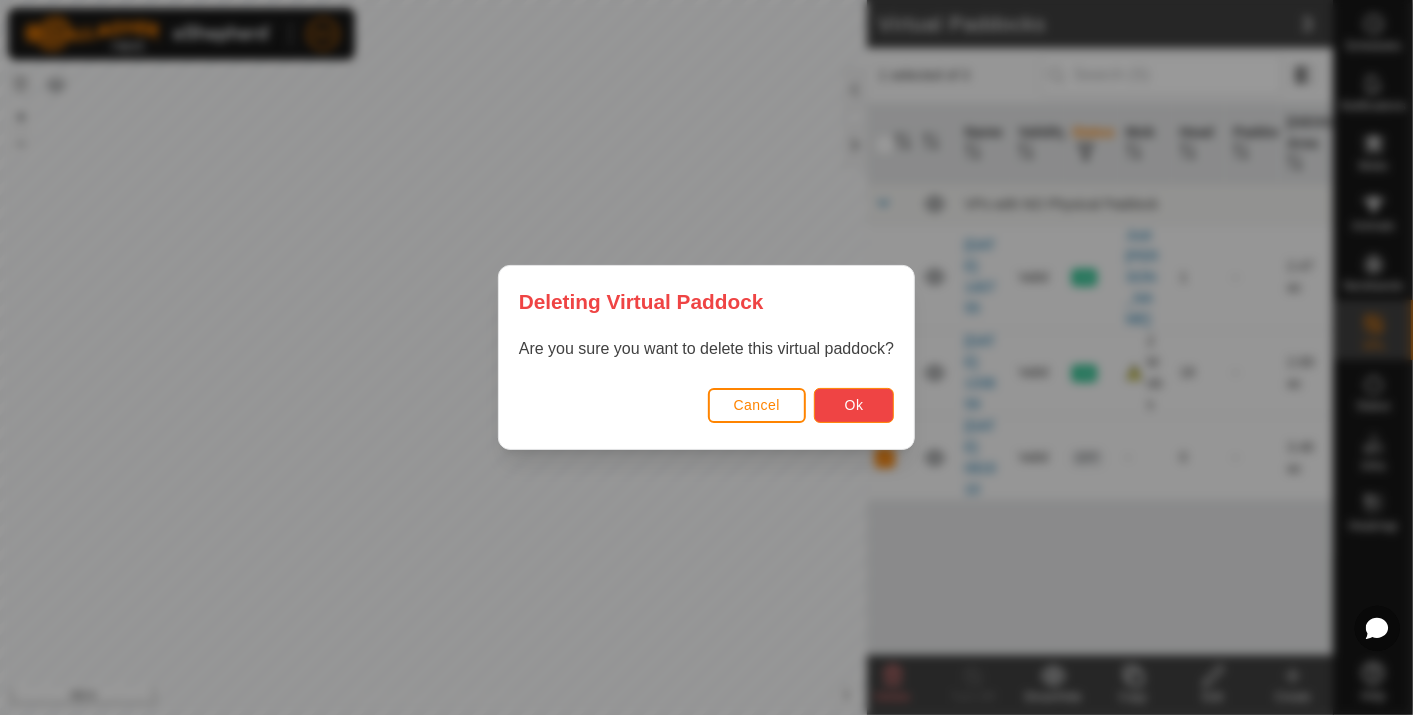 click on "Ok" at bounding box center [854, 405] 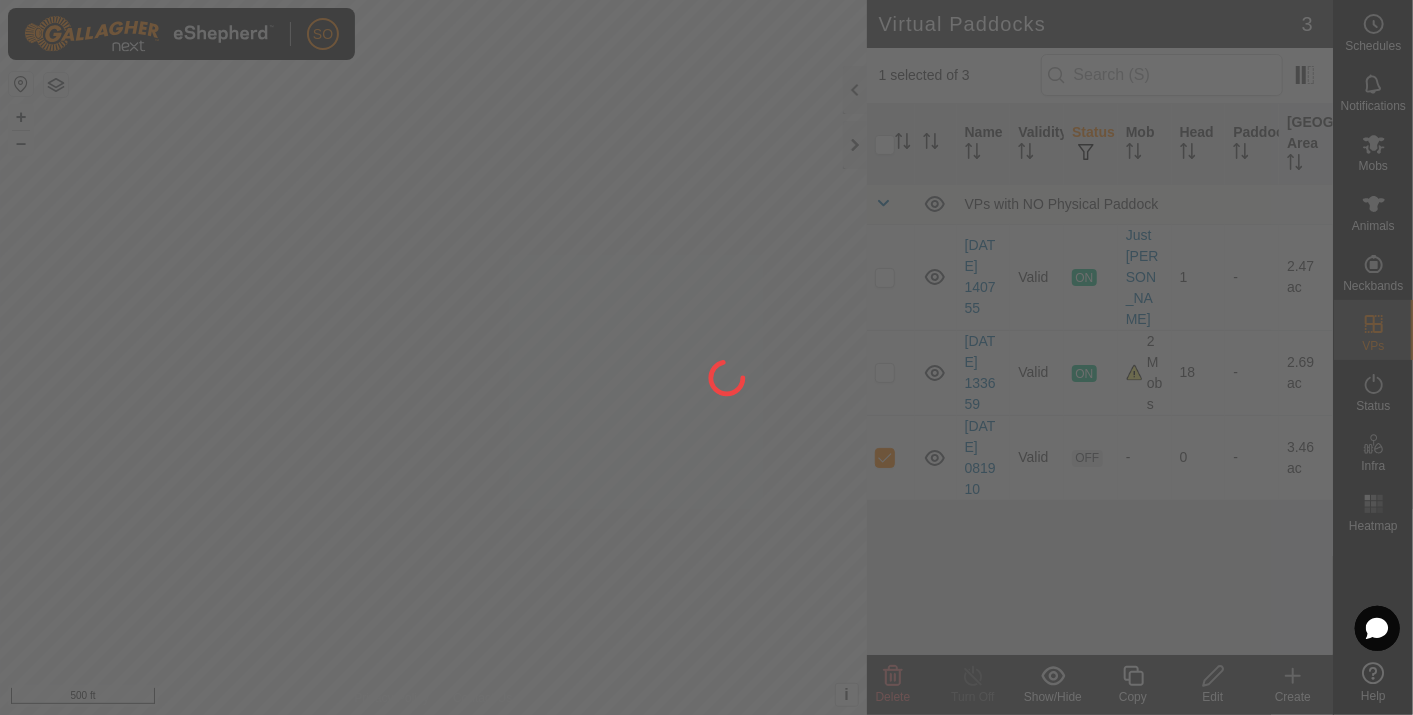 checkbox on "false" 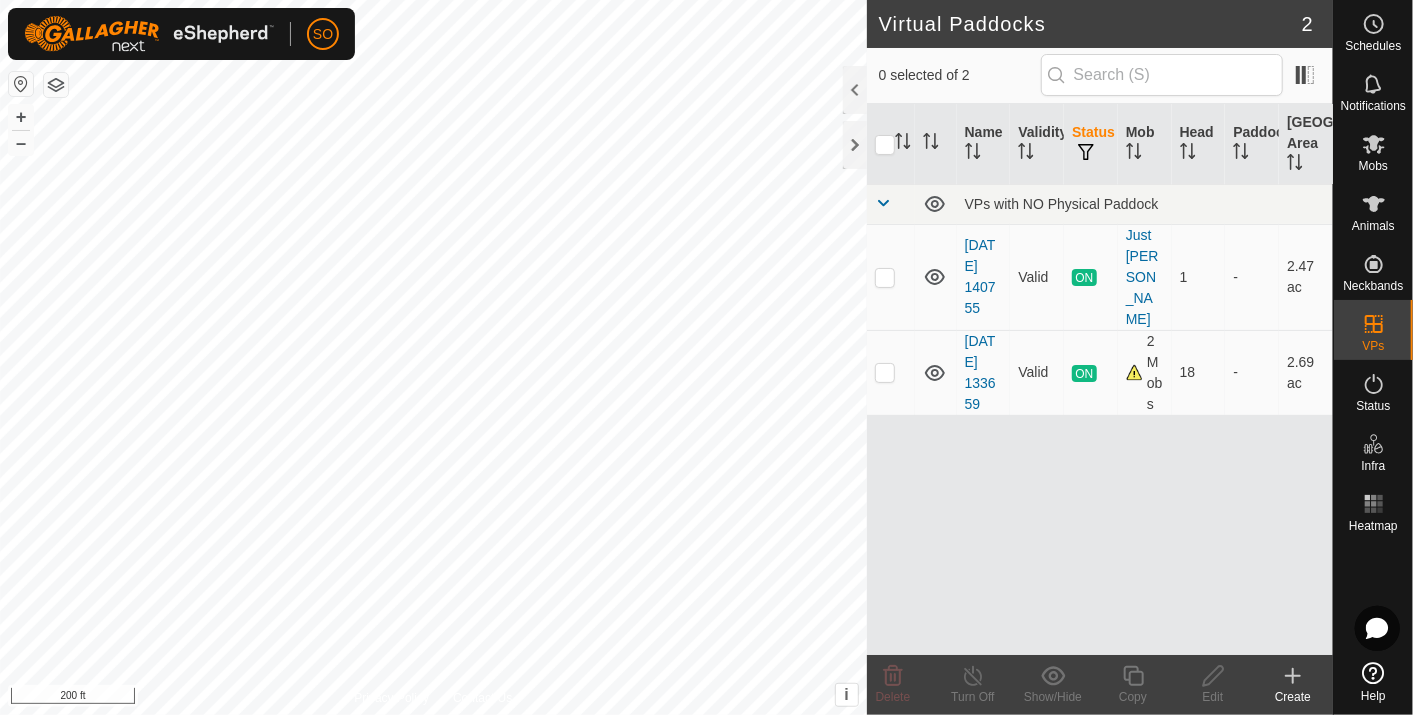 click 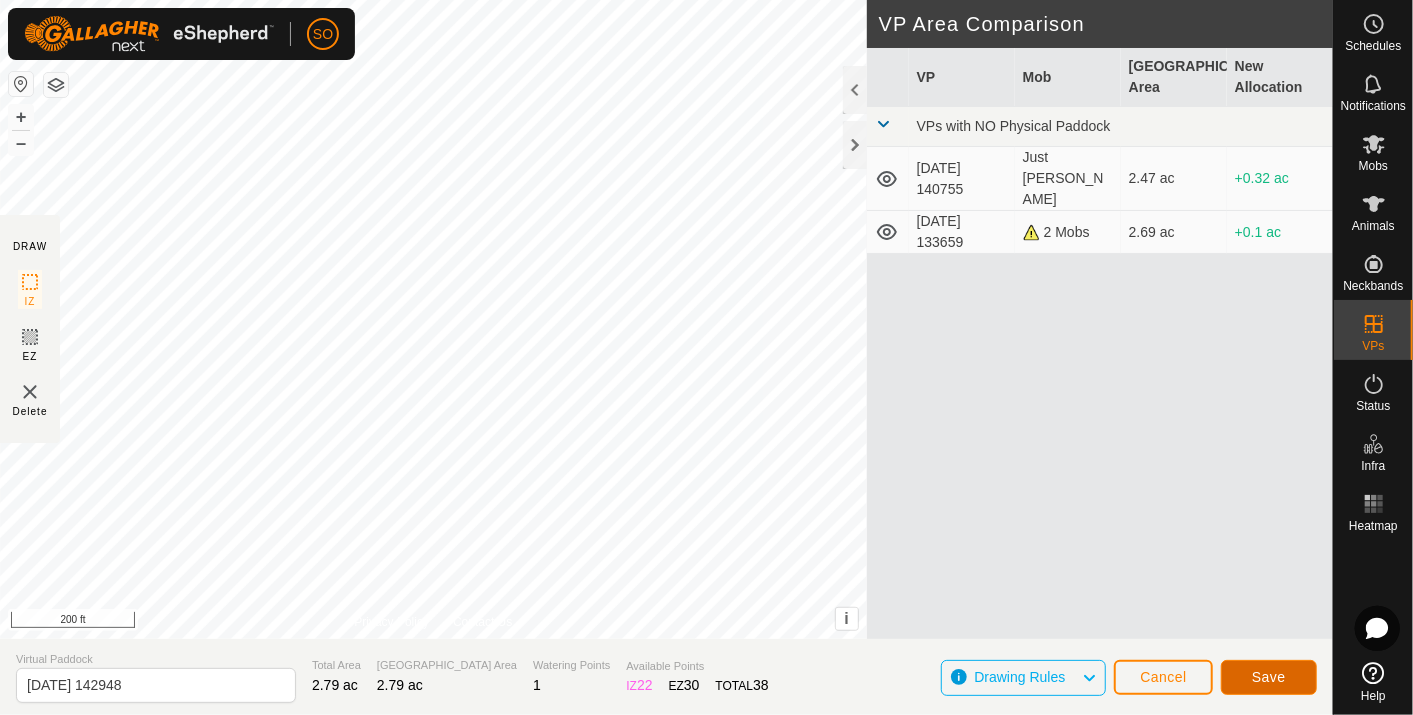 click on "Save" 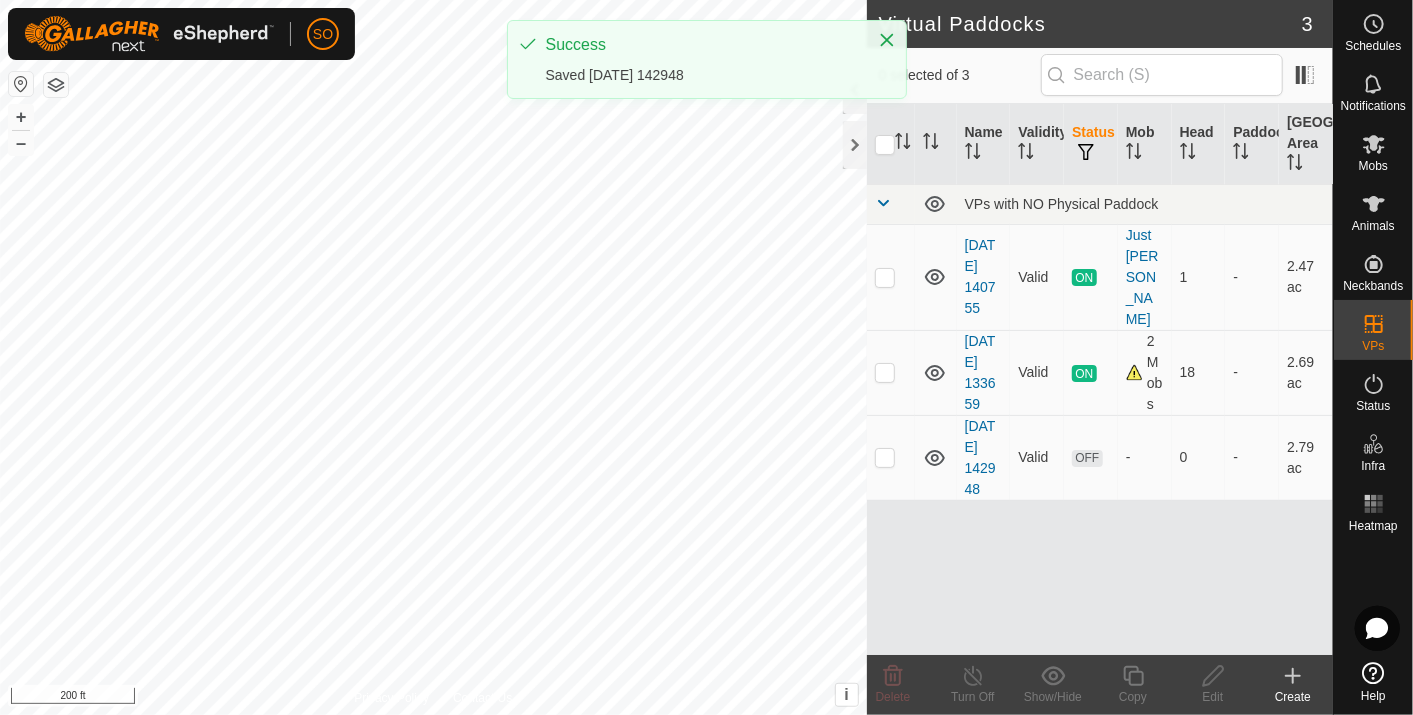 click 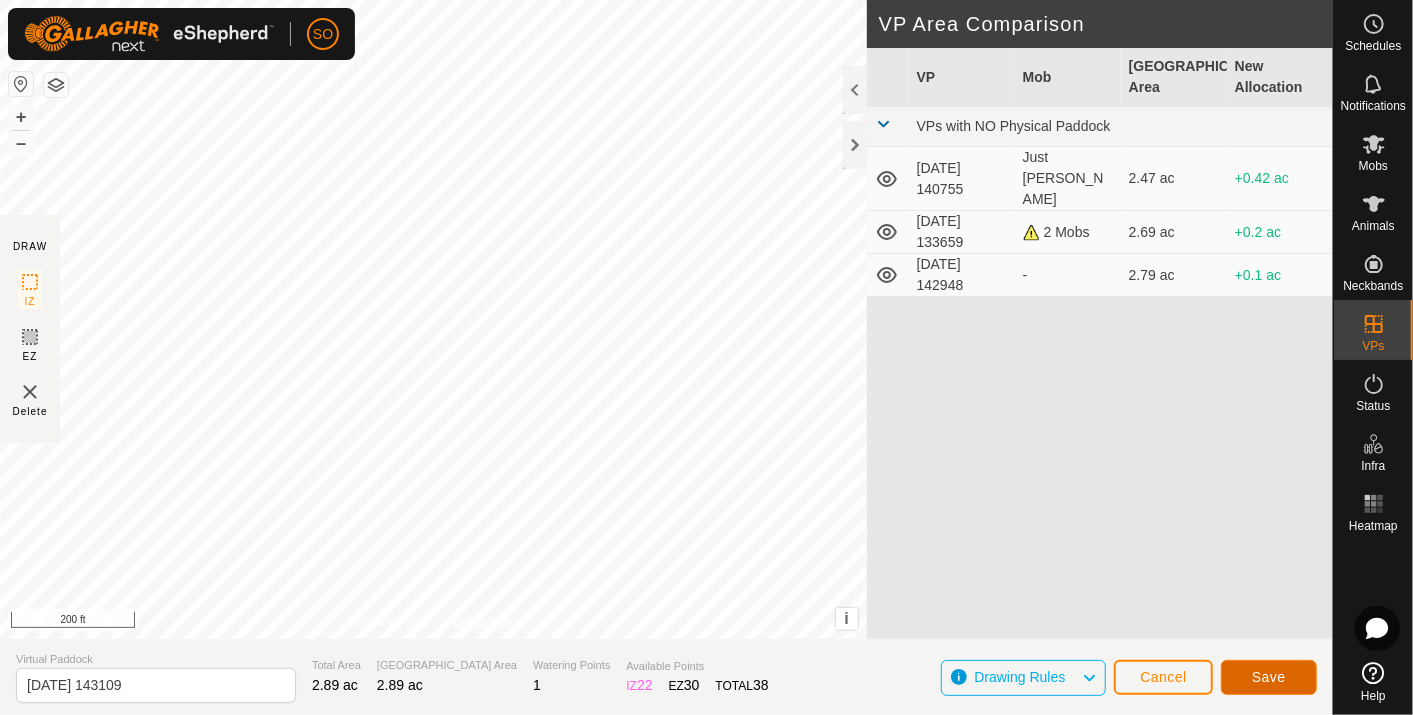 click on "Save" 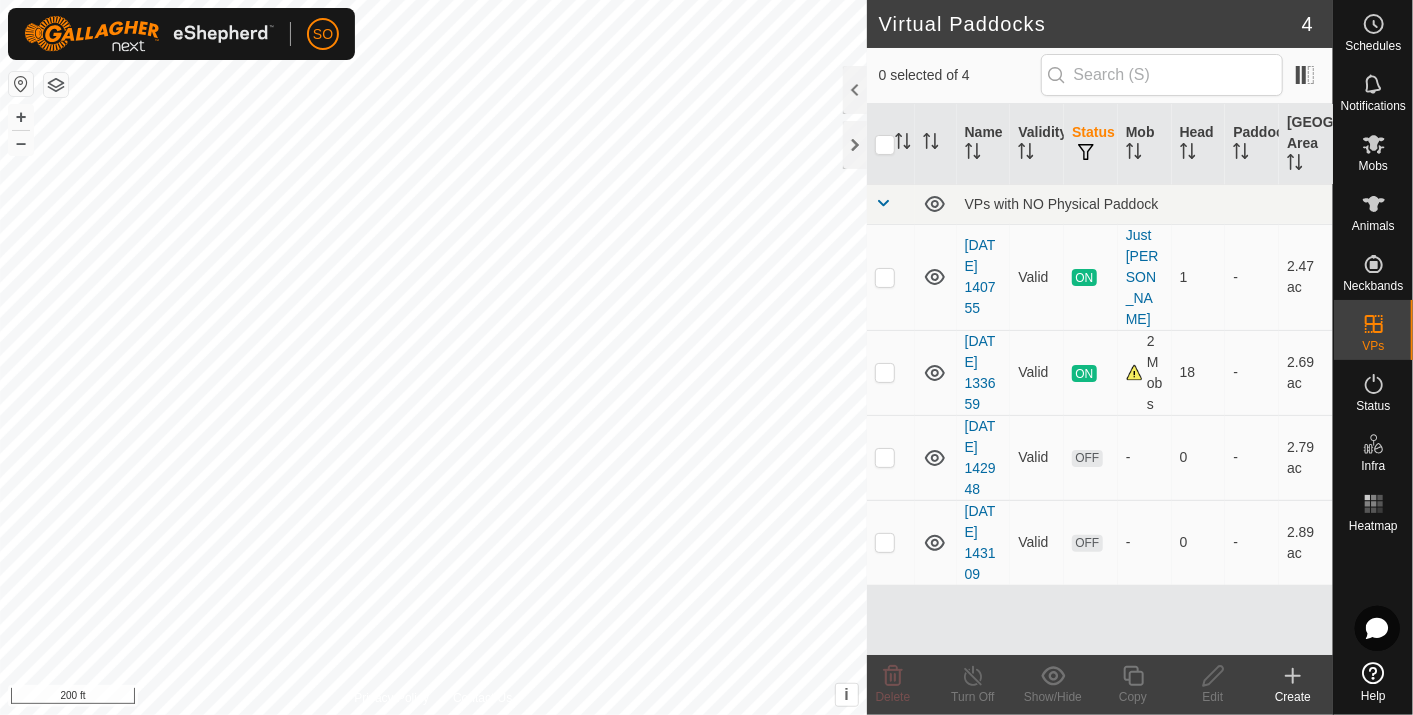 click 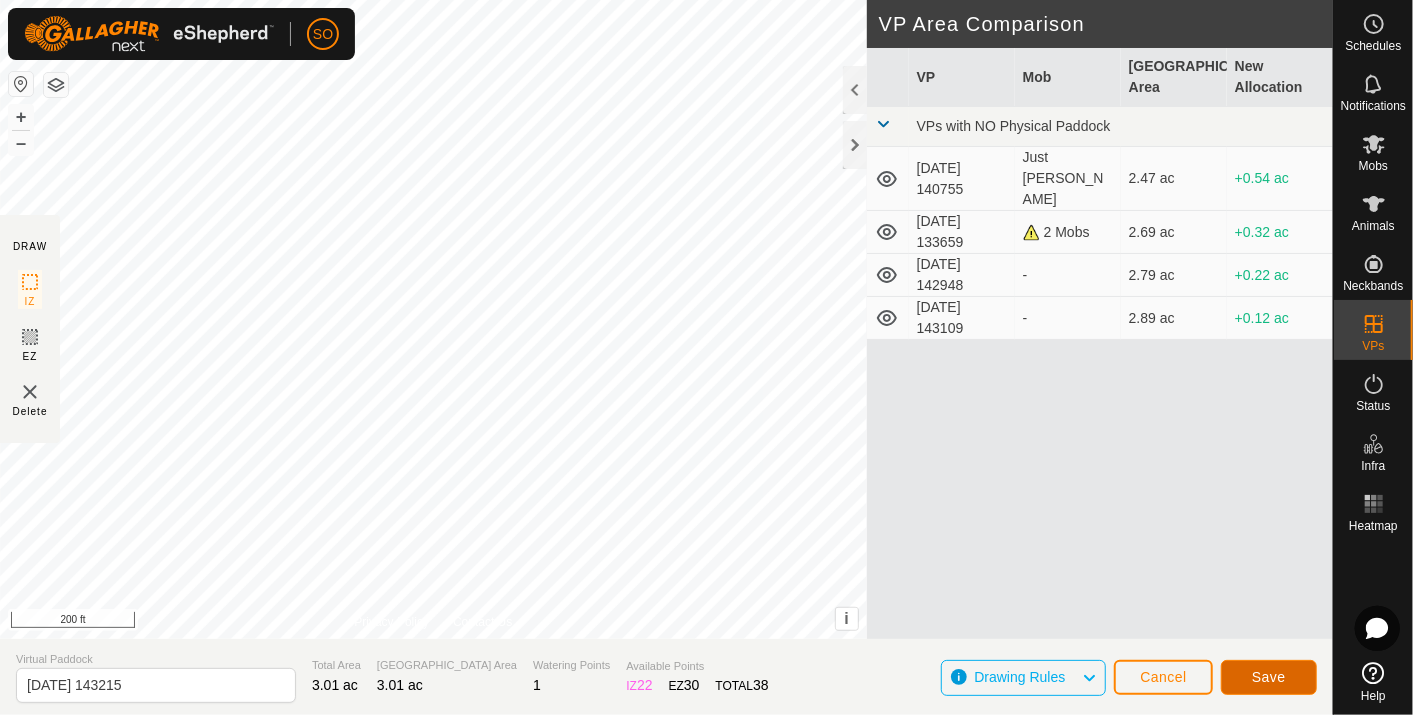 click on "Save" 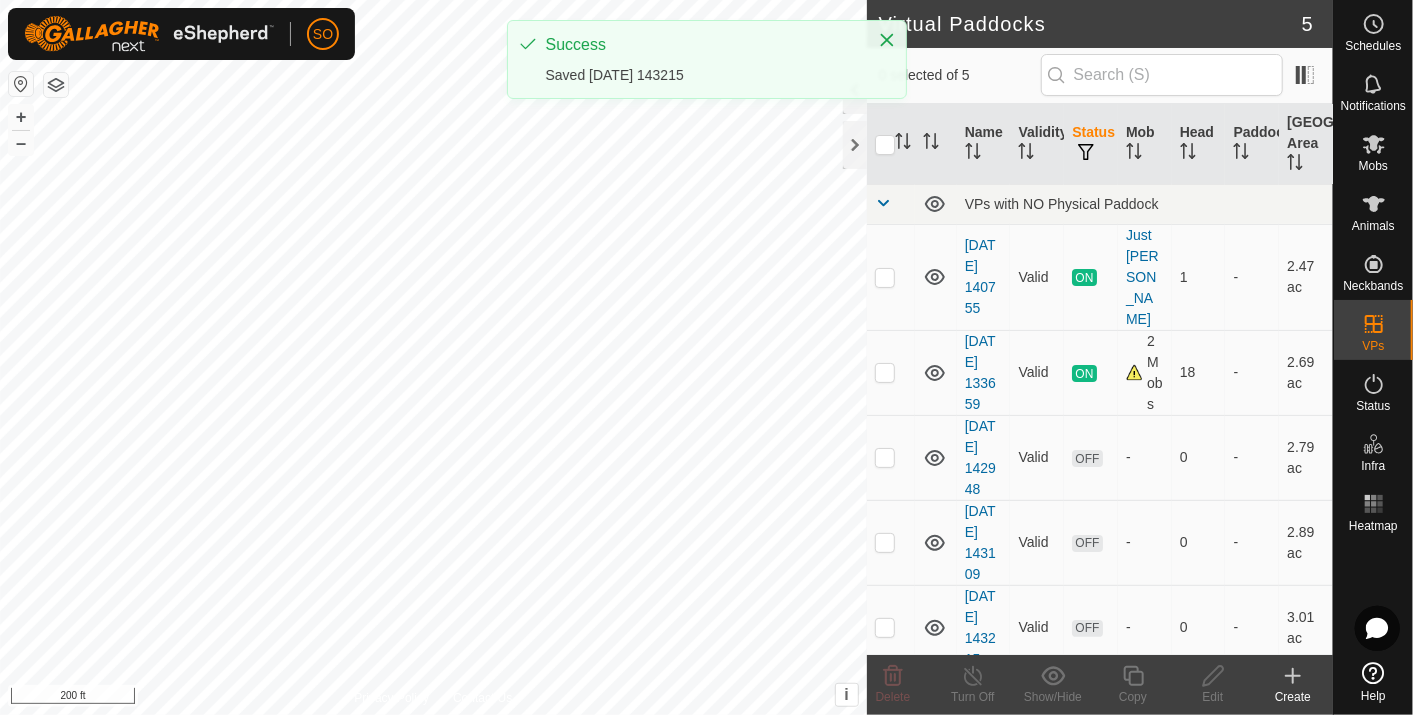 click 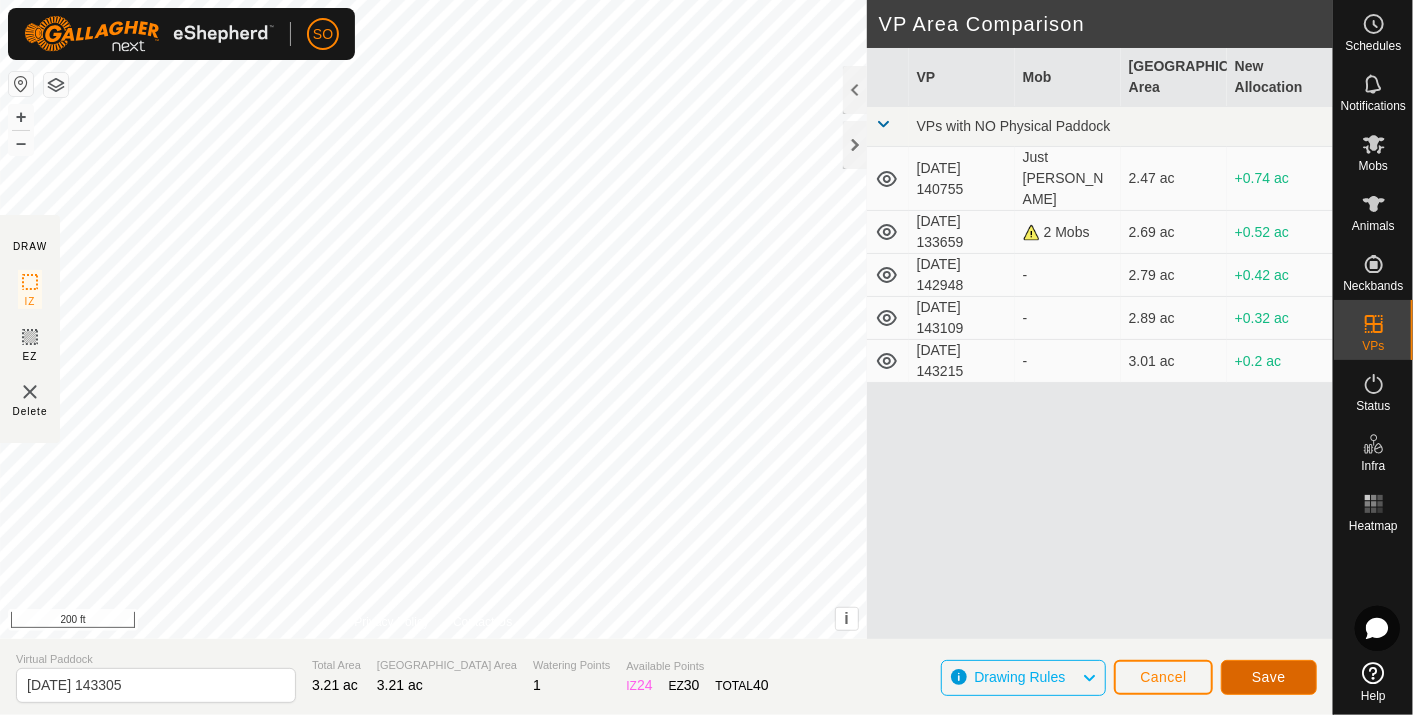 click on "Save" 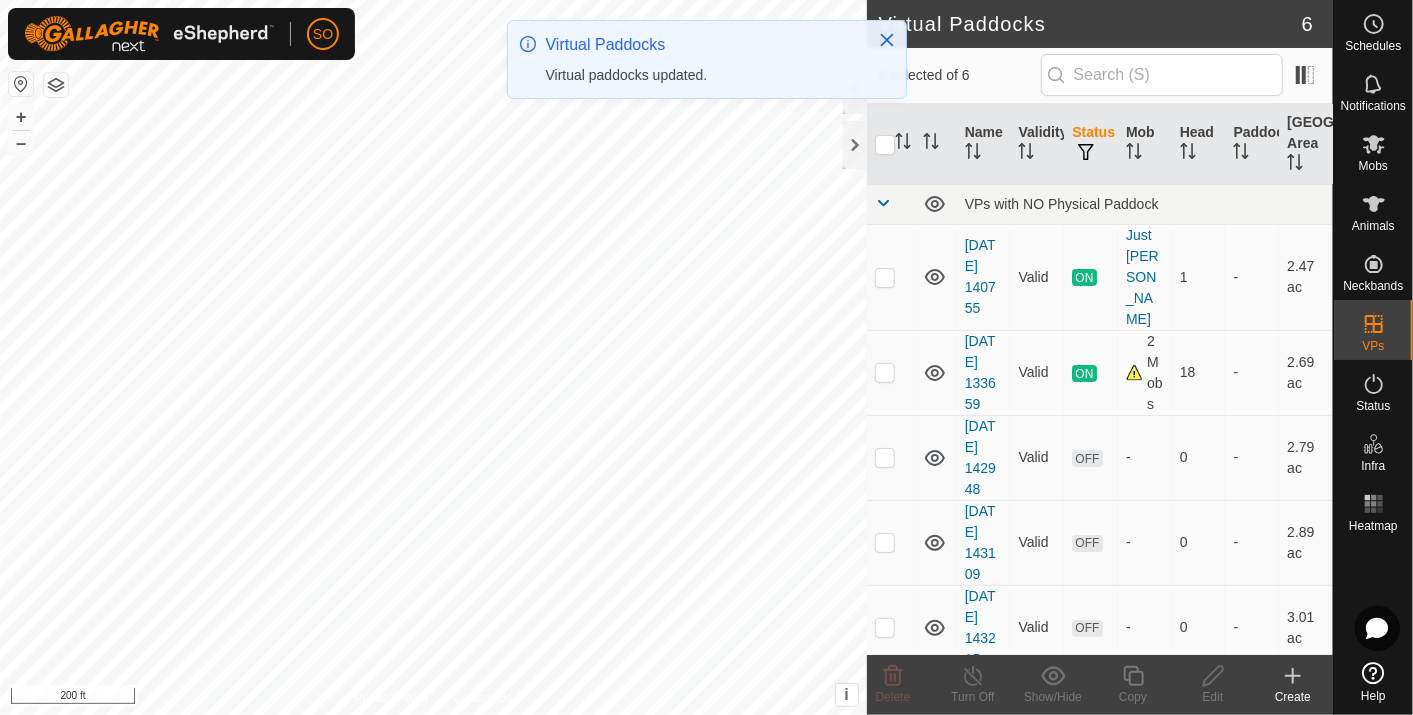 click 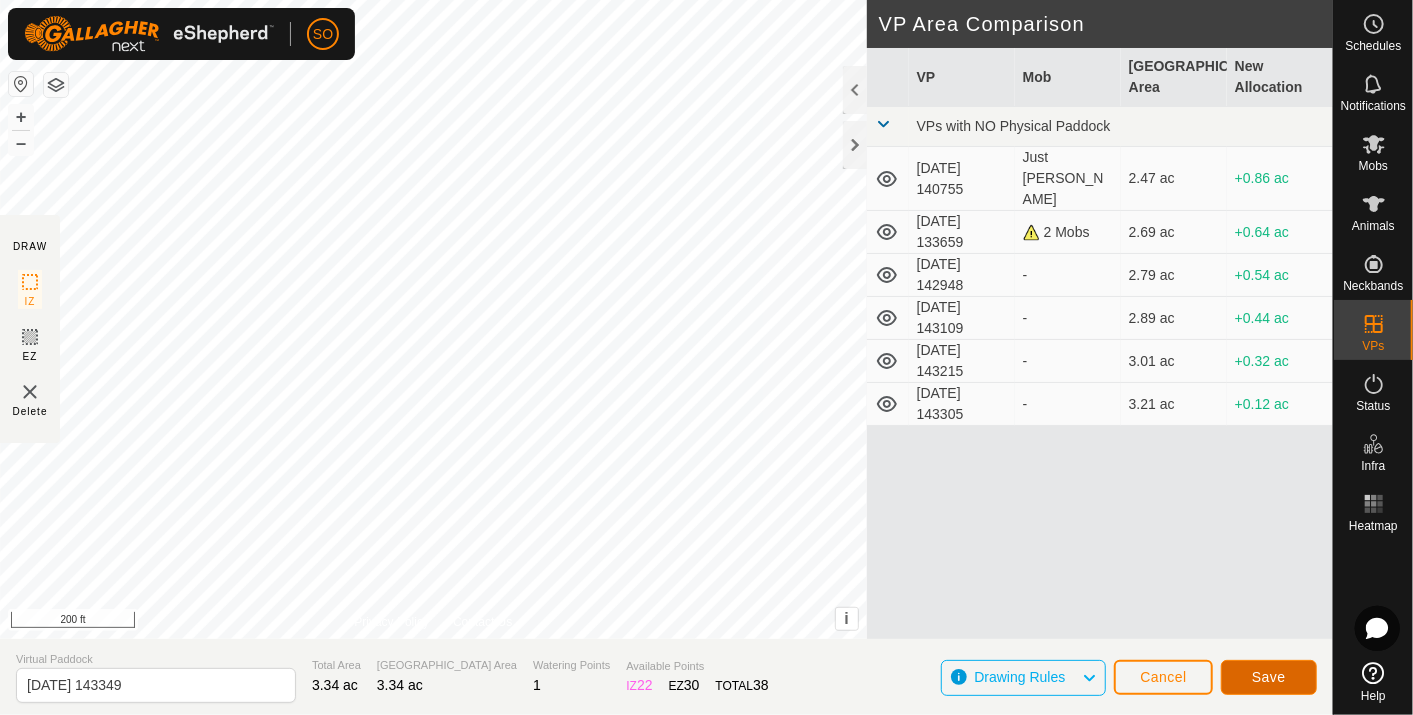 click on "Save" 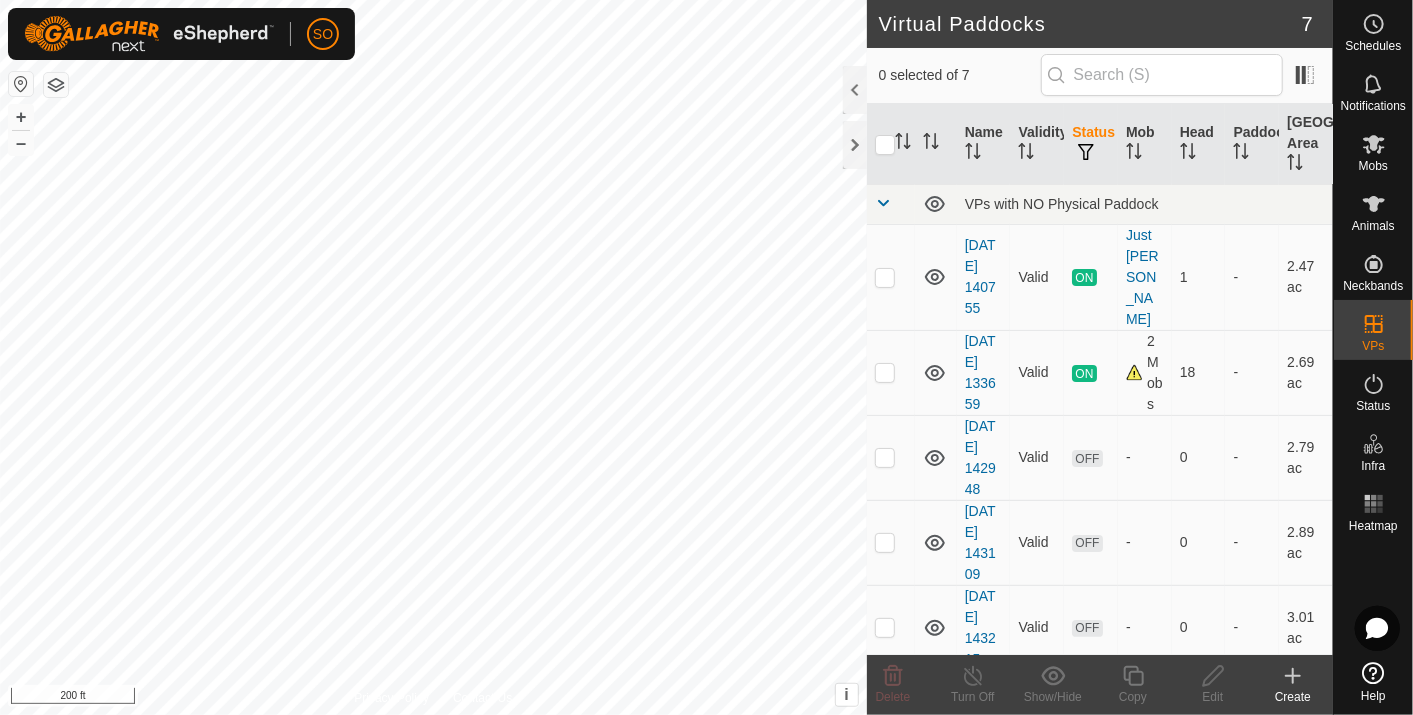 click 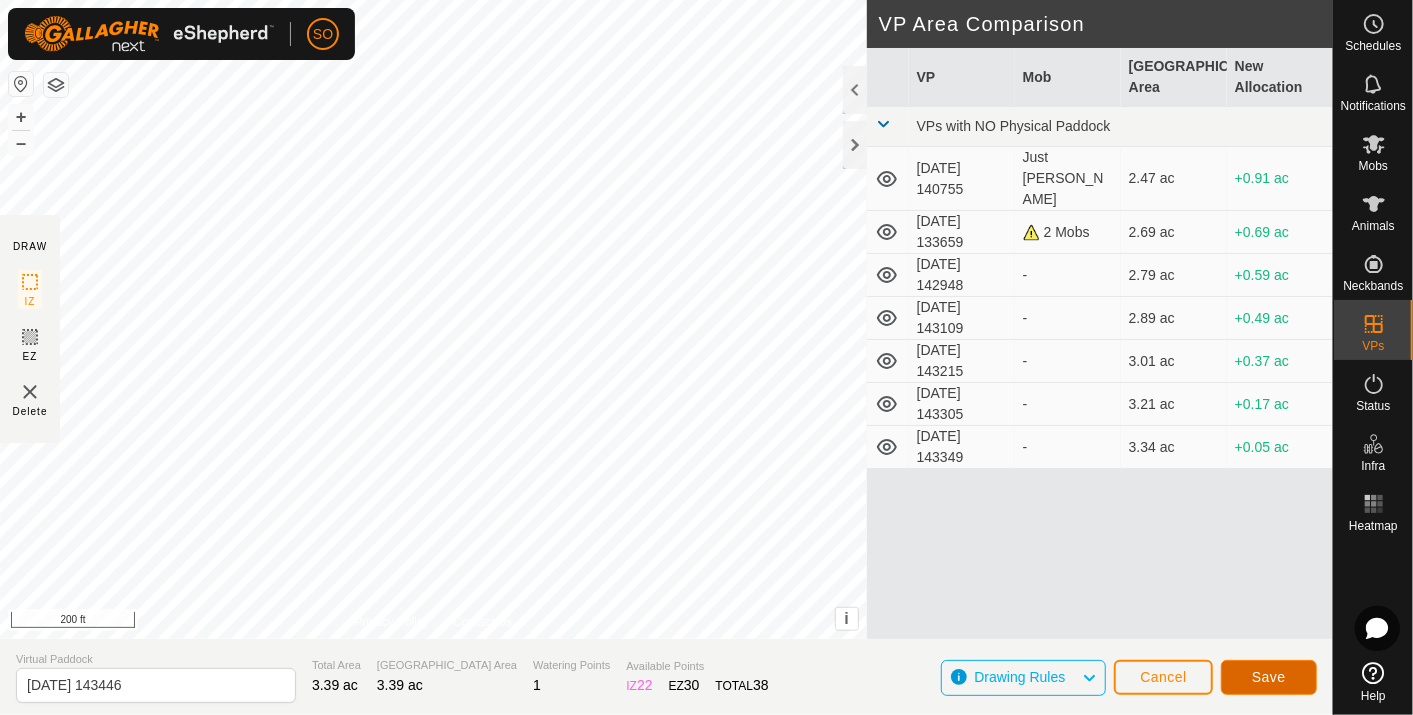 click on "Save" 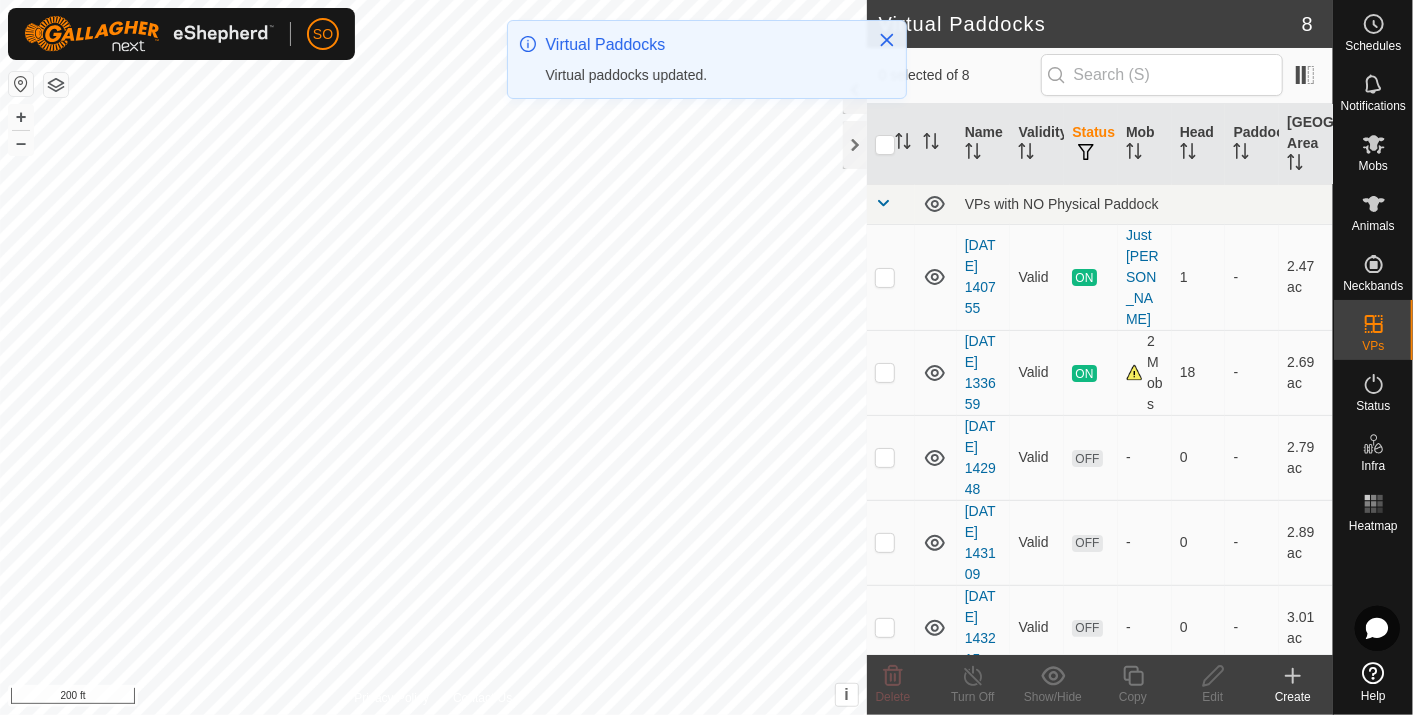 click 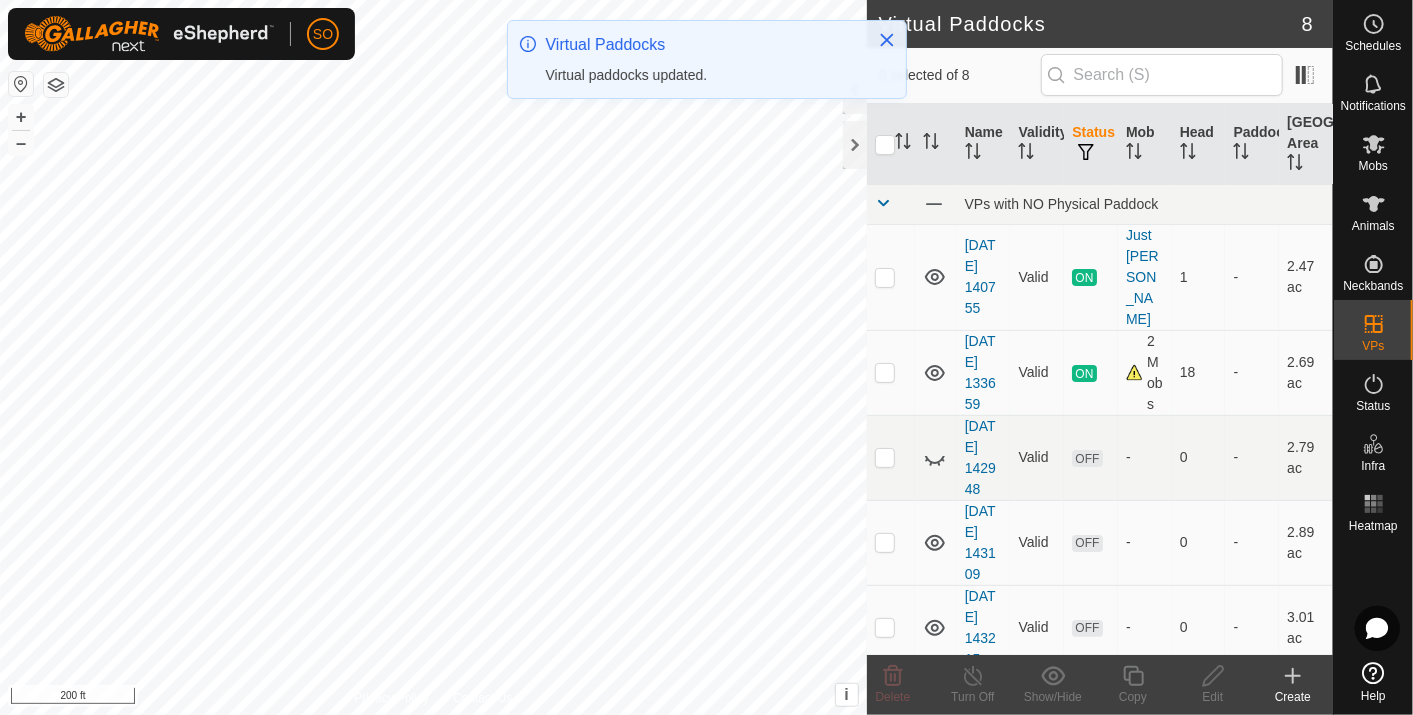 click 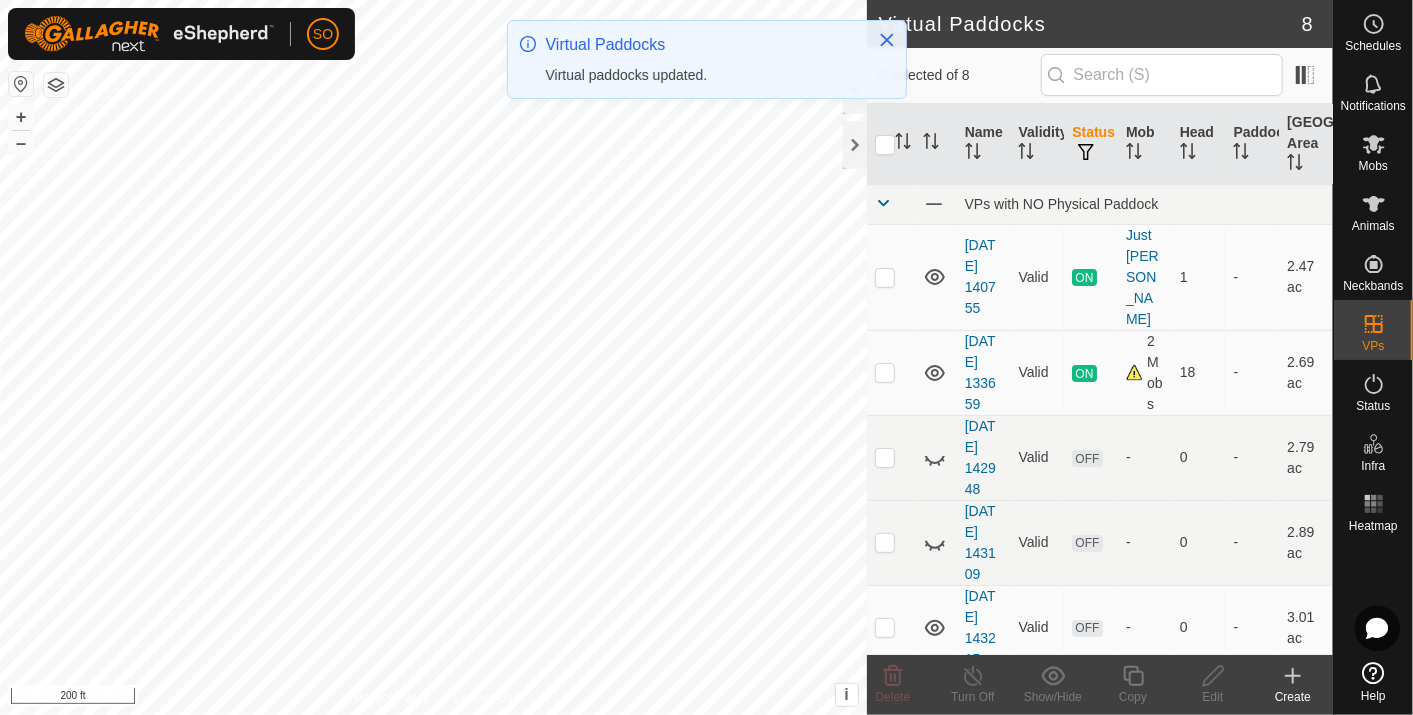 click 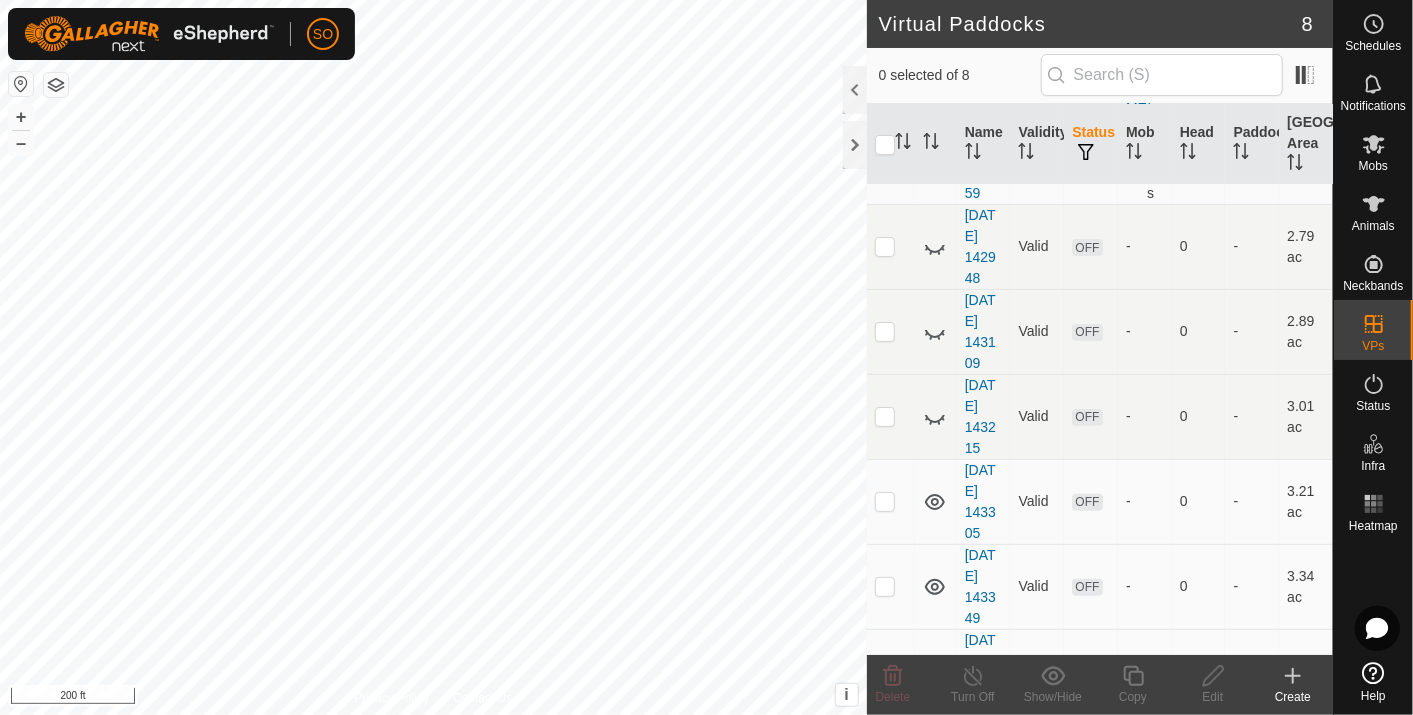 scroll, scrollTop: 222, scrollLeft: 0, axis: vertical 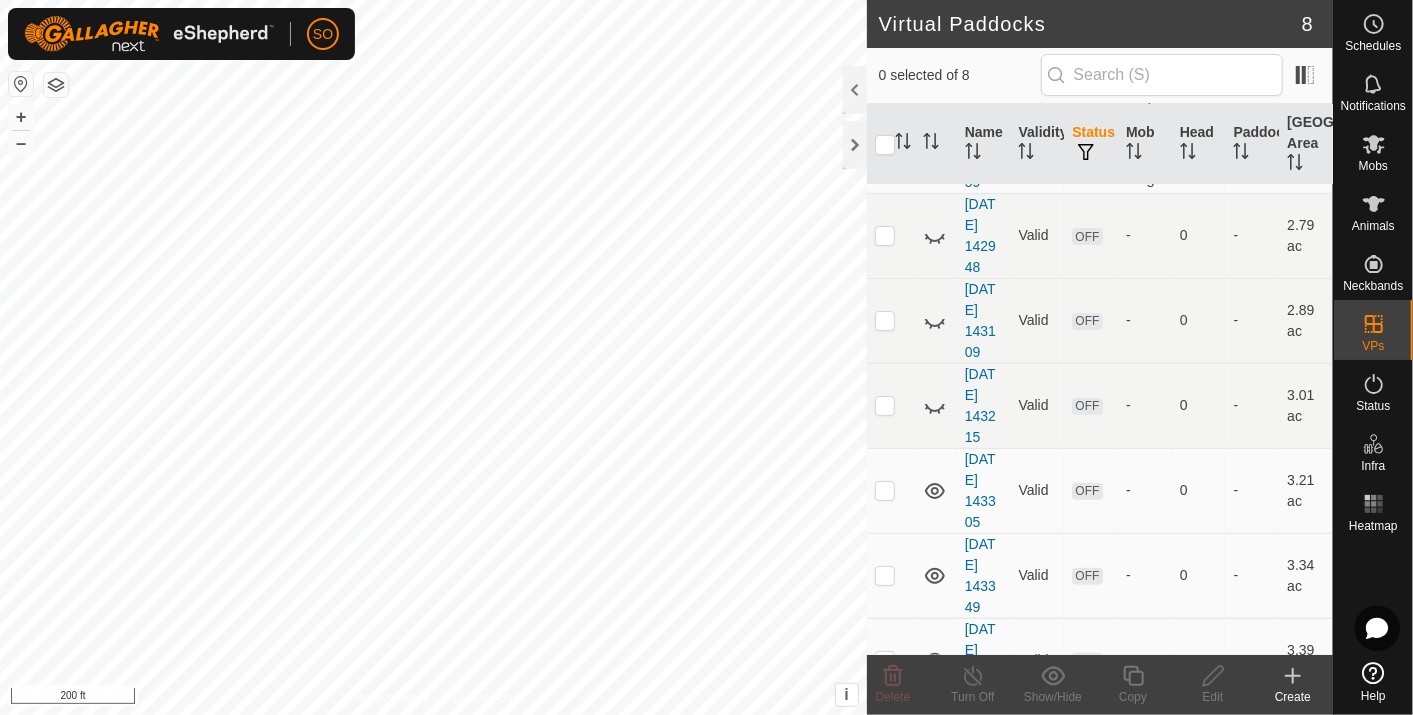 click 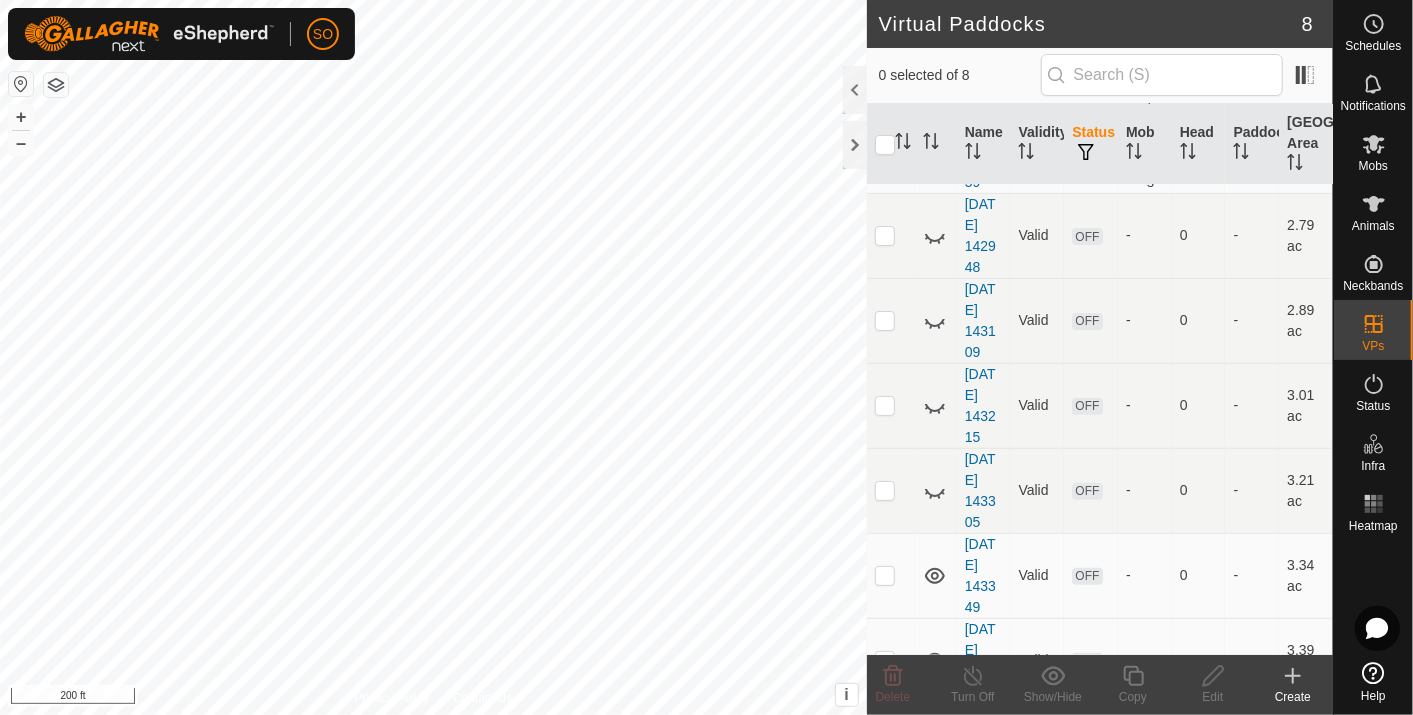 click 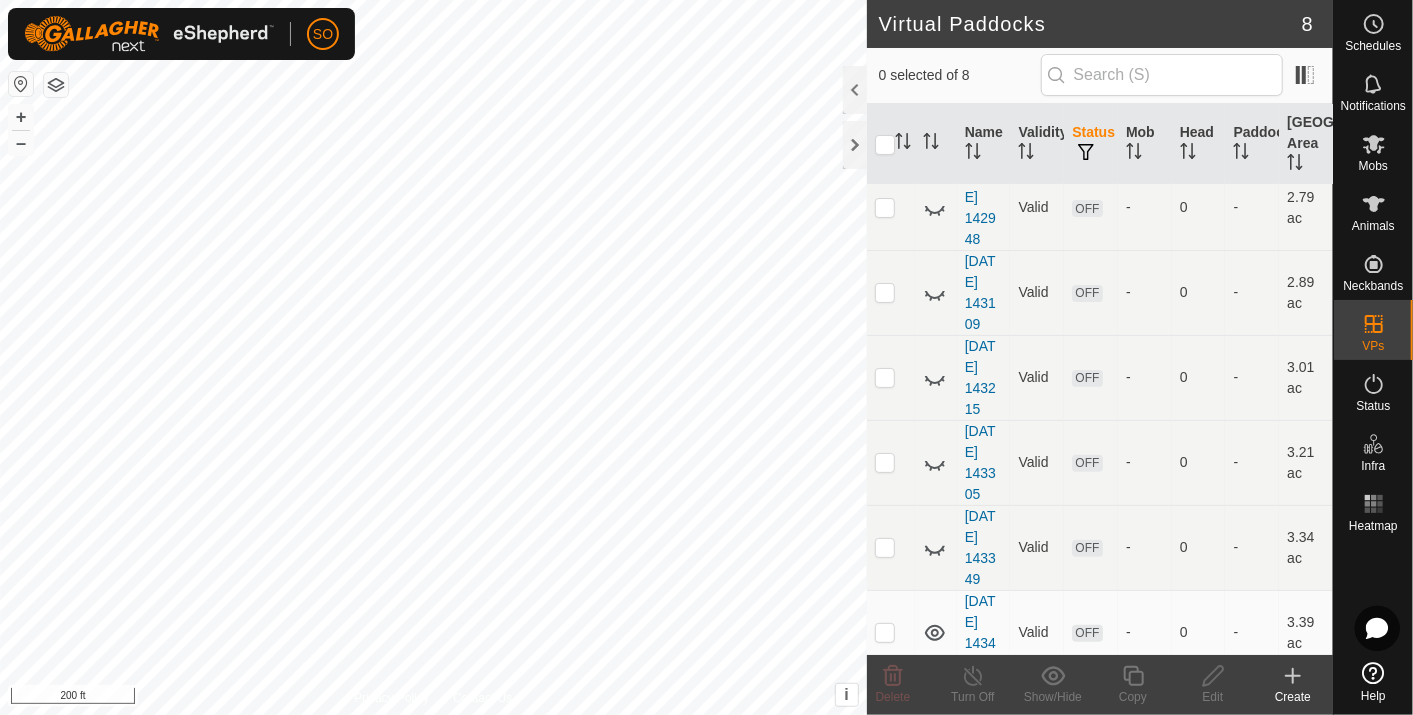 scroll, scrollTop: 267, scrollLeft: 0, axis: vertical 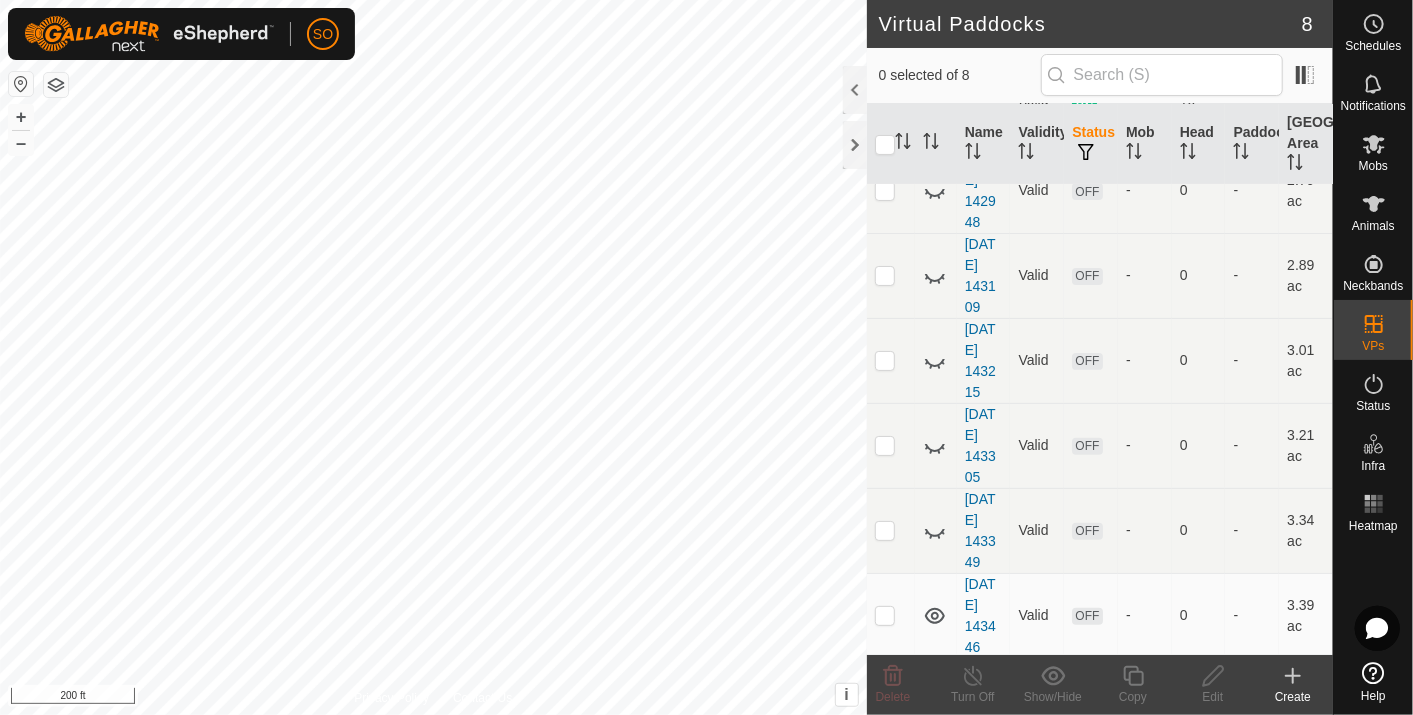 click 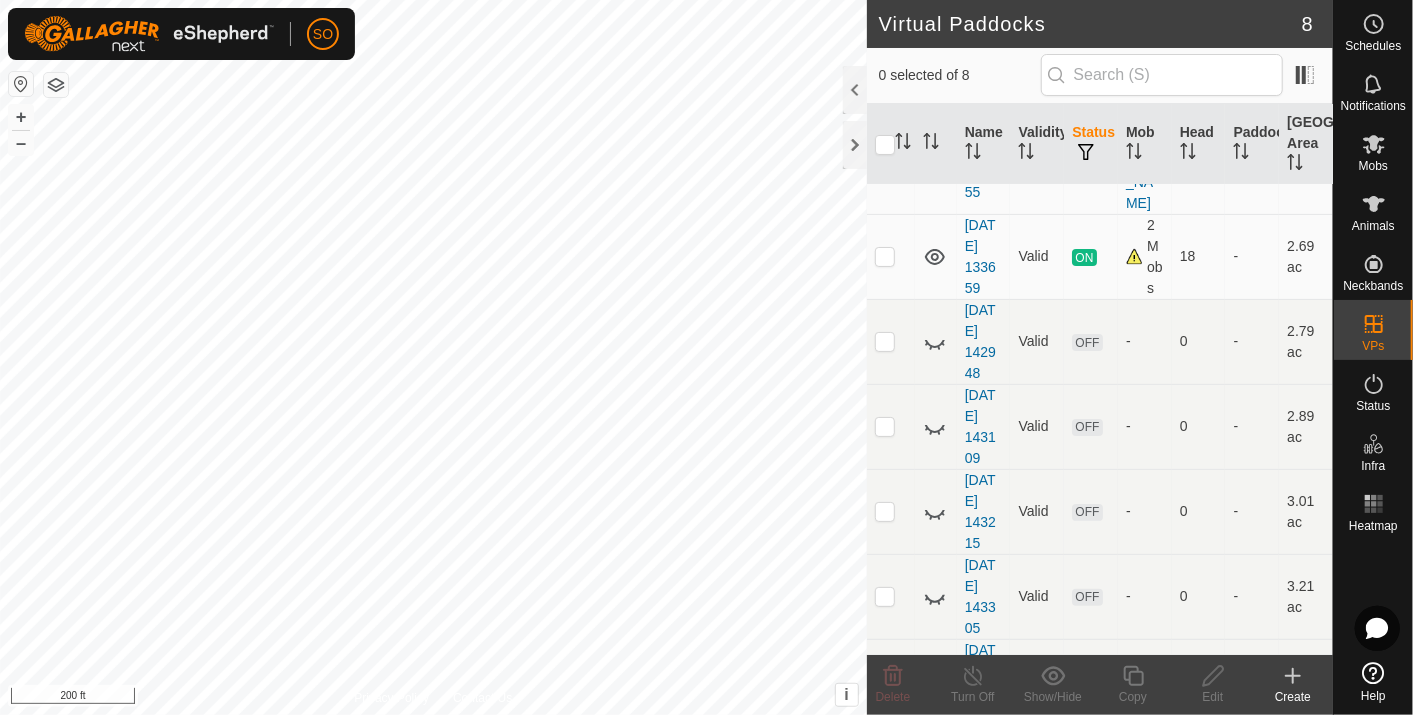 scroll, scrollTop: 267, scrollLeft: 0, axis: vertical 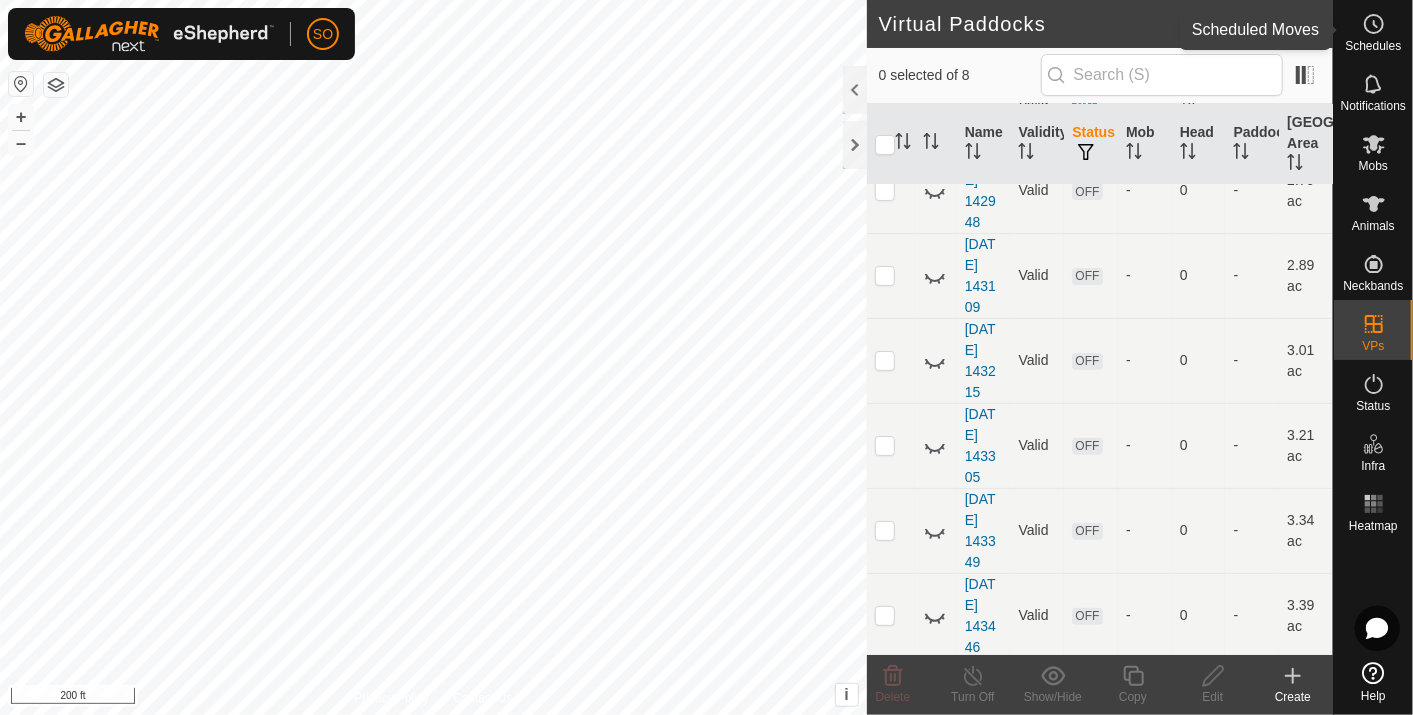 click 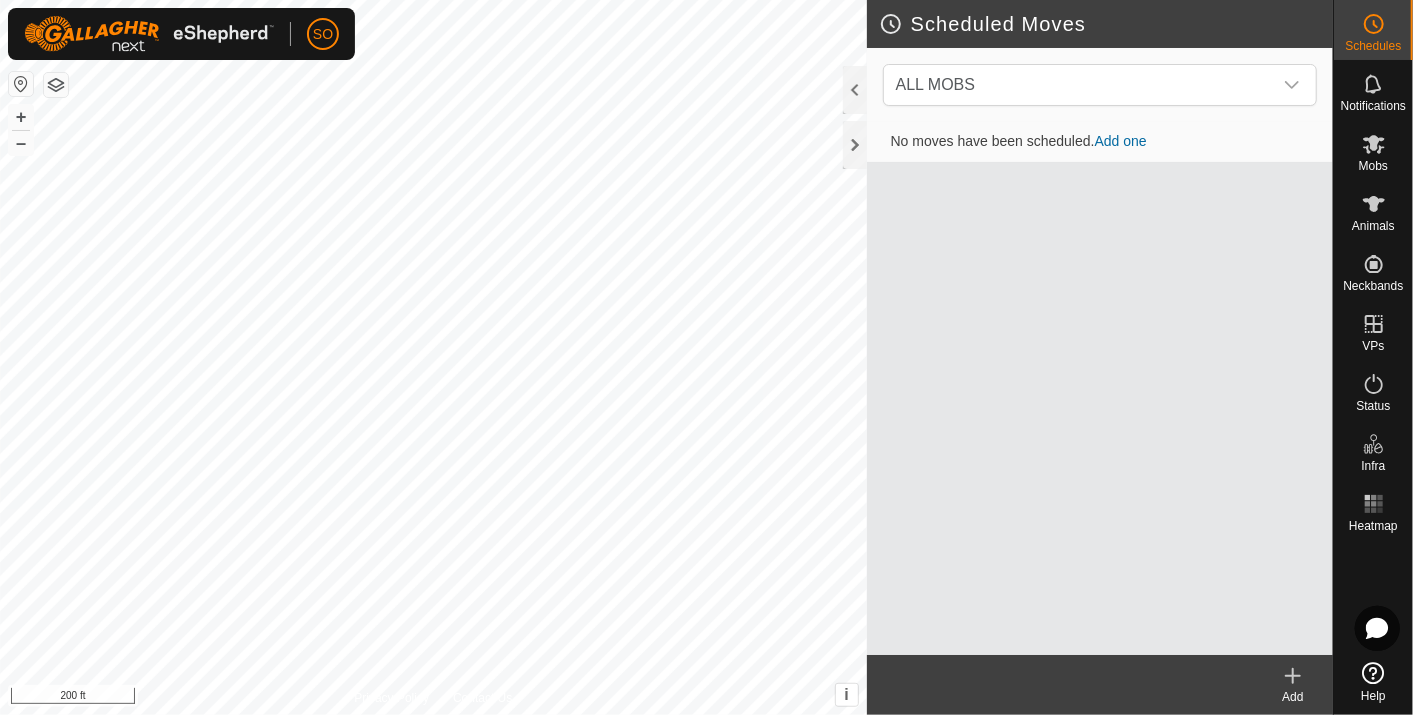 click 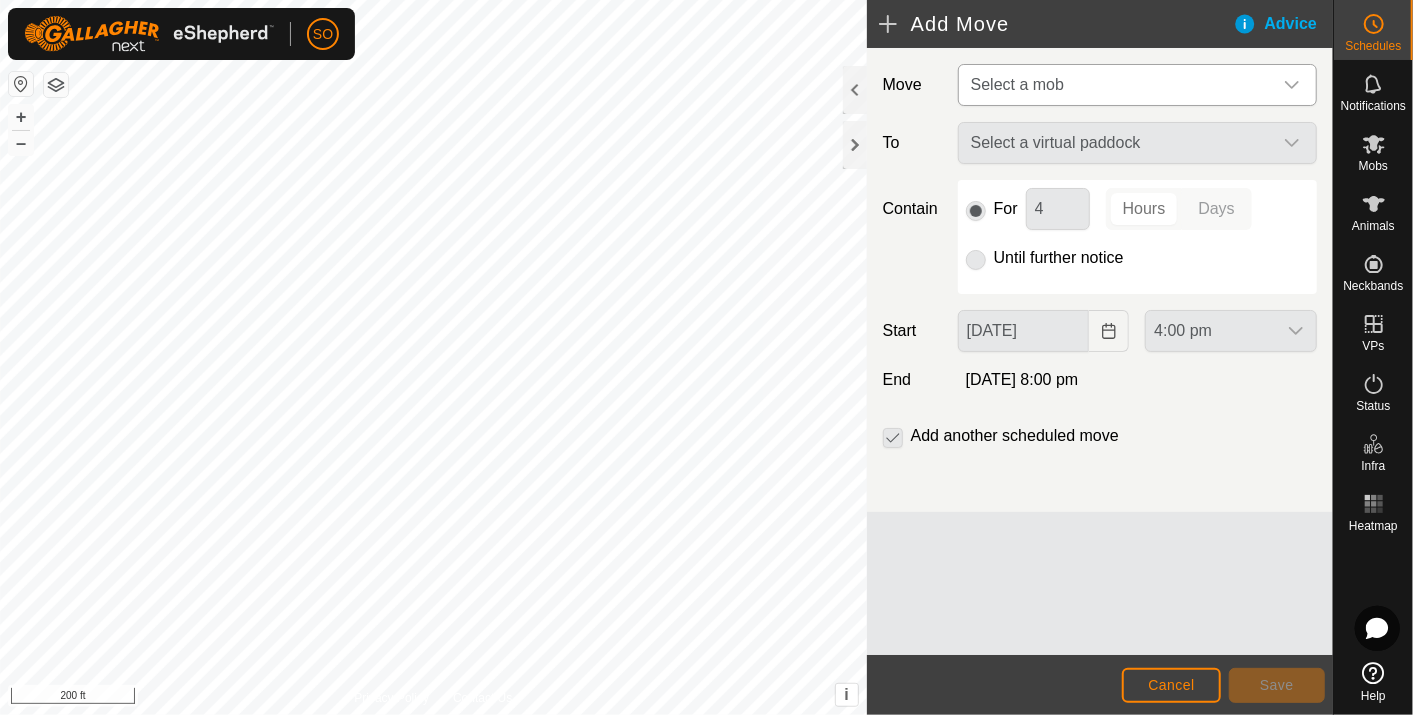 click 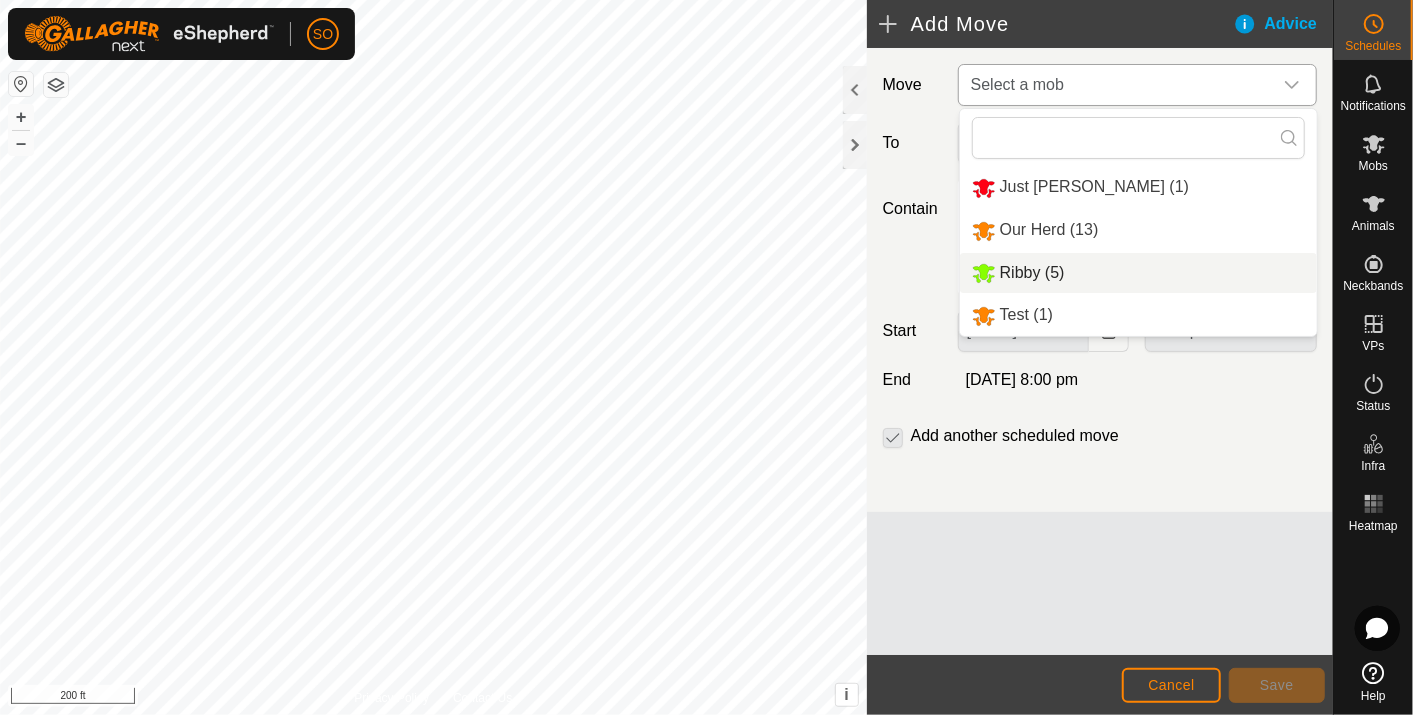 click on "Ribby (5)" at bounding box center [1138, 273] 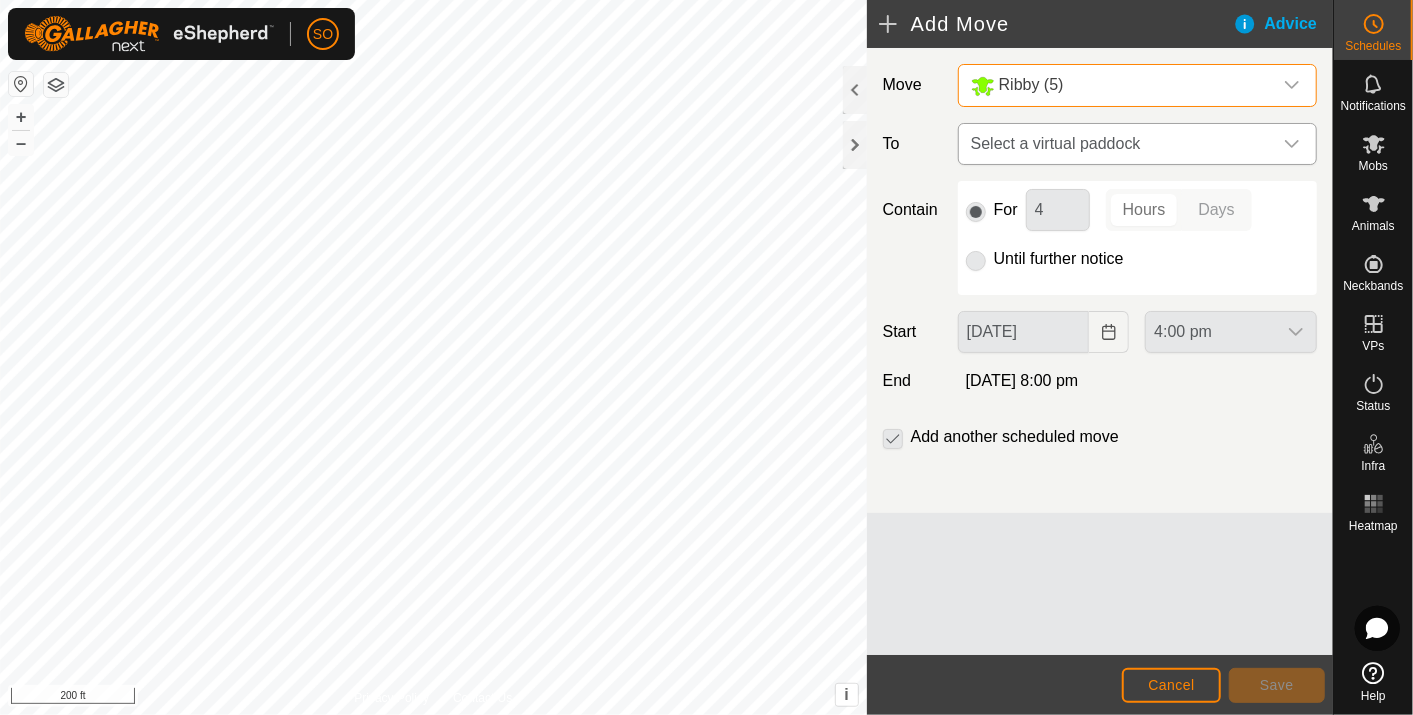 click 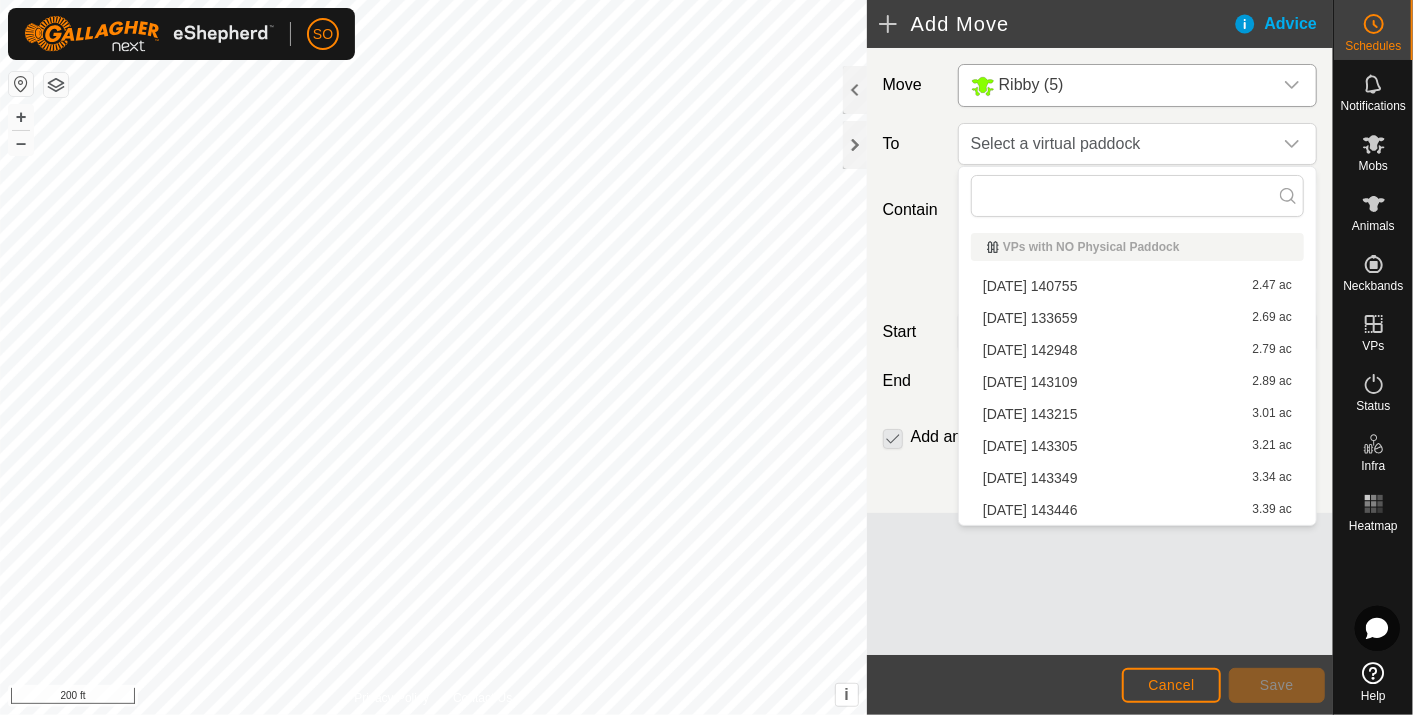 click on "[DATE] 142948  2.79 ac" at bounding box center (1137, 350) 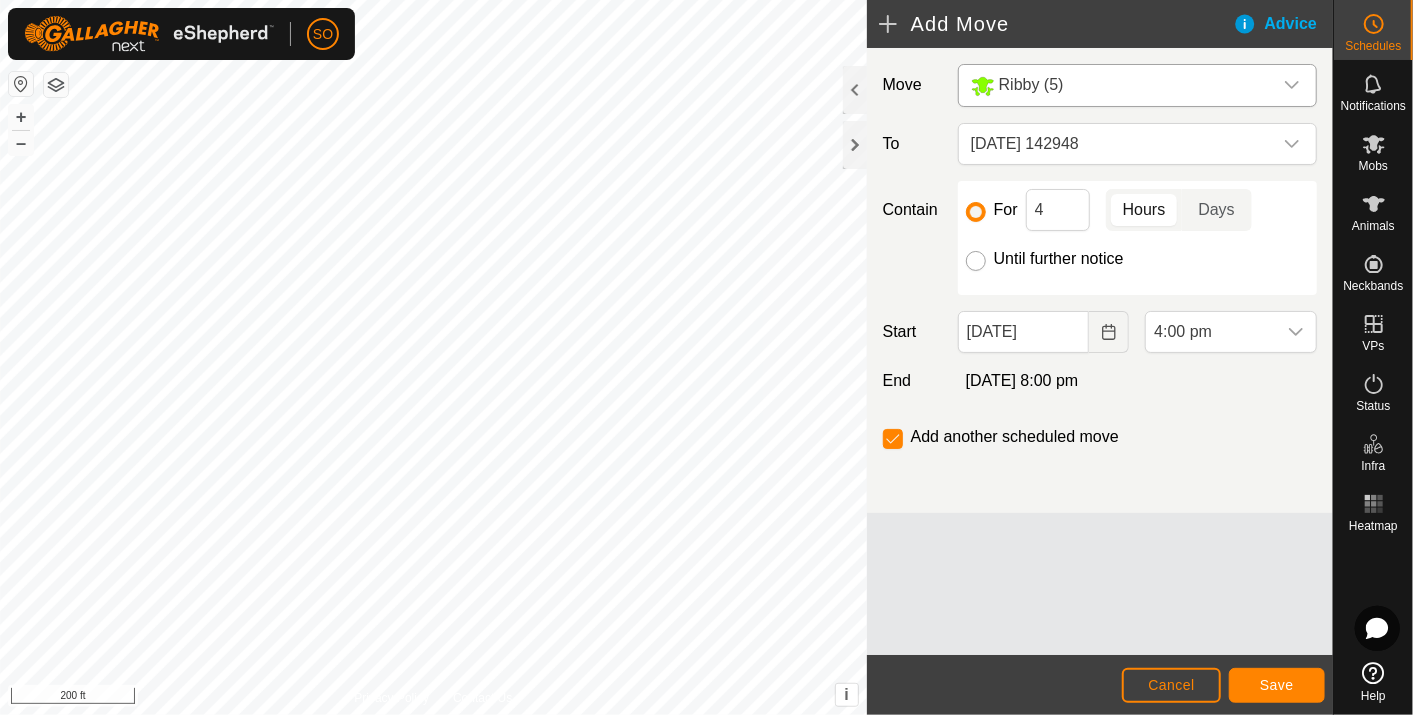click on "Until further notice" at bounding box center (976, 261) 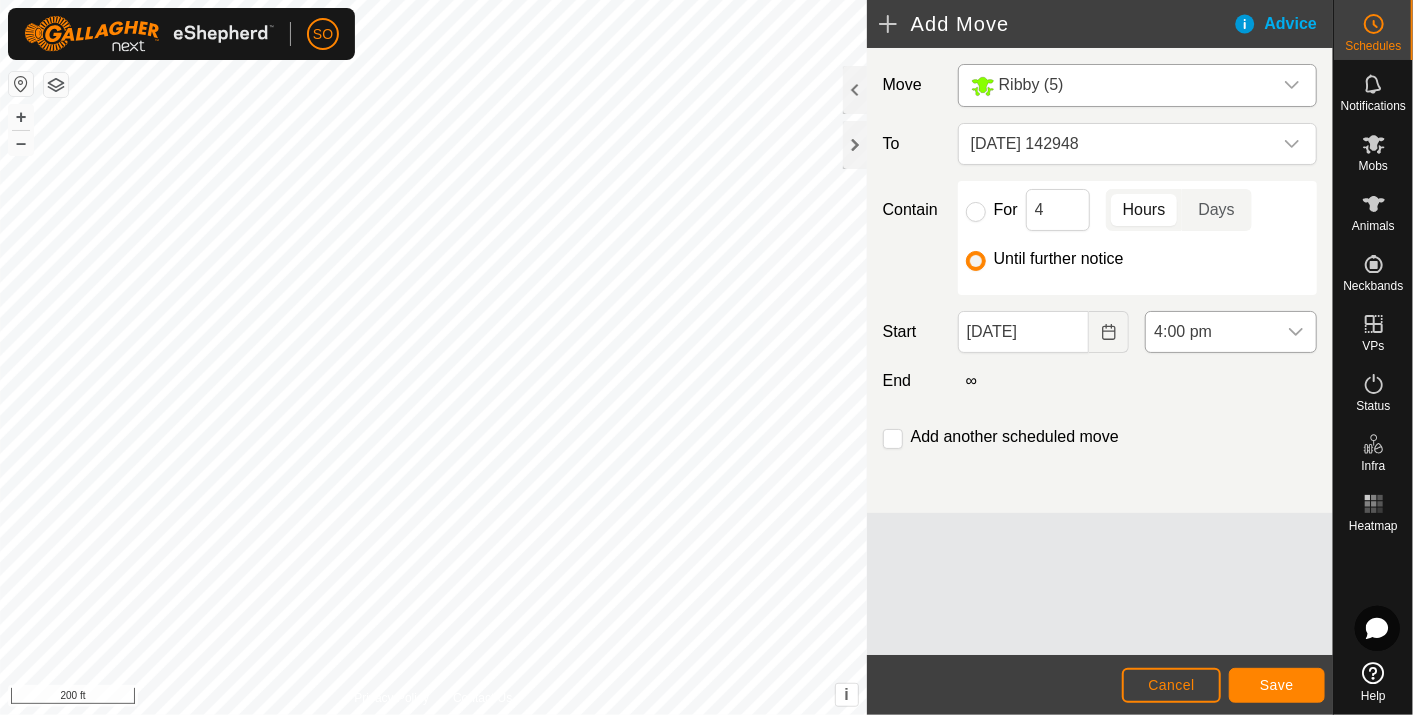 click 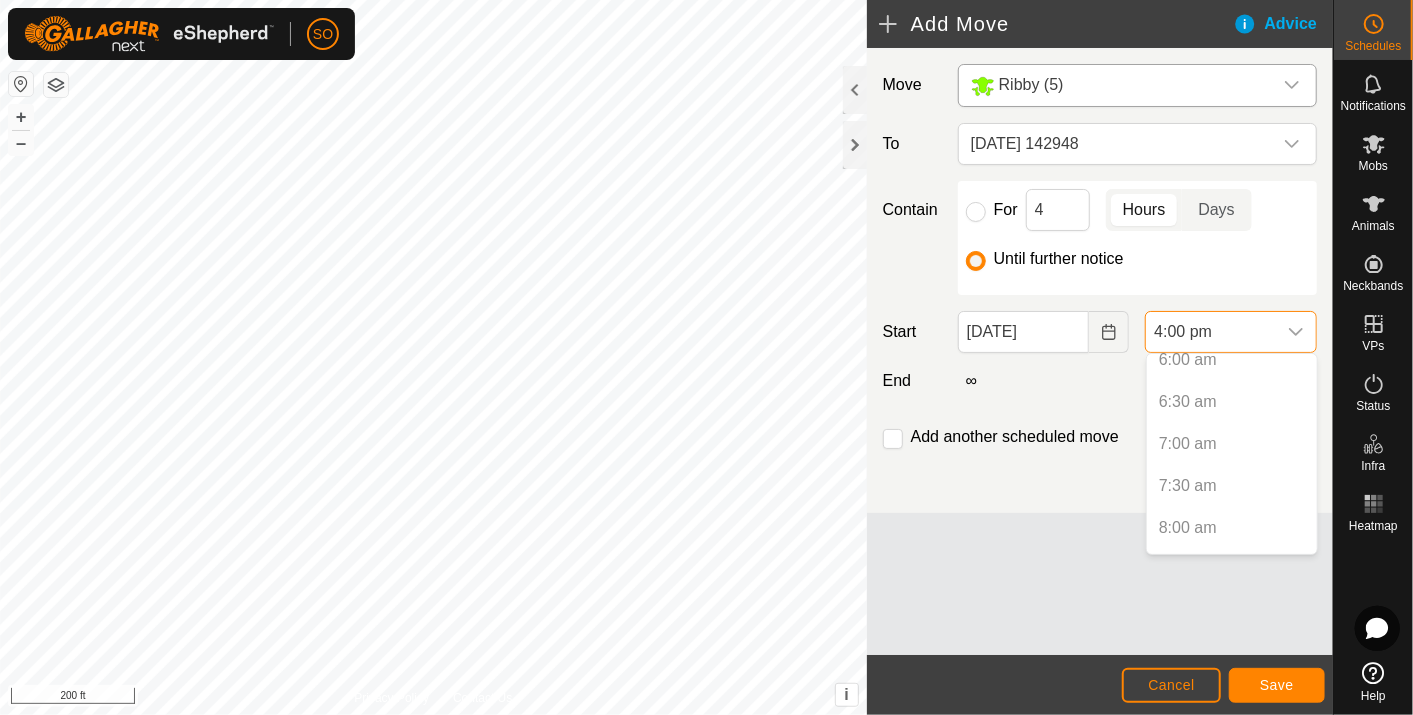 scroll, scrollTop: 517, scrollLeft: 0, axis: vertical 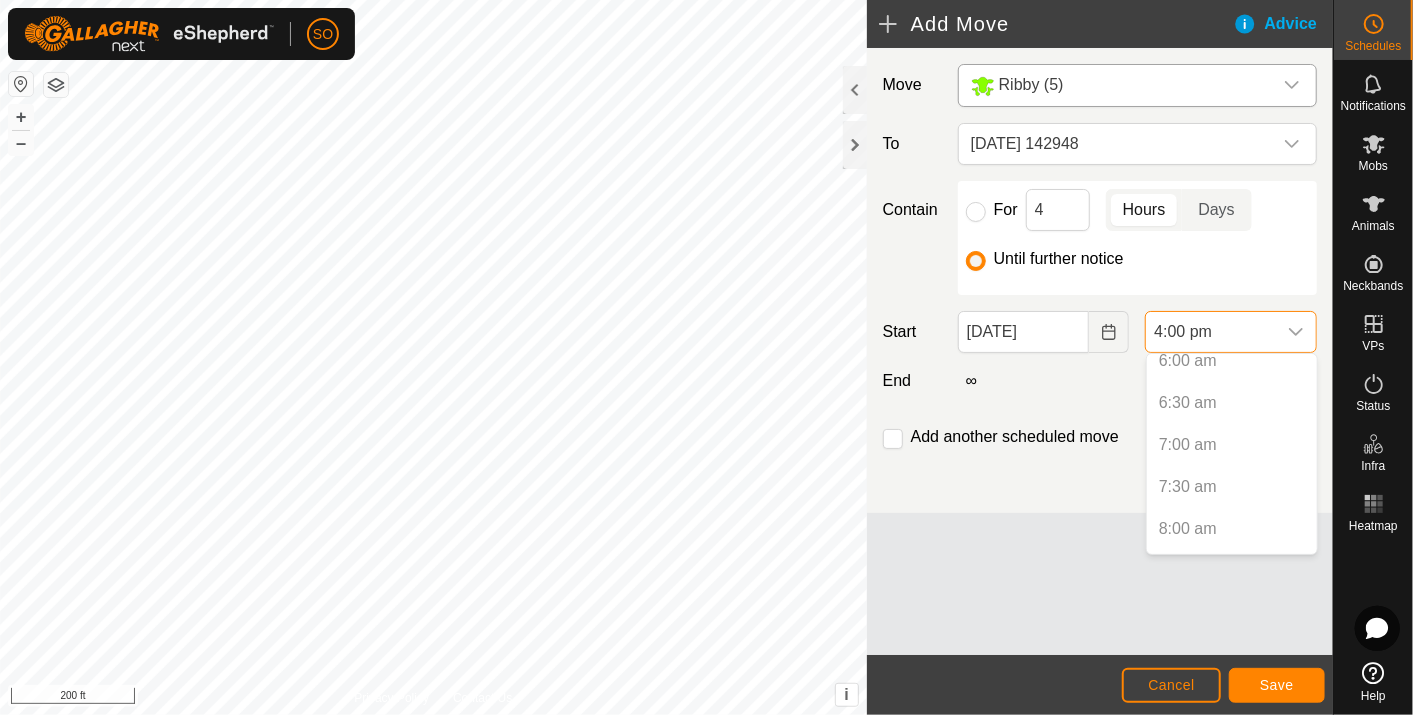 click on "6:00 am" at bounding box center (1232, 361) 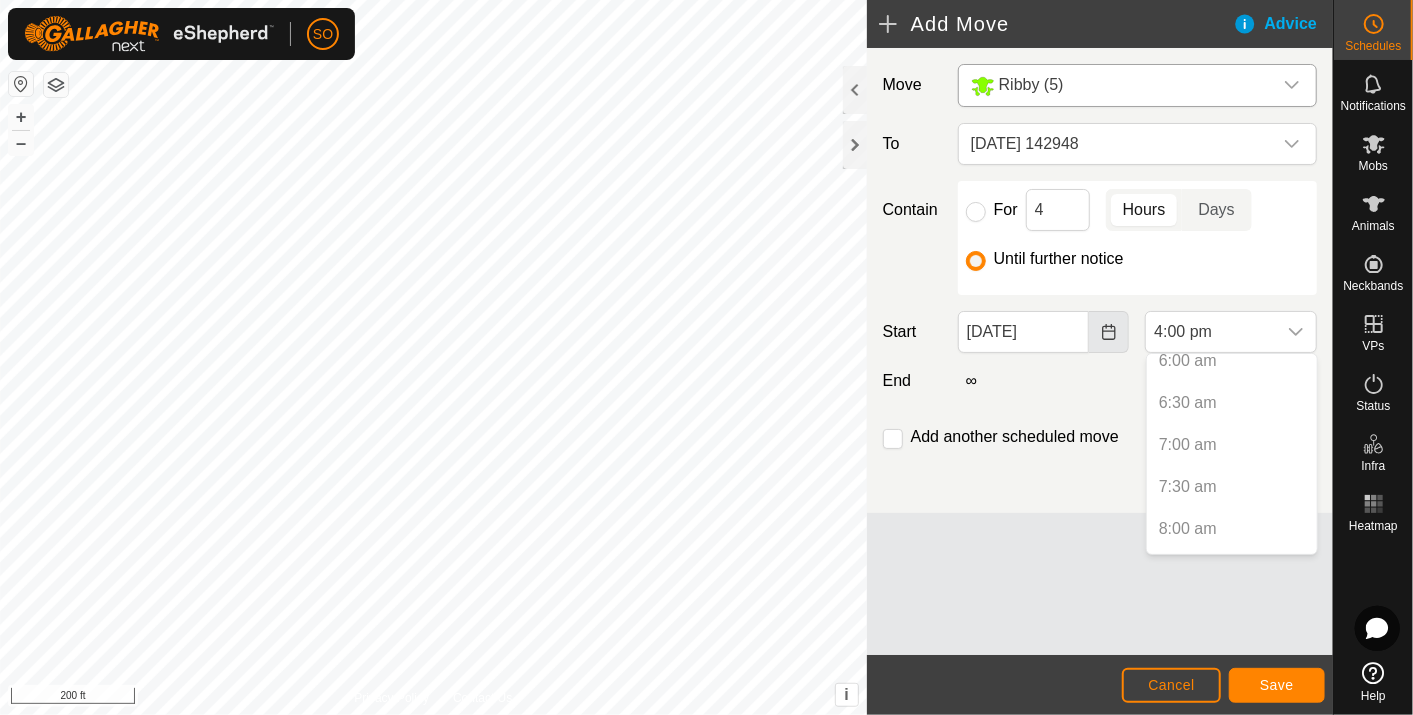 click 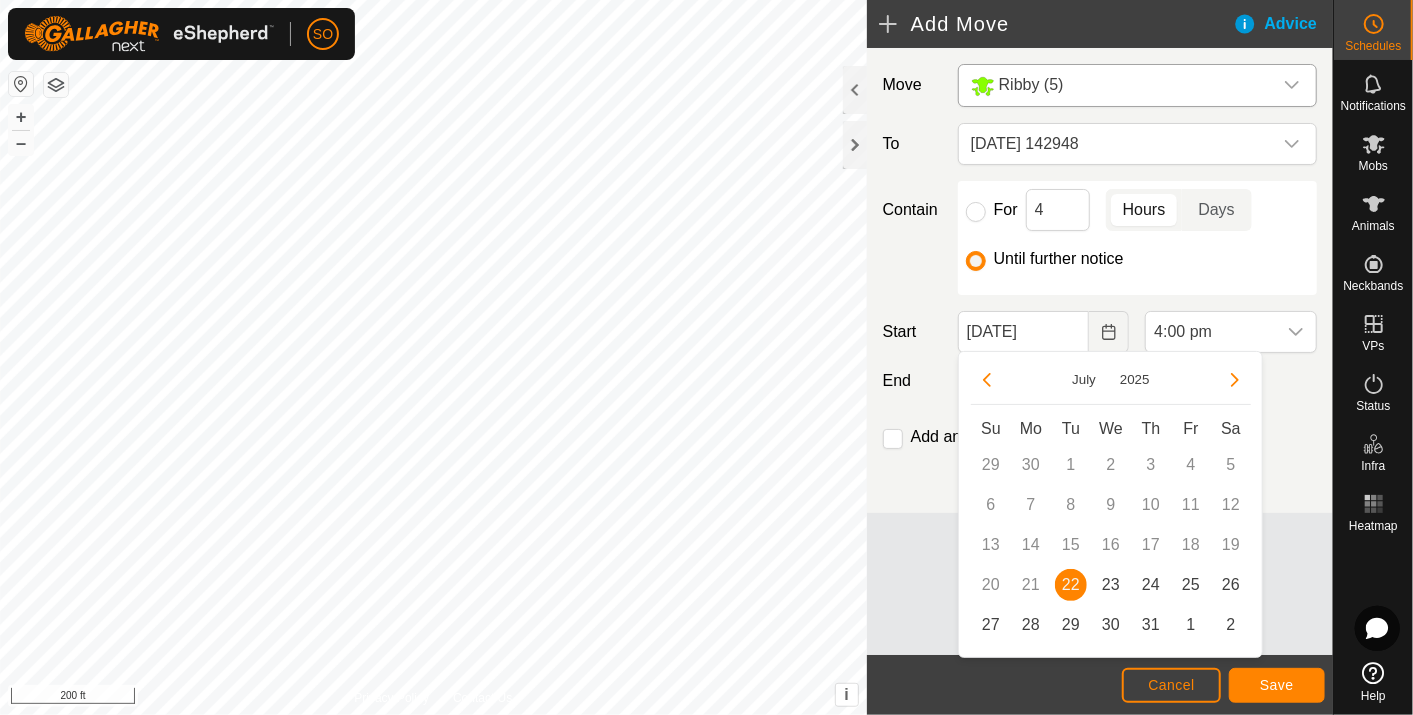 drag, startPoint x: 1113, startPoint y: 579, endPoint x: 1127, endPoint y: 527, distance: 53.851646 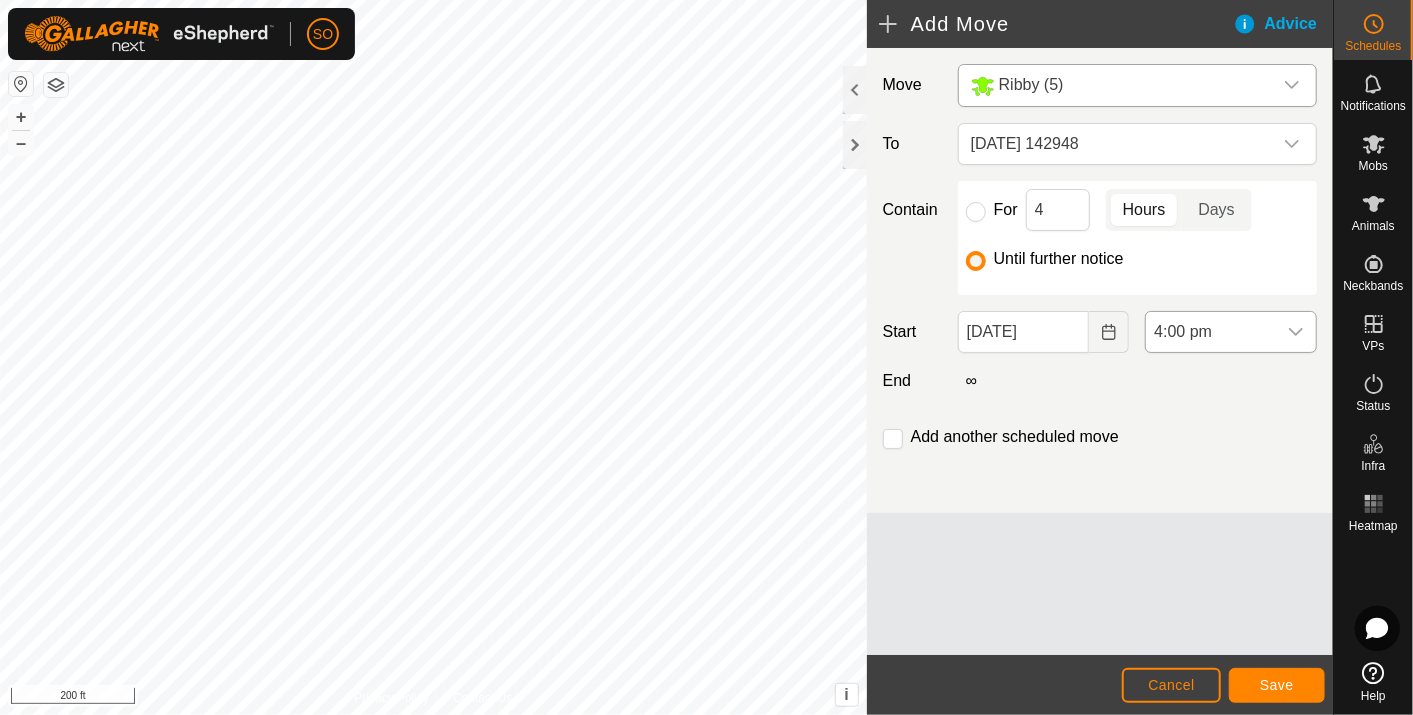 click 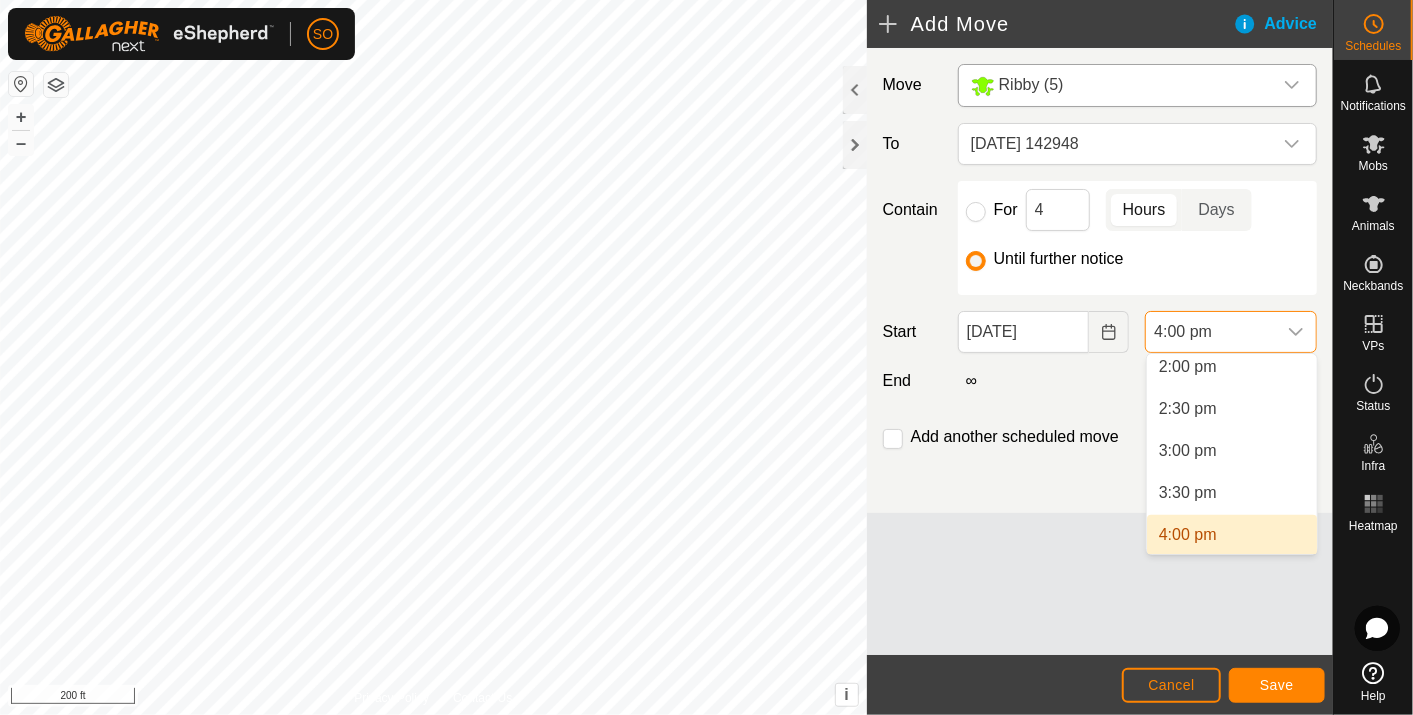 scroll, scrollTop: 1175, scrollLeft: 0, axis: vertical 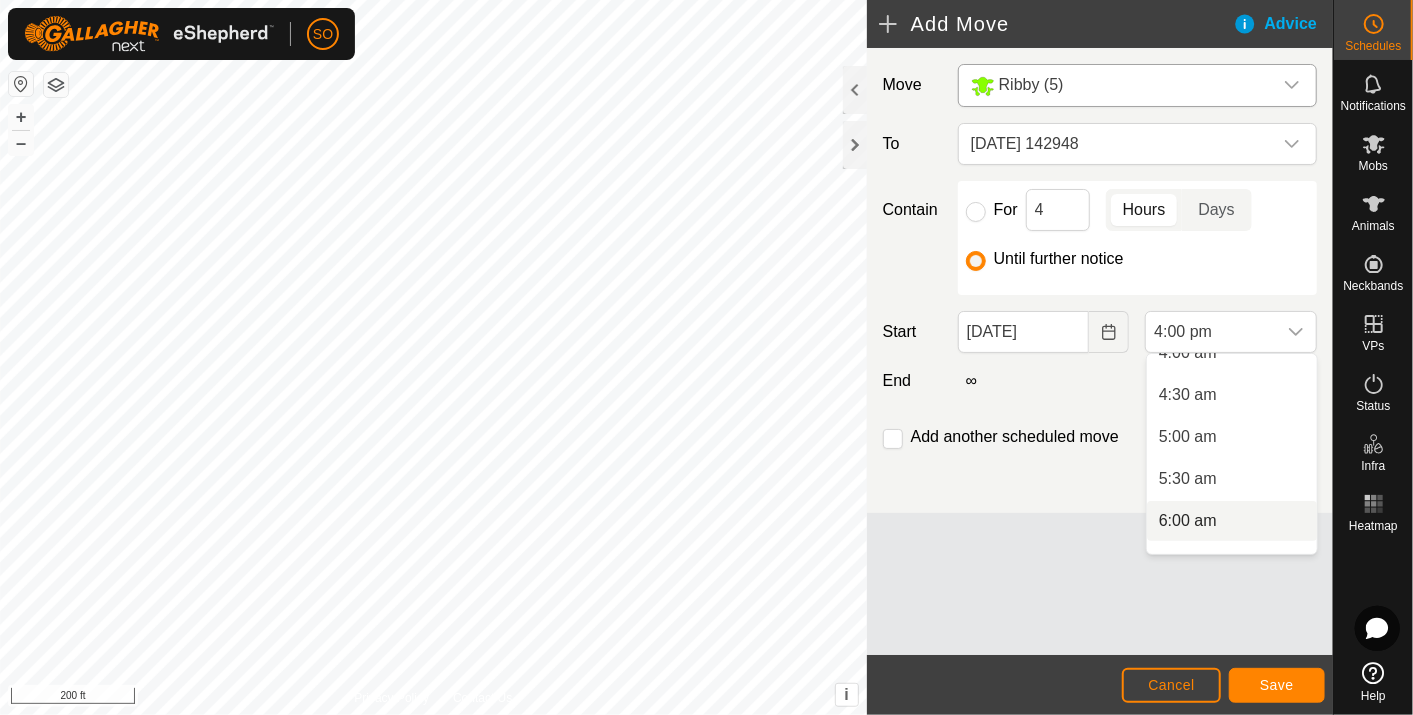 click on "6:00 am" at bounding box center [1232, 521] 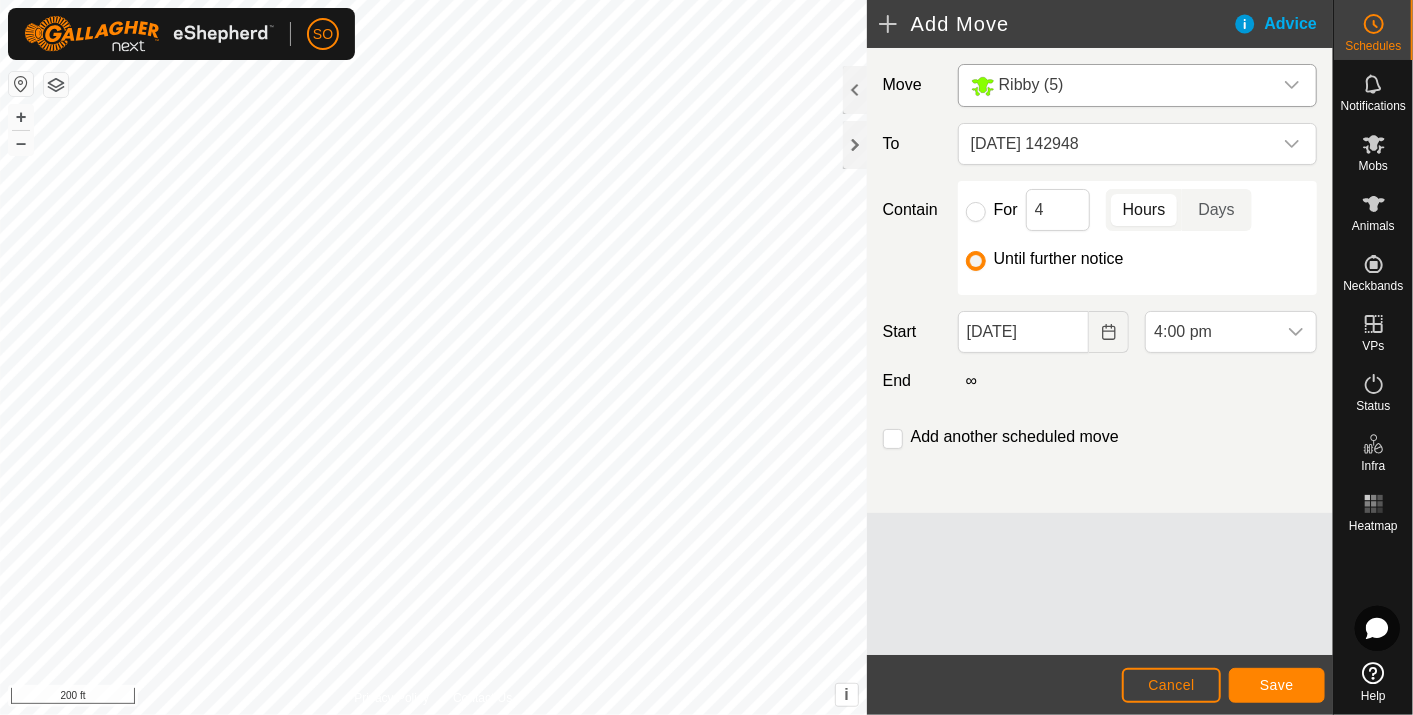 scroll, scrollTop: 1183, scrollLeft: 0, axis: vertical 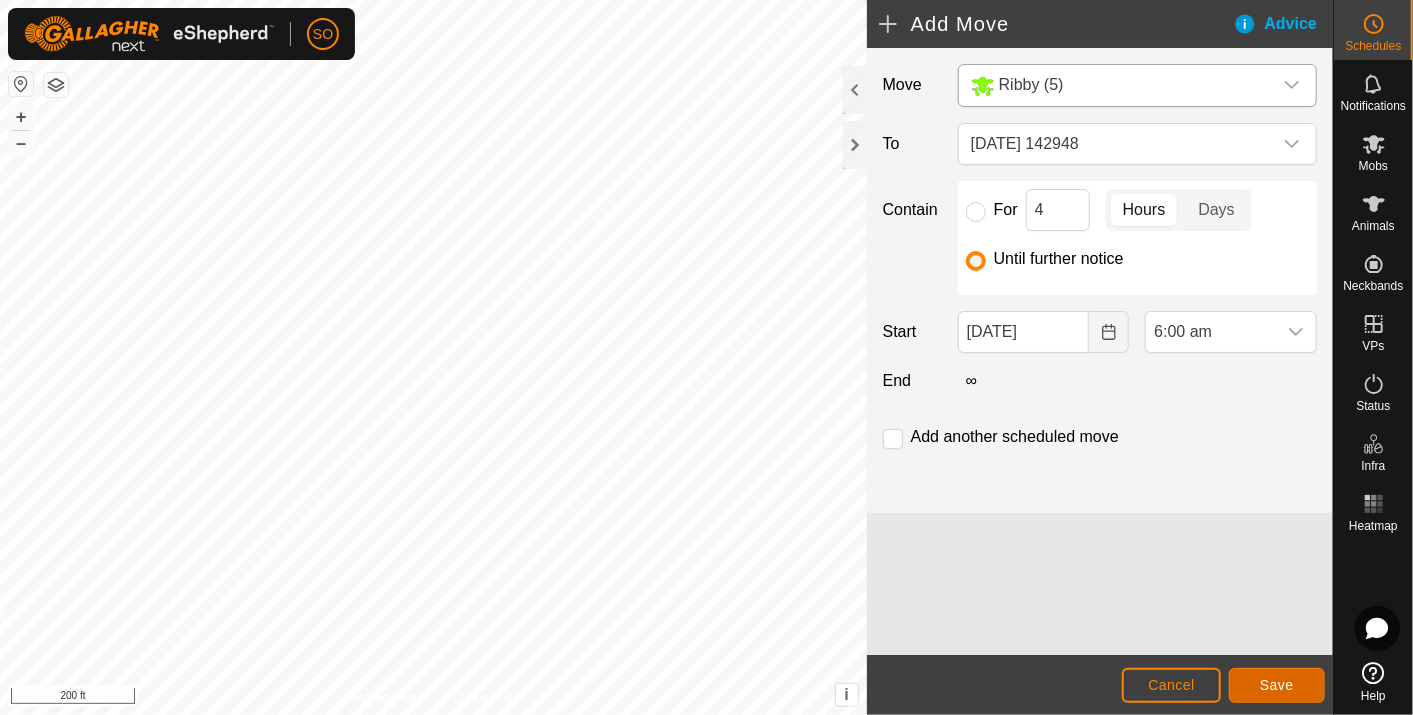 click on "Save" 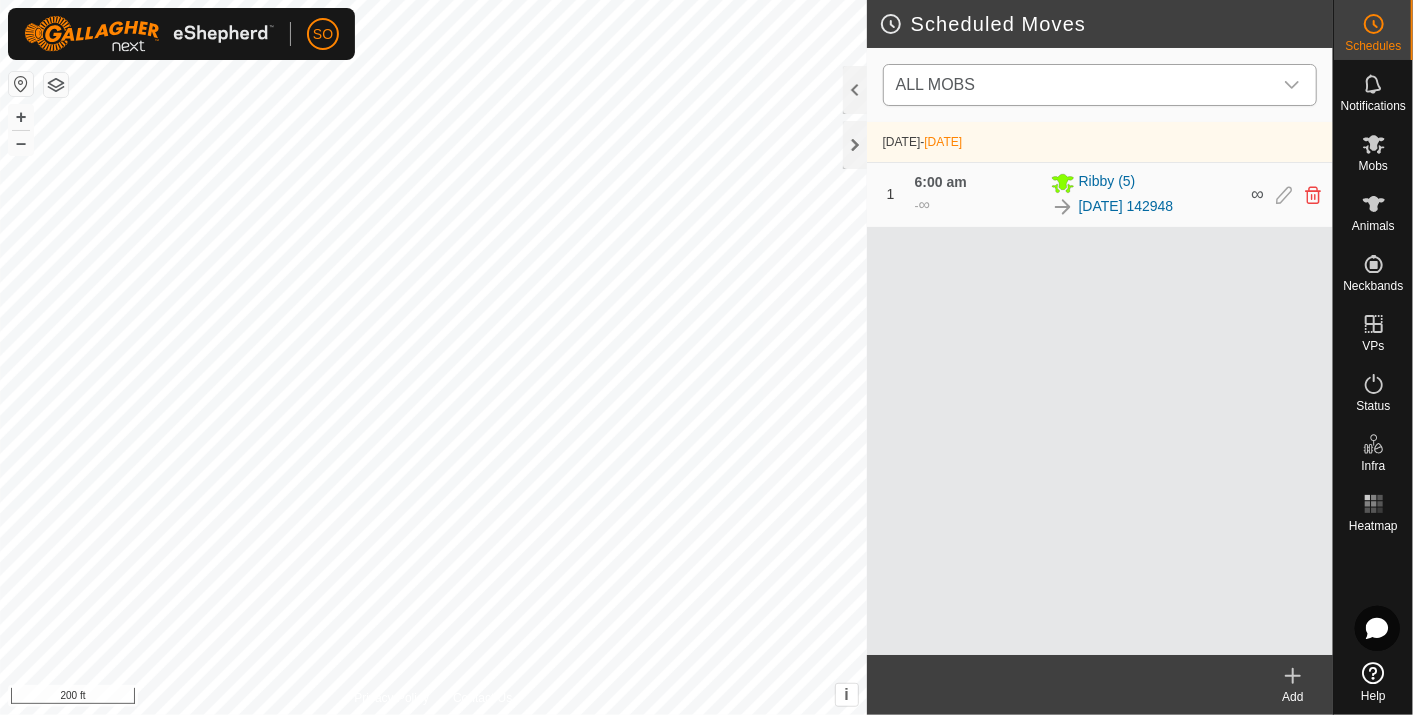 click 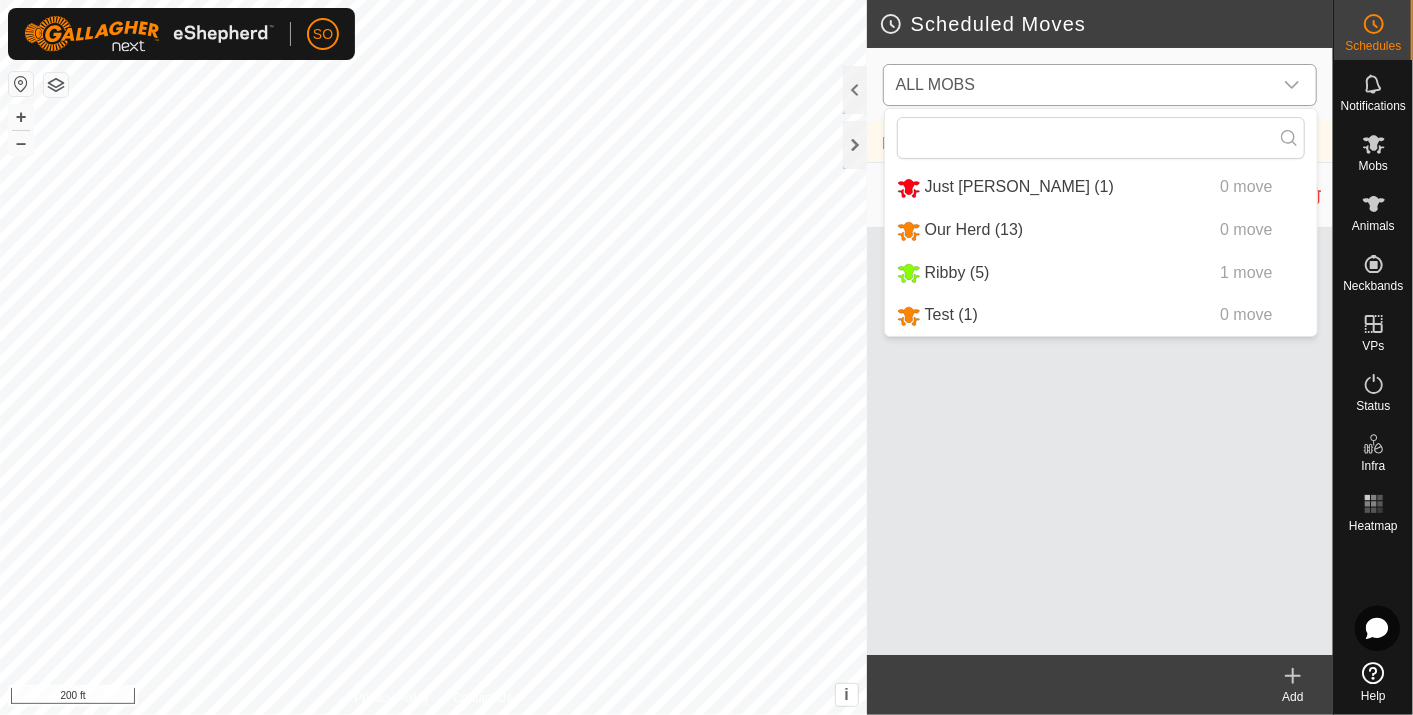 click on "Ribby (5) 1 move" at bounding box center (1101, 273) 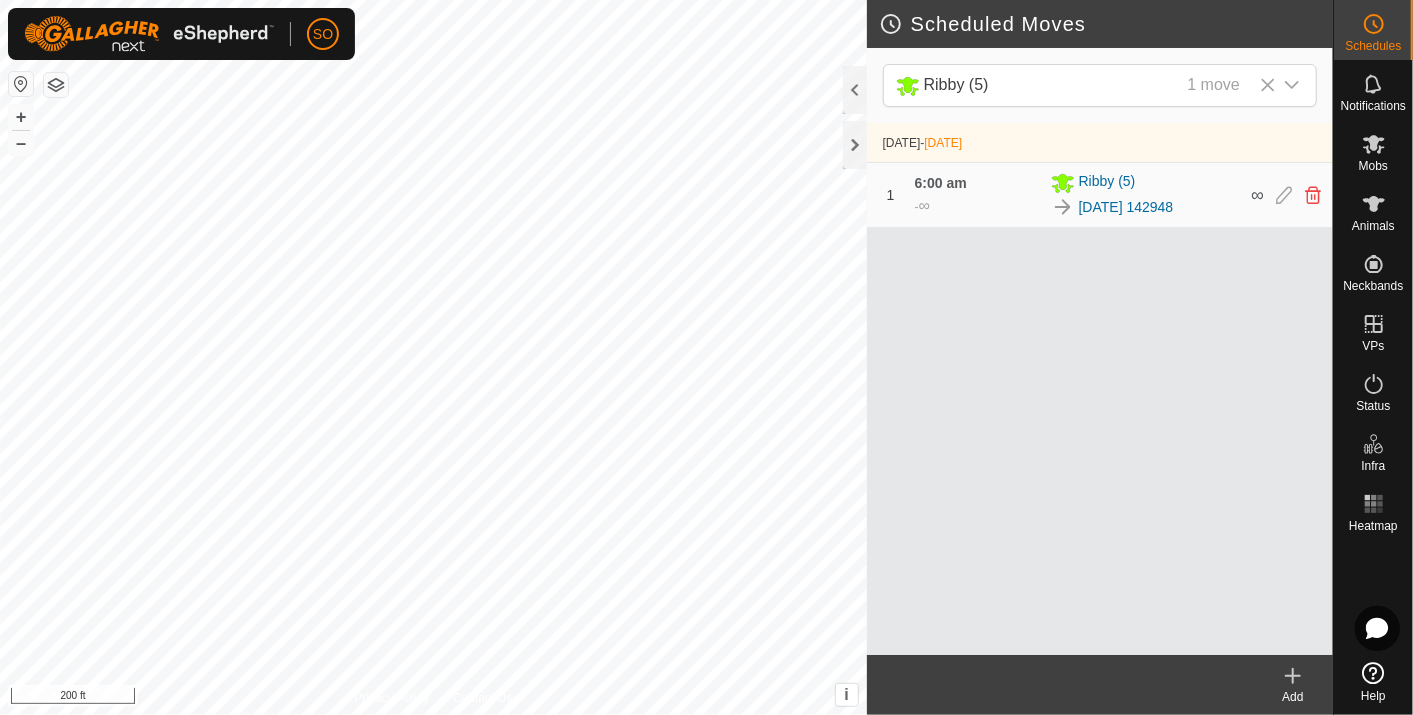 click 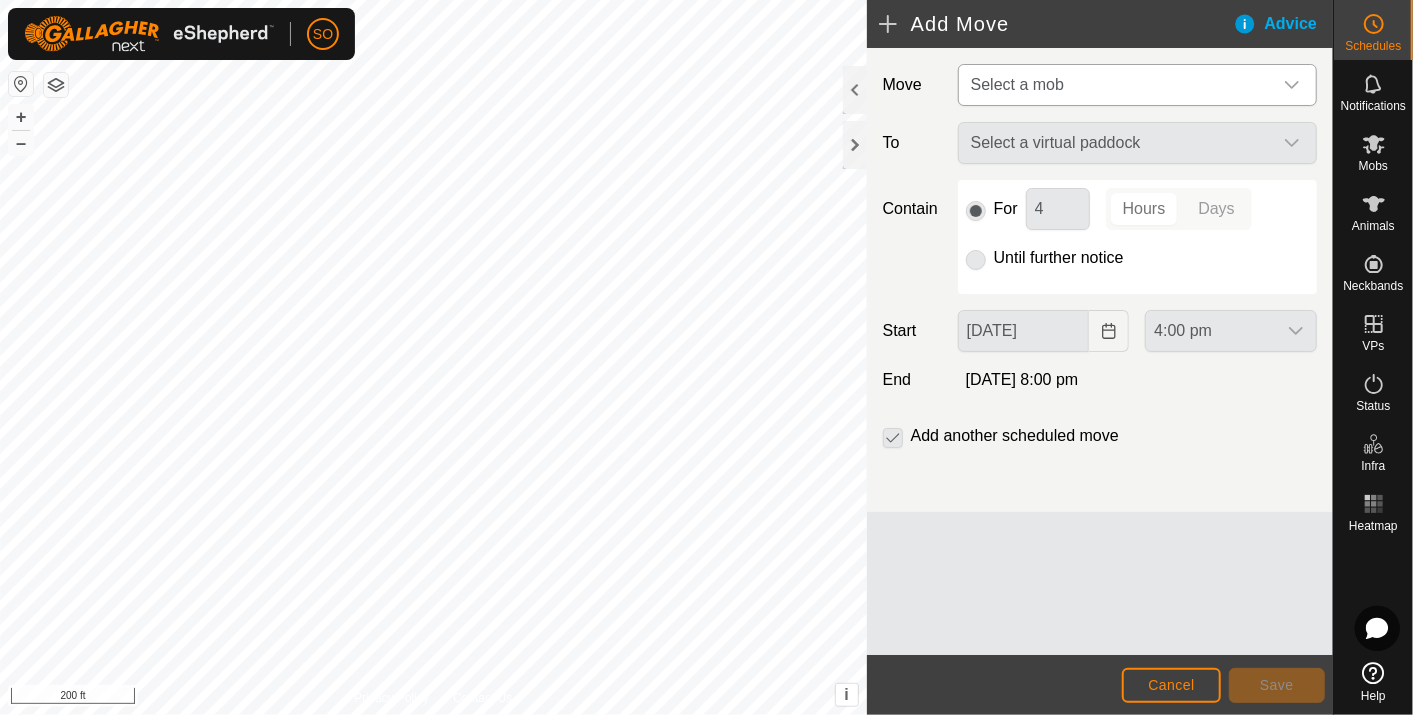 click at bounding box center (1292, 85) 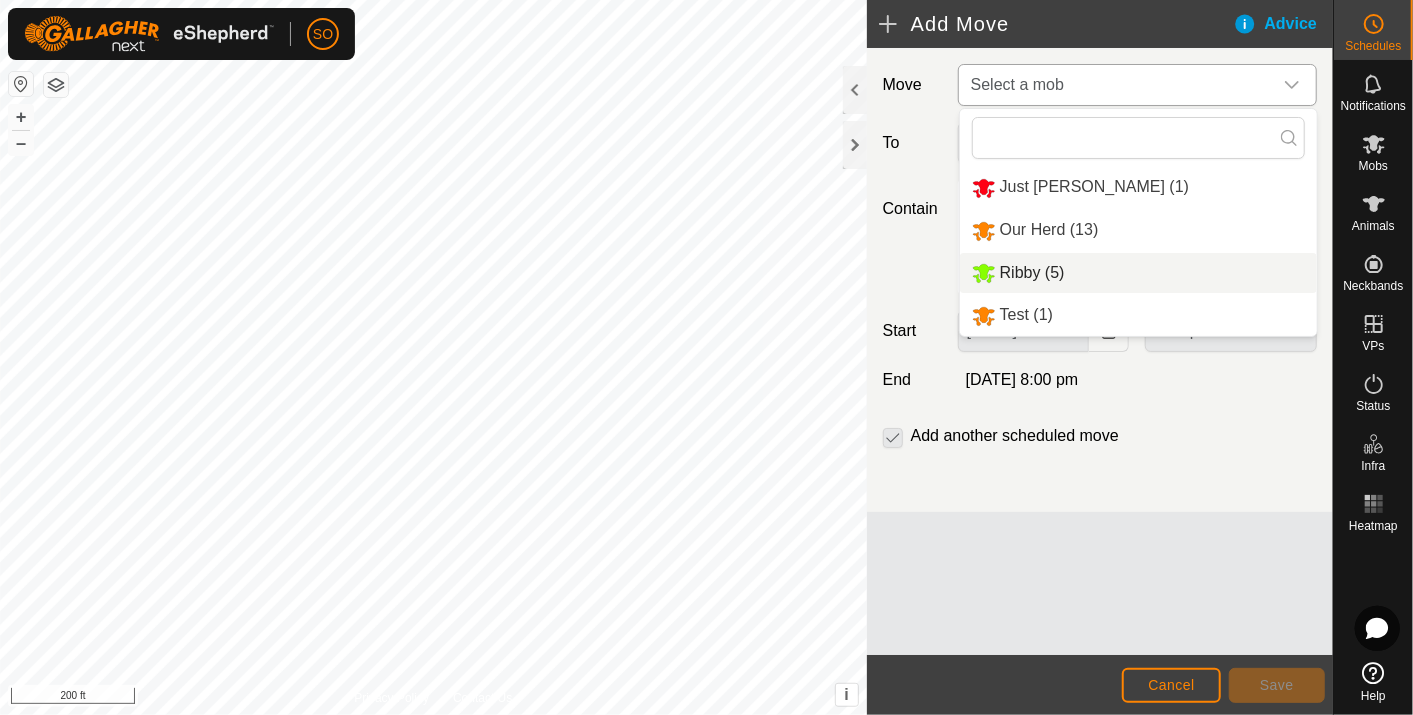 click on "Ribby (5)" at bounding box center (1138, 273) 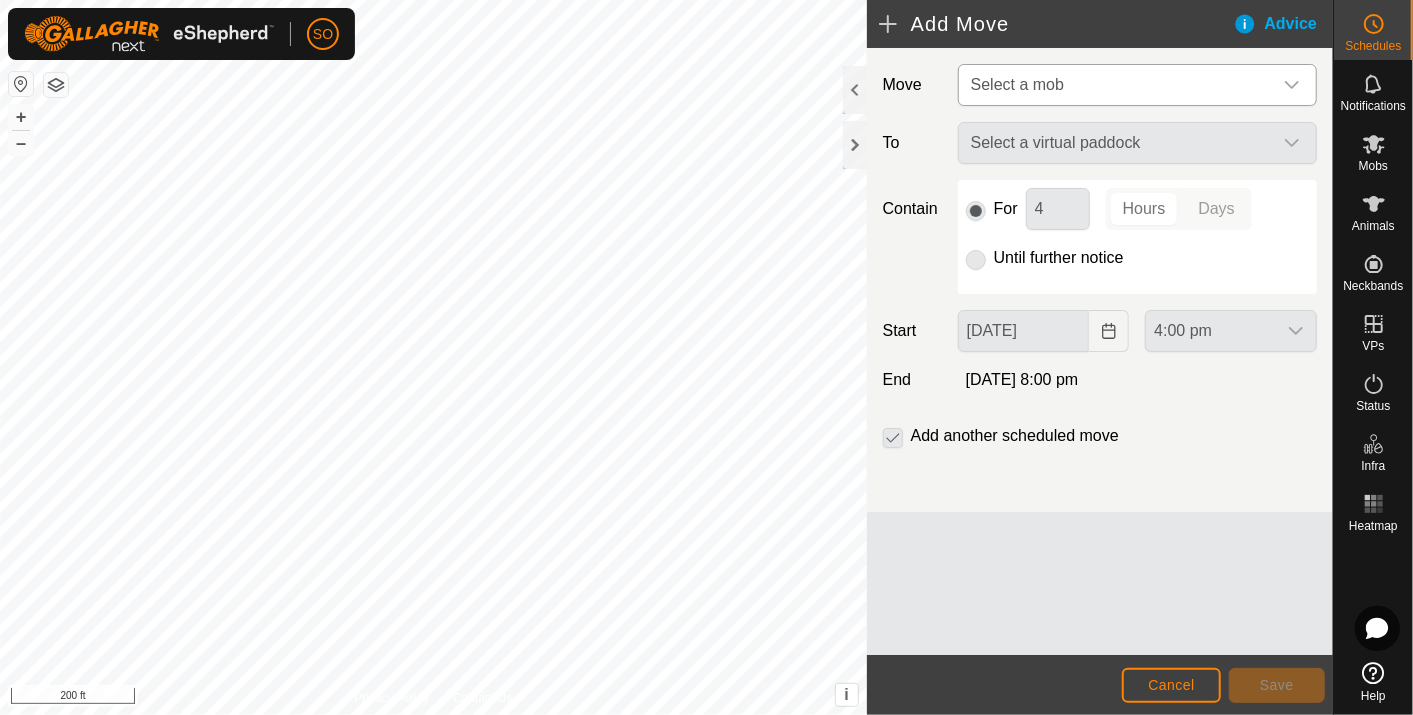 type on "[DATE]" 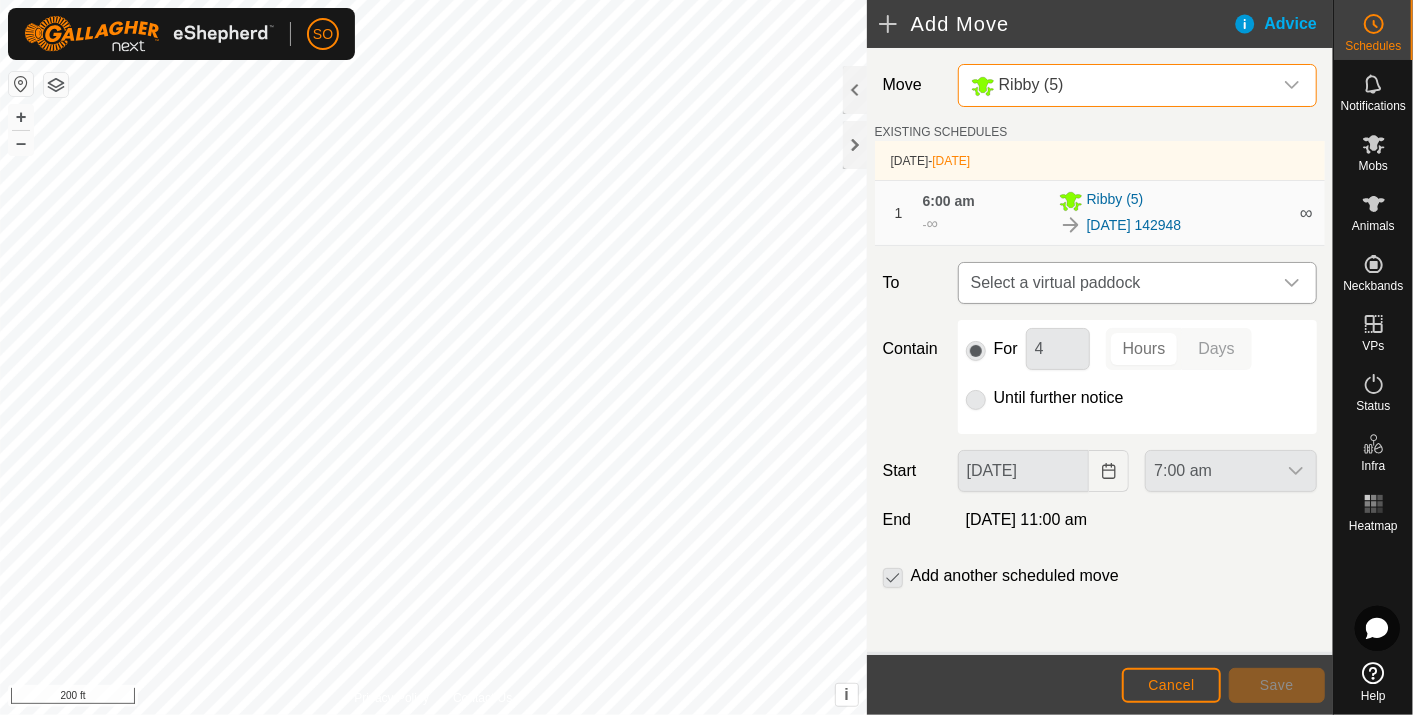 click 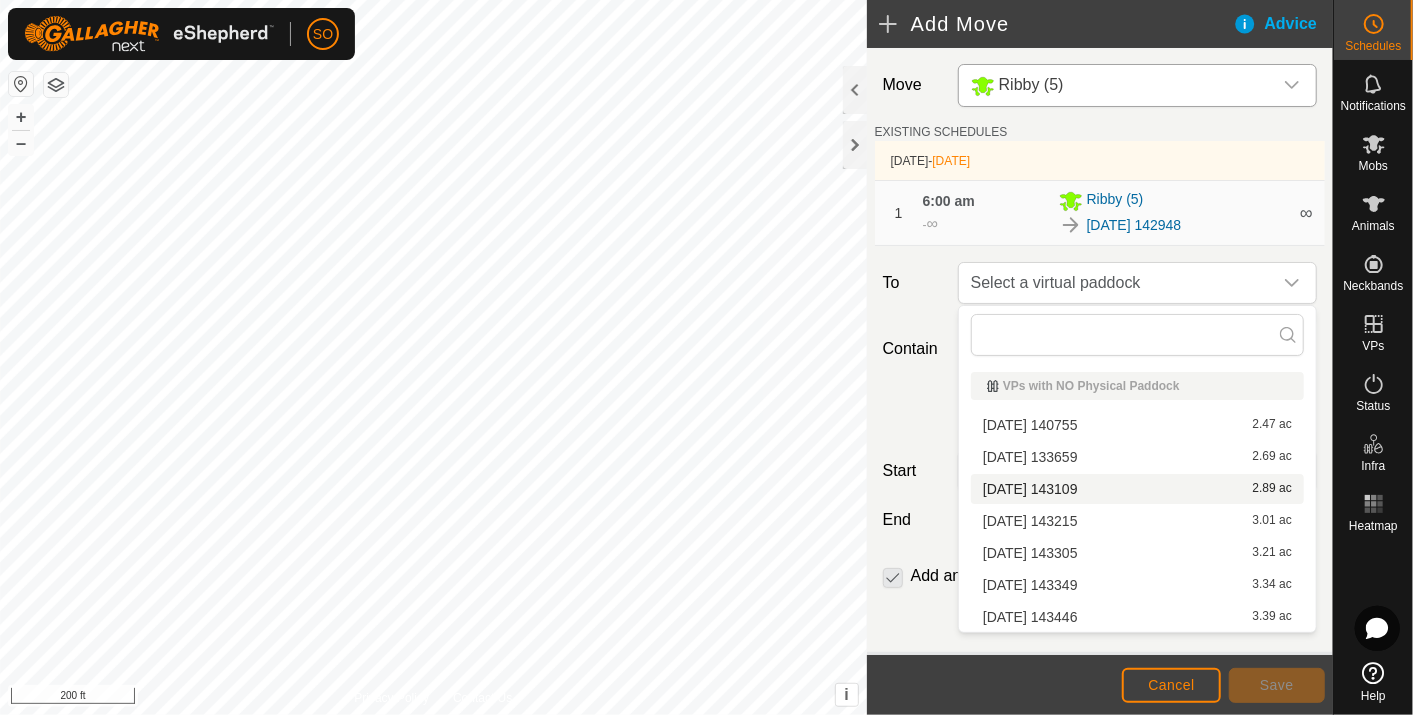 click on "[DATE] 143109  2.89 ac" at bounding box center [1137, 489] 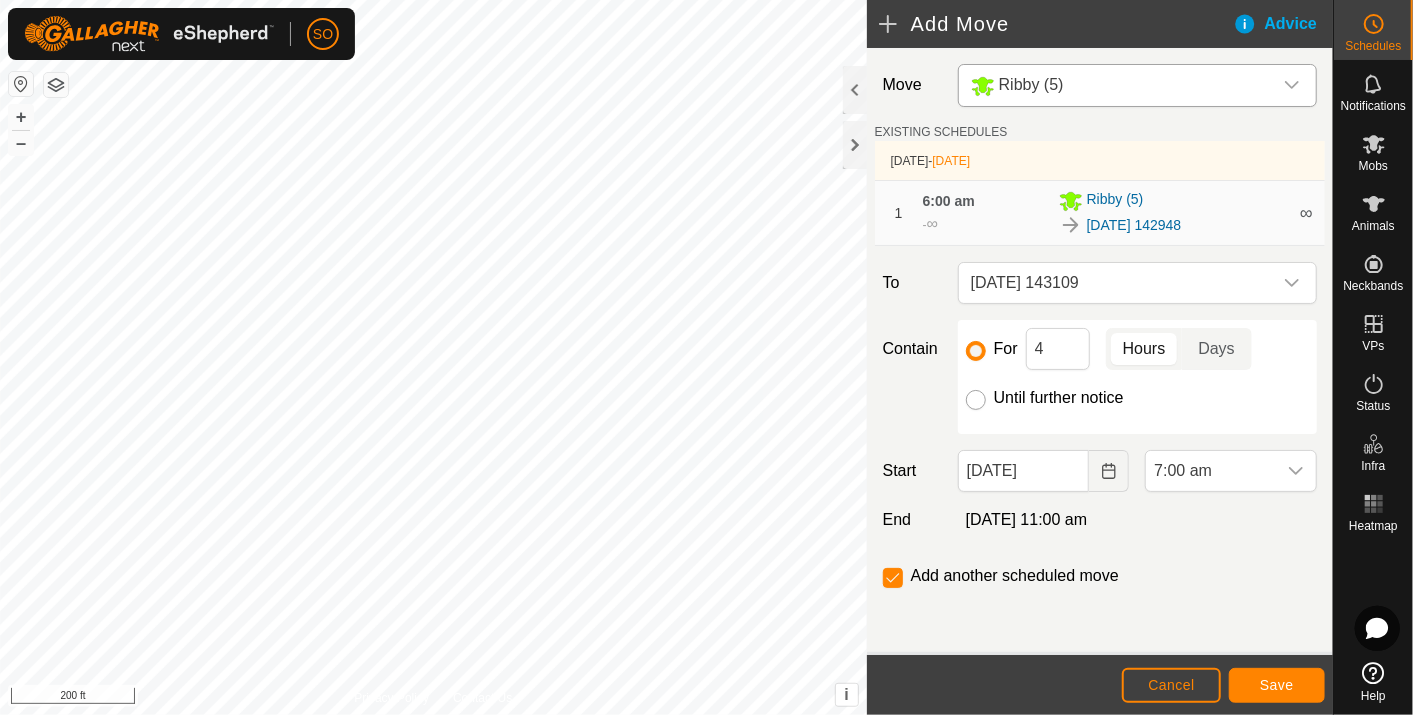 click on "Until further notice" at bounding box center (976, 400) 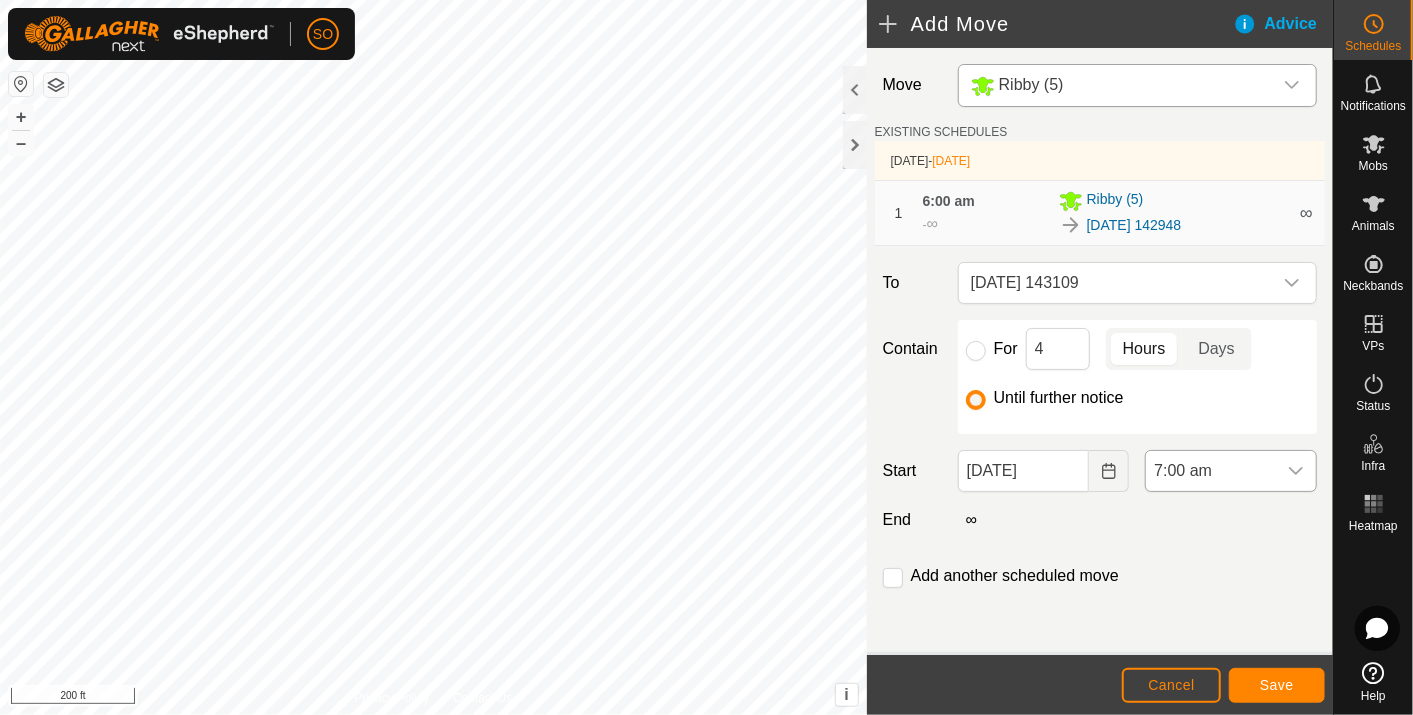 click 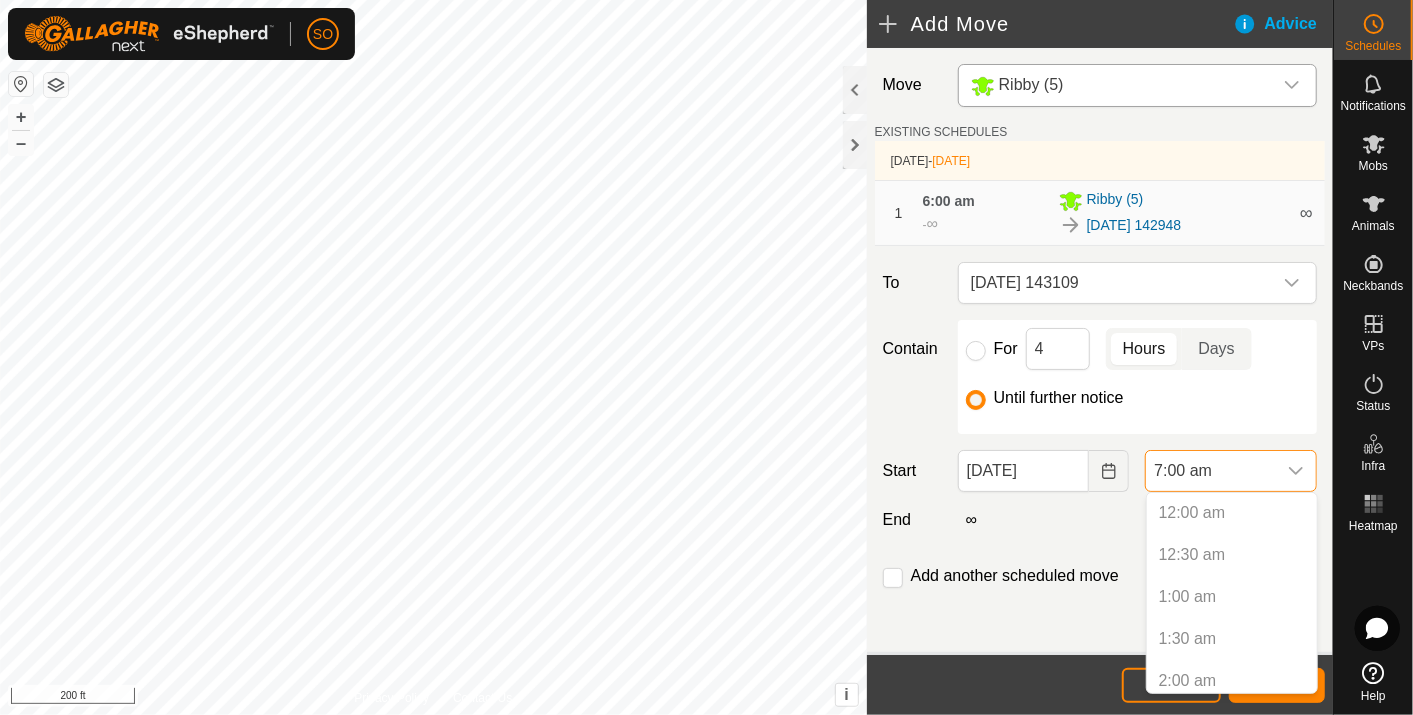 scroll, scrollTop: 427, scrollLeft: 0, axis: vertical 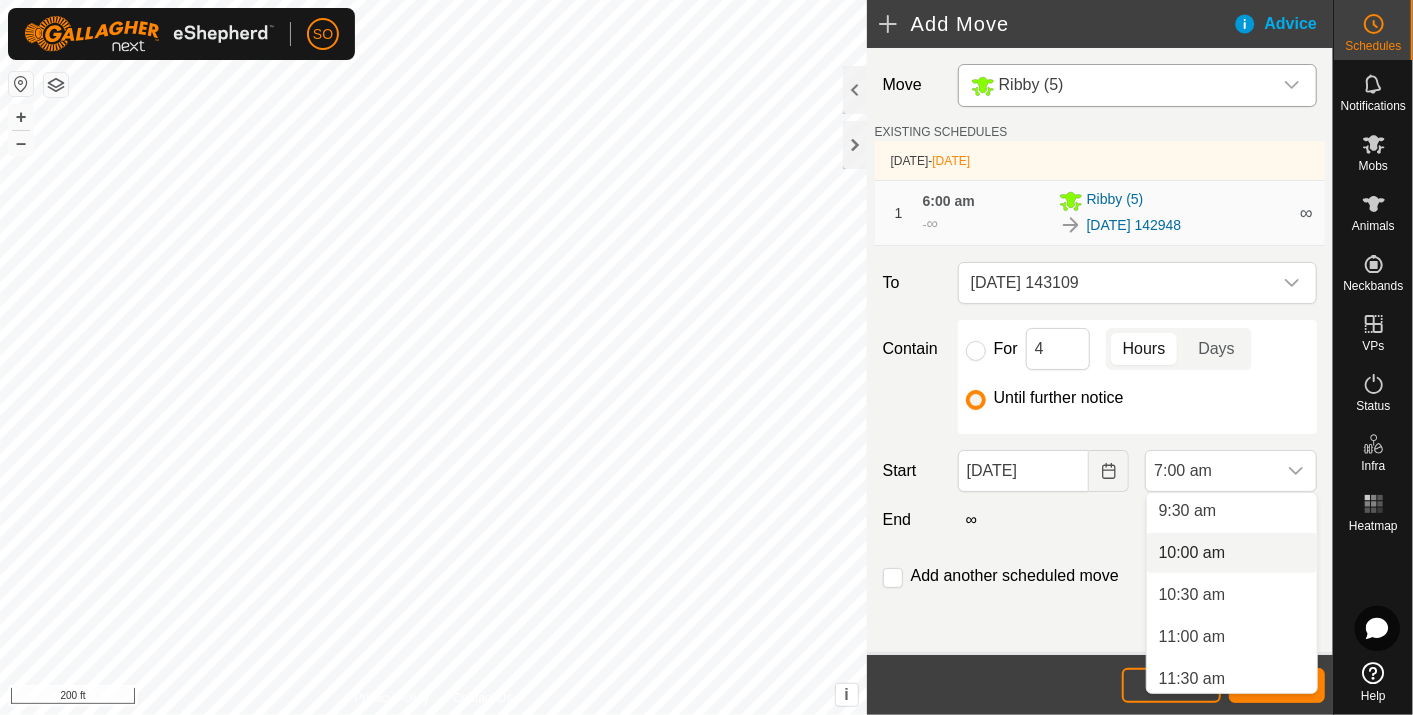 click on "10:00 am" at bounding box center [1232, 553] 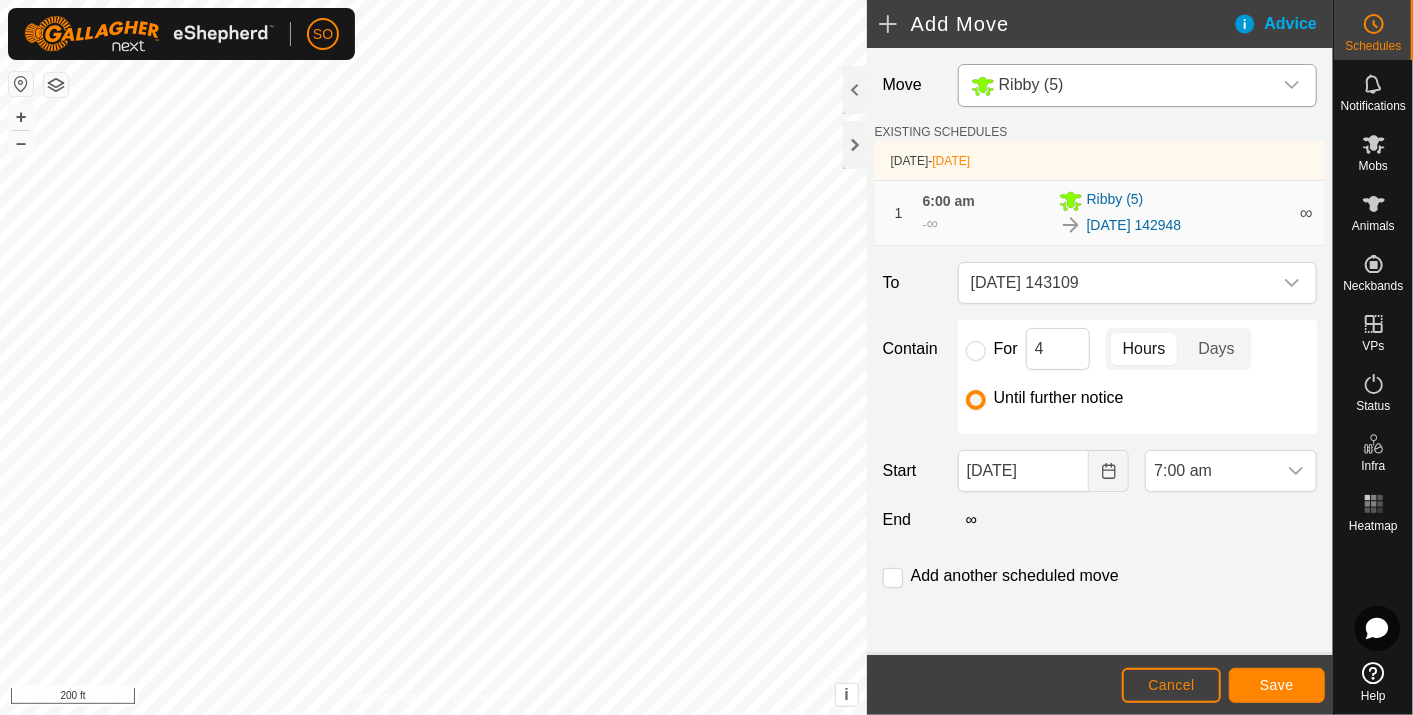 scroll, scrollTop: 587, scrollLeft: 0, axis: vertical 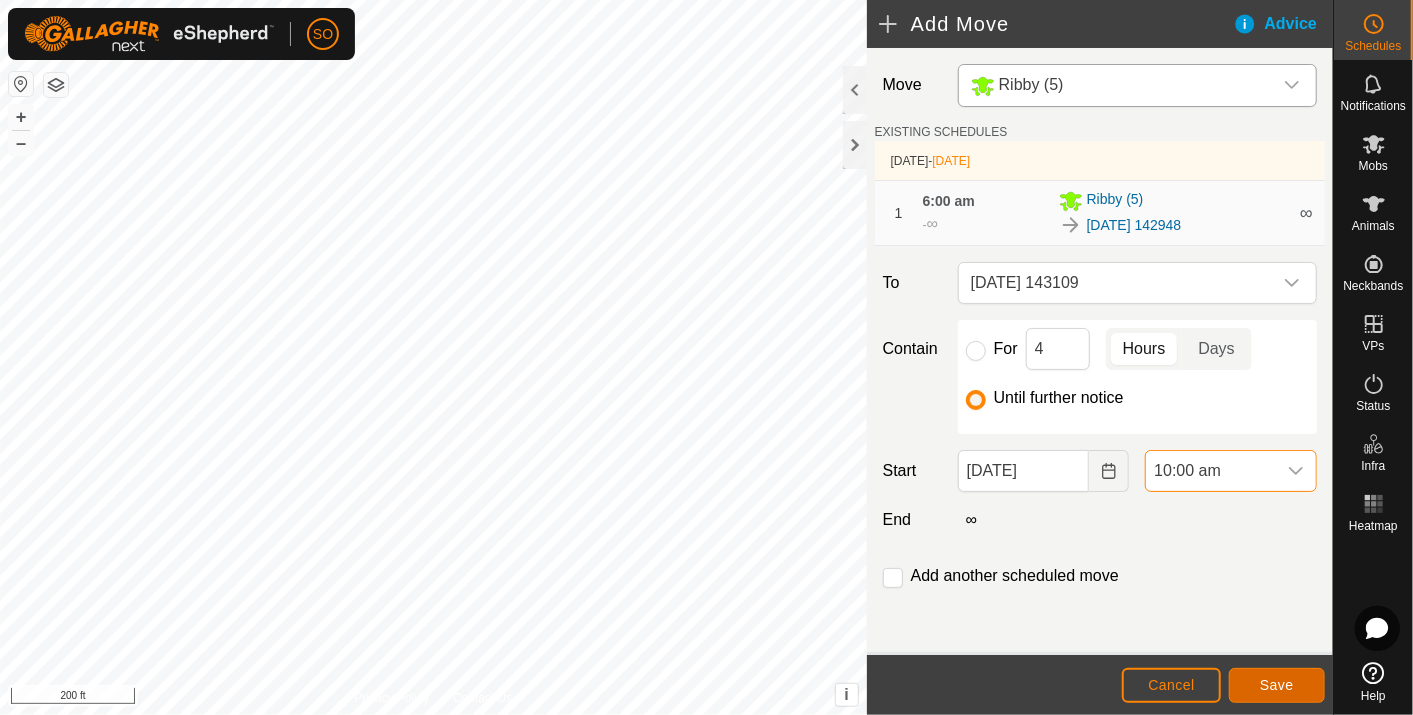 click on "Save" 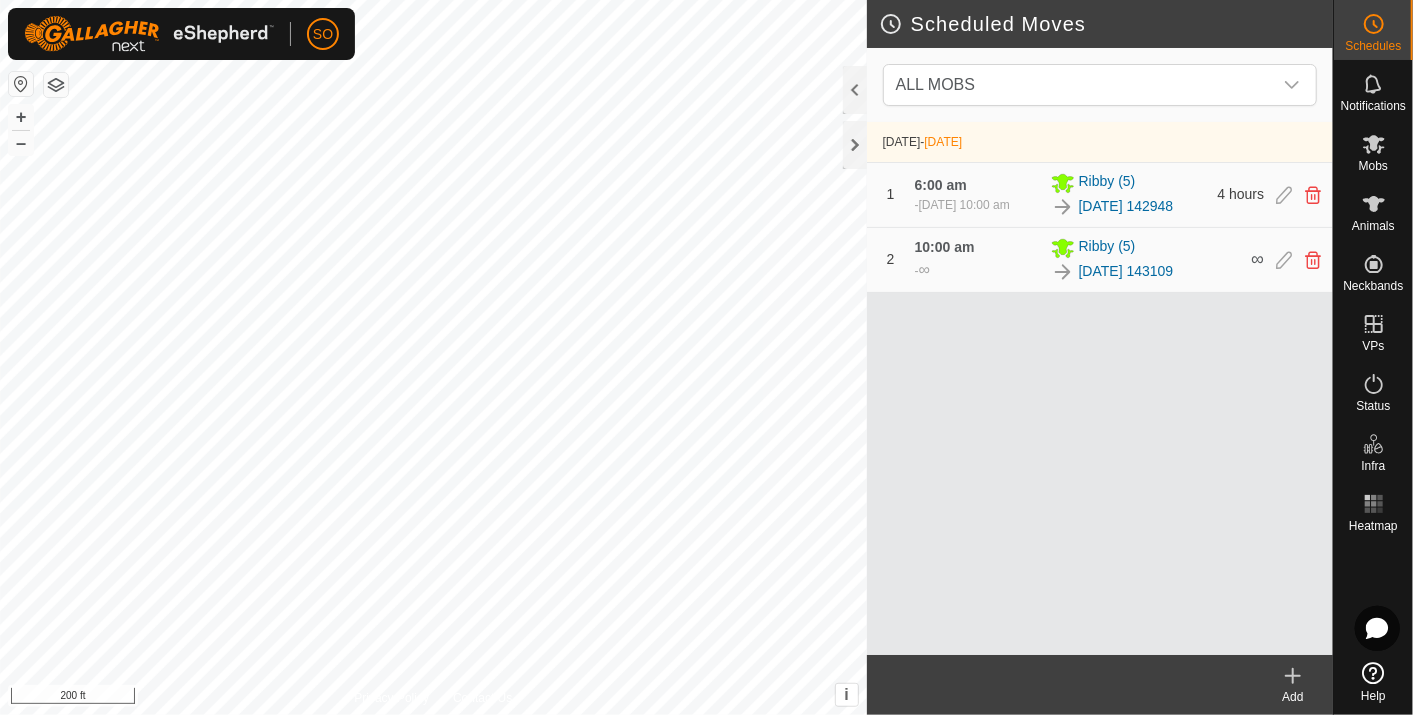 click 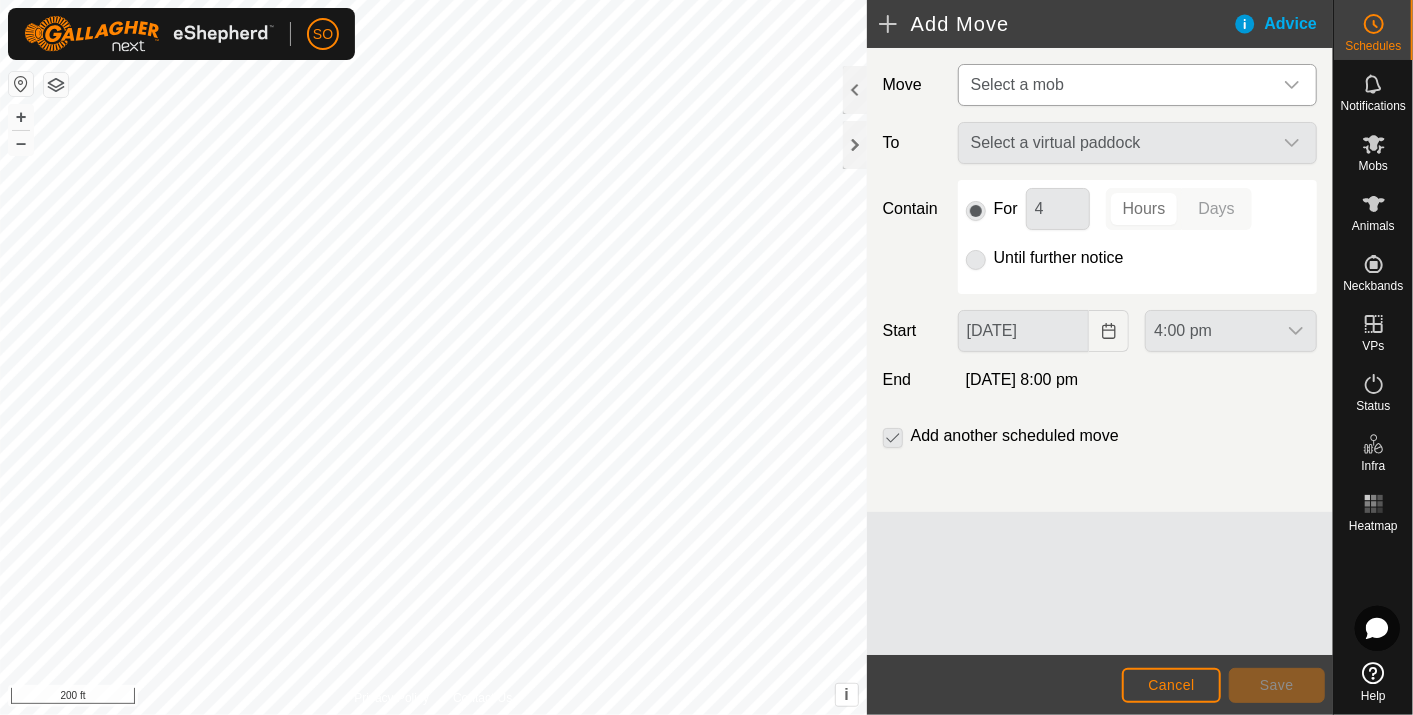 click 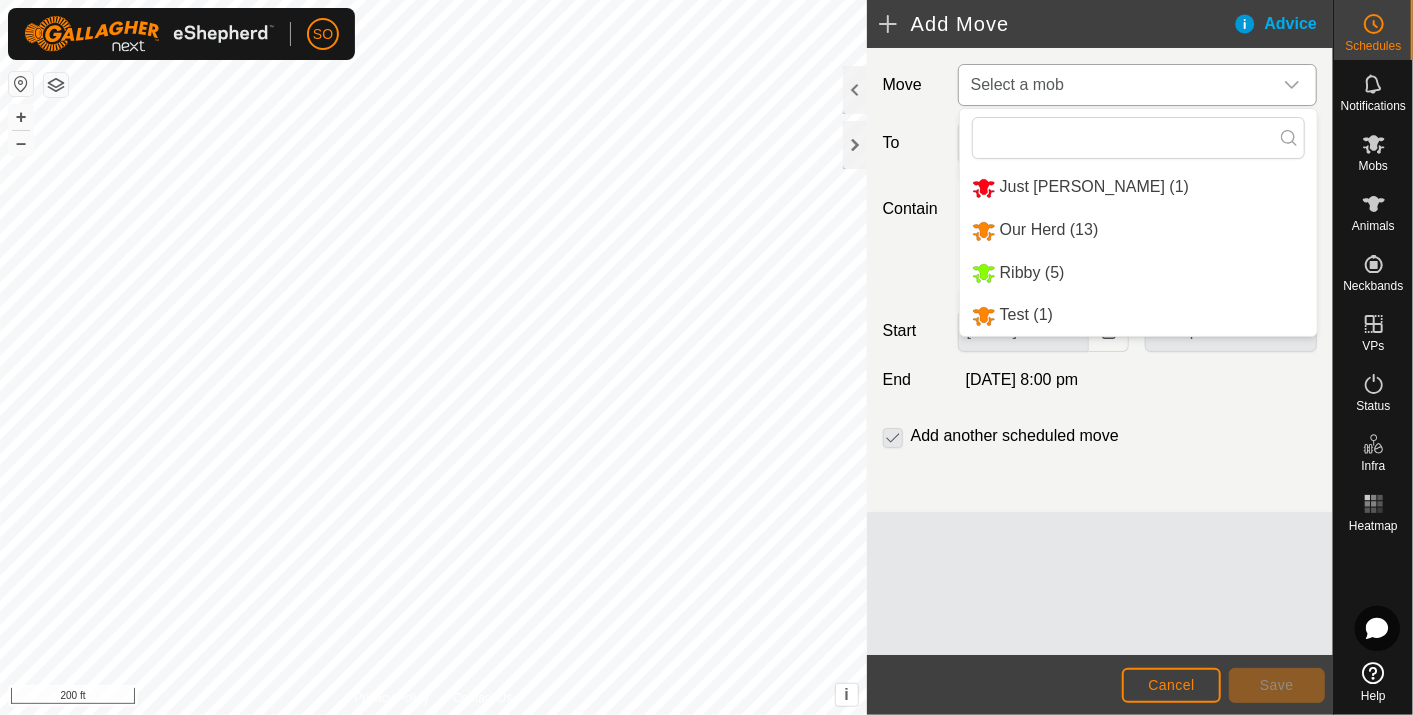 click on "Our Herd (13)" at bounding box center (1138, 230) 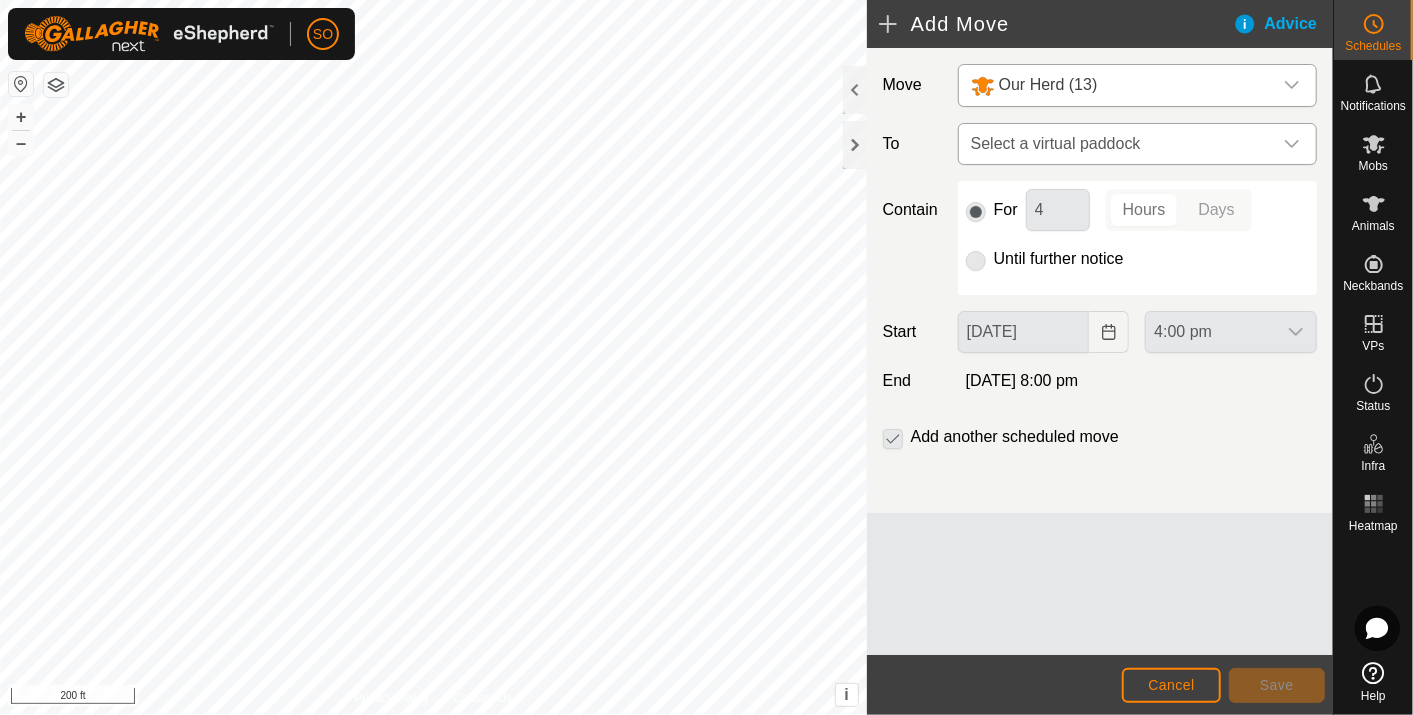 click 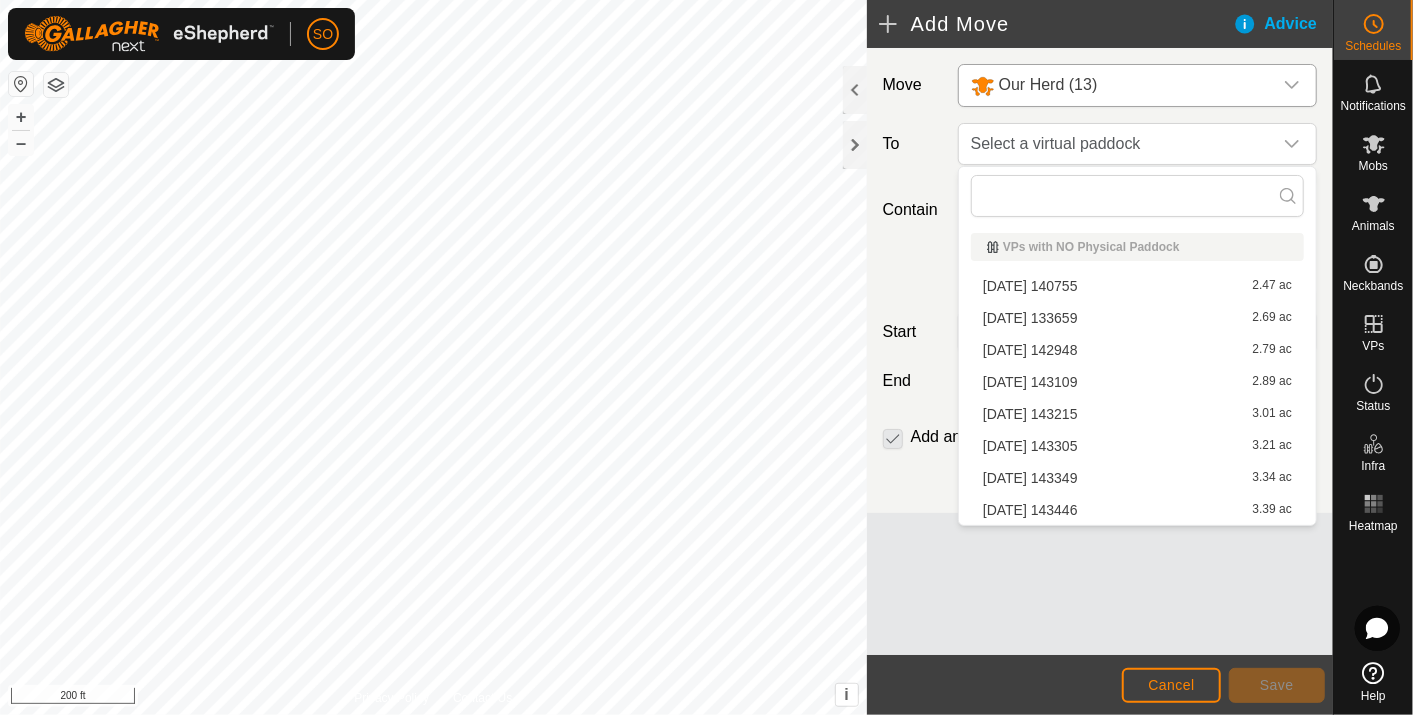click on "[DATE] 142948  2.79 ac" at bounding box center [1137, 350] 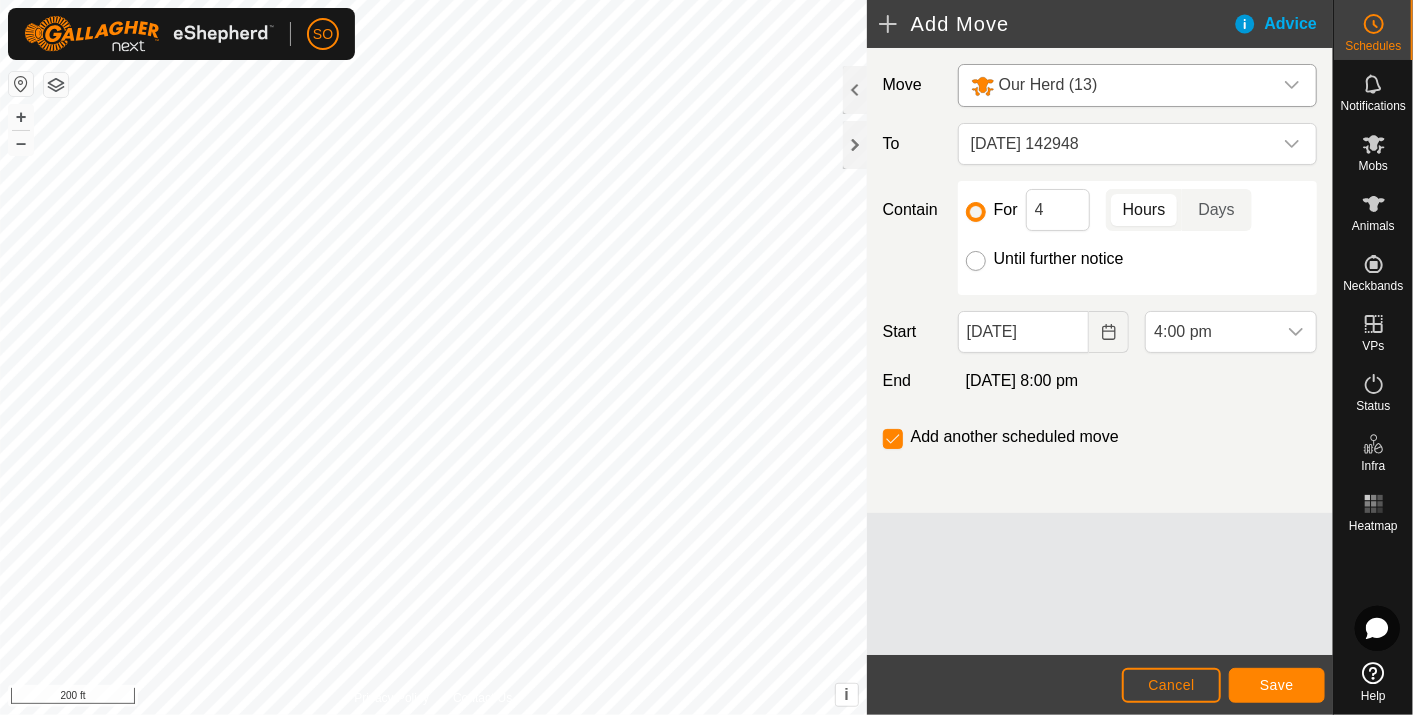 click on "Until further notice" at bounding box center [976, 261] 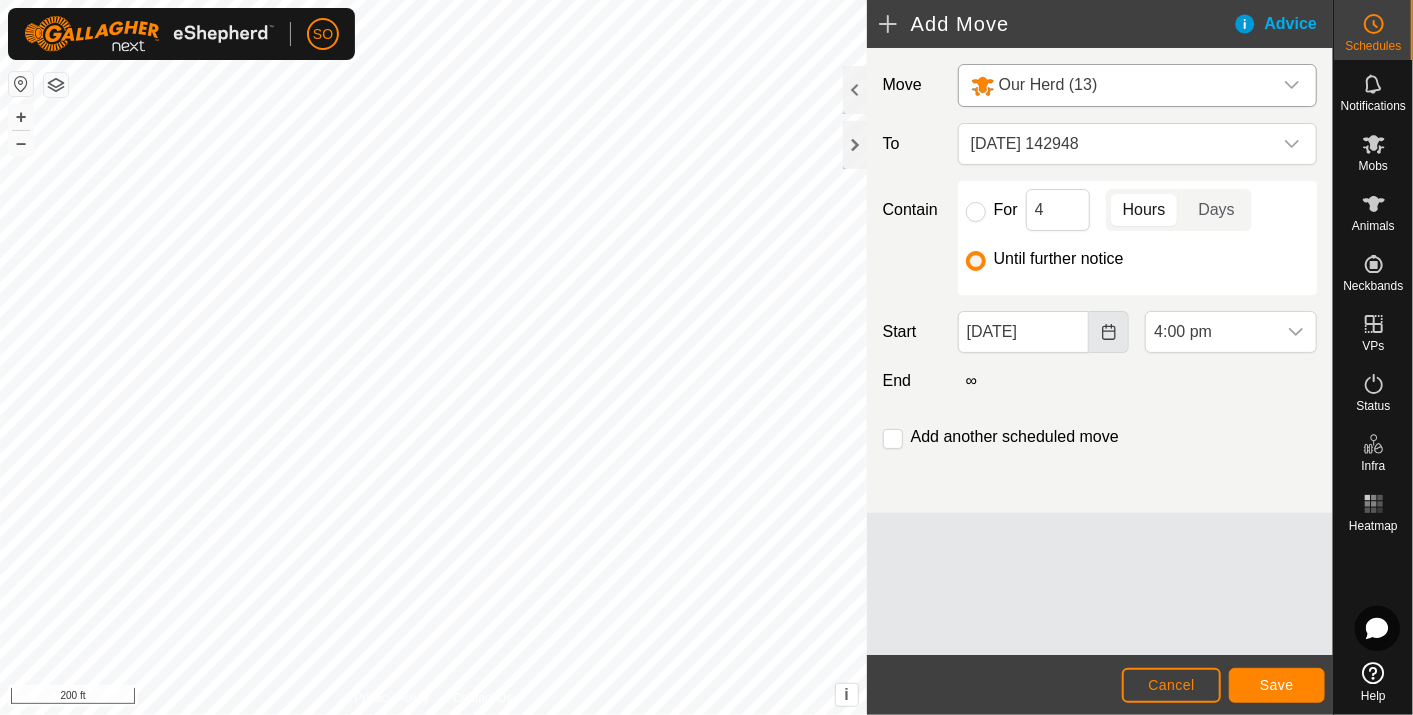 click 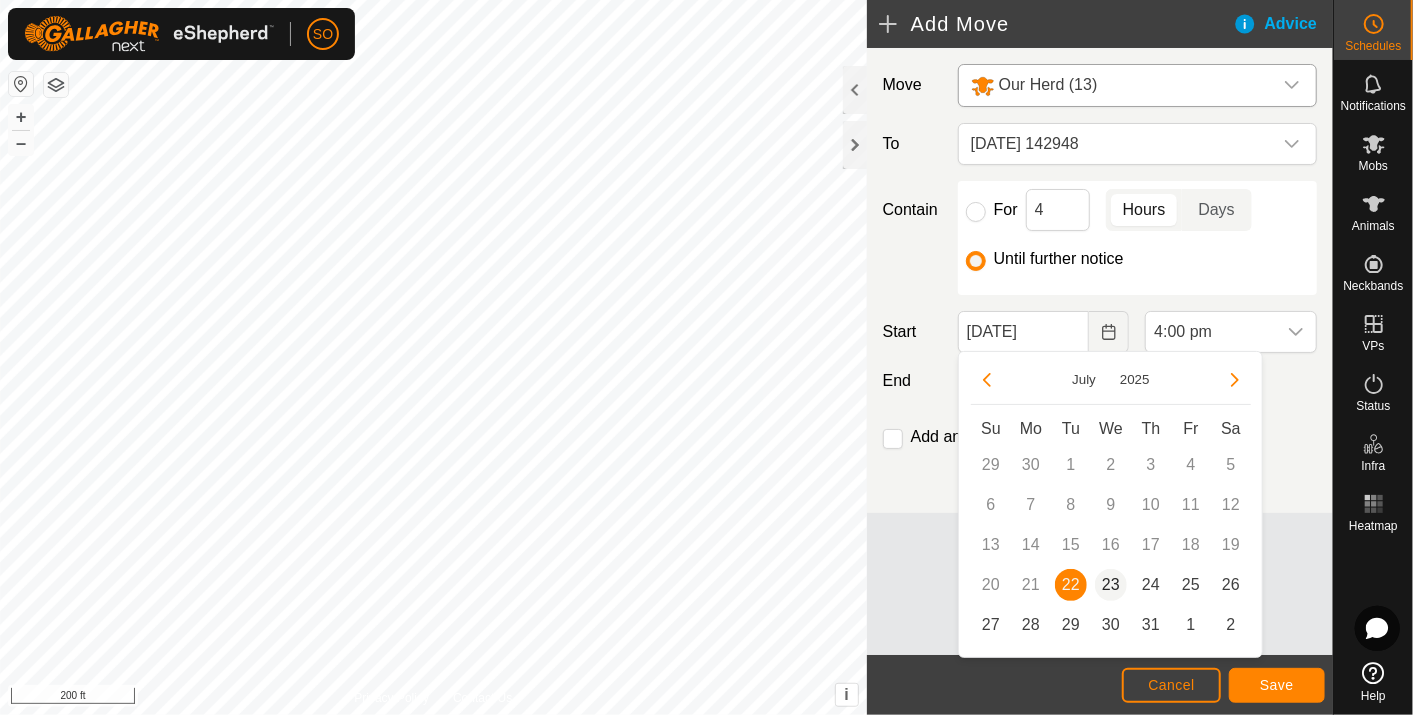 click on "23" at bounding box center (1111, 585) 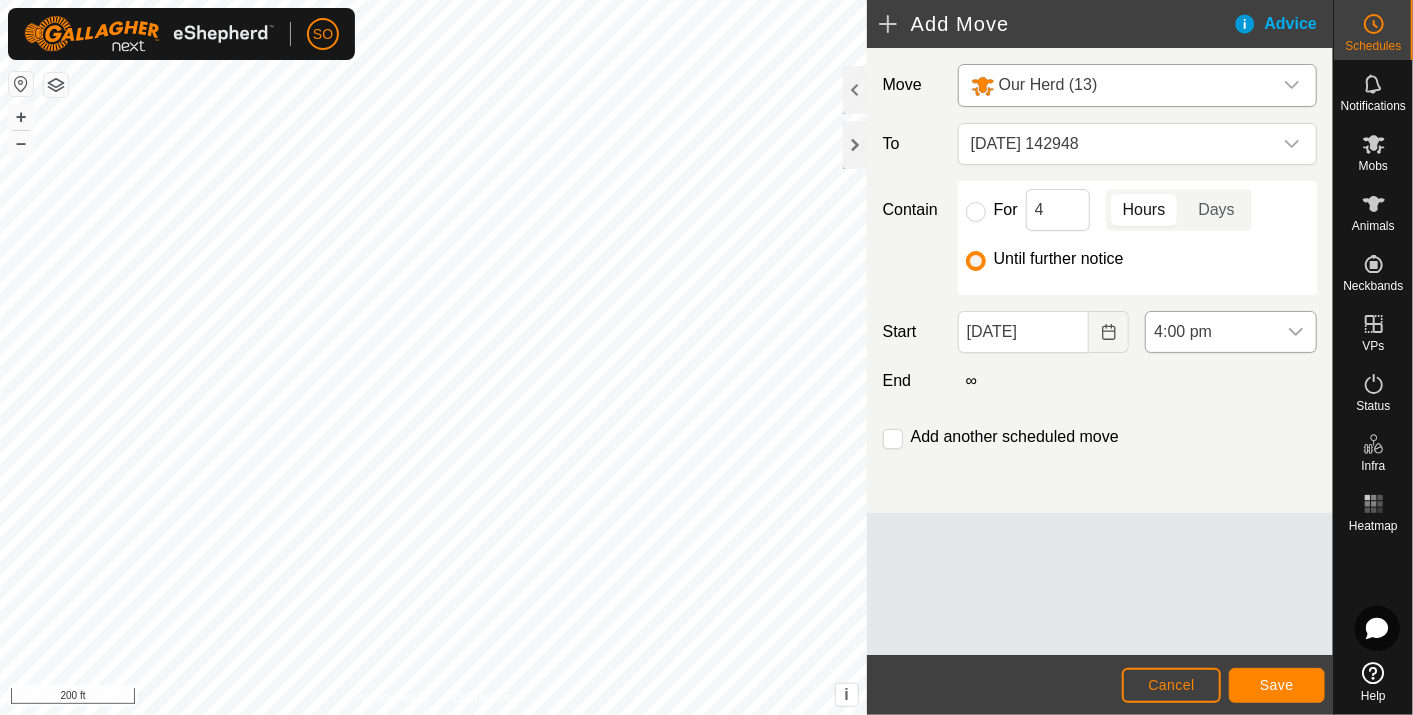 click 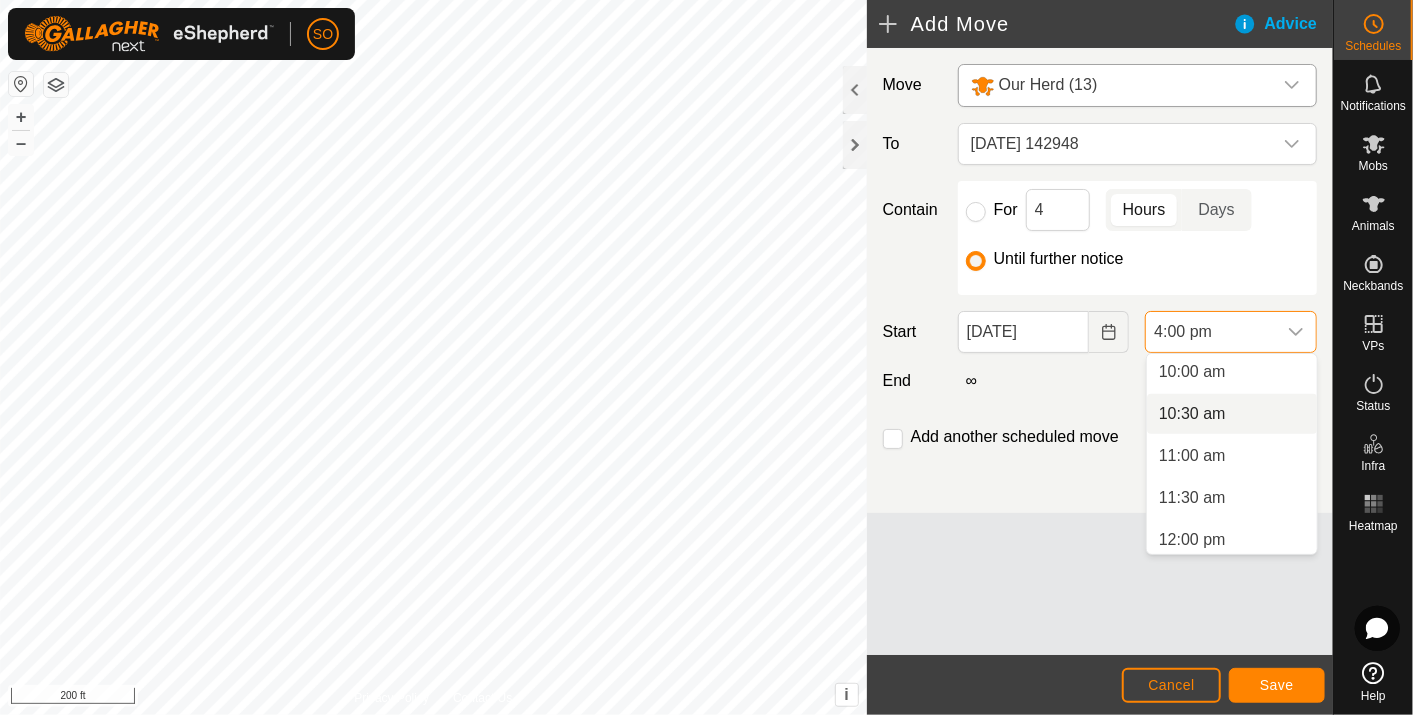 scroll, scrollTop: 839, scrollLeft: 0, axis: vertical 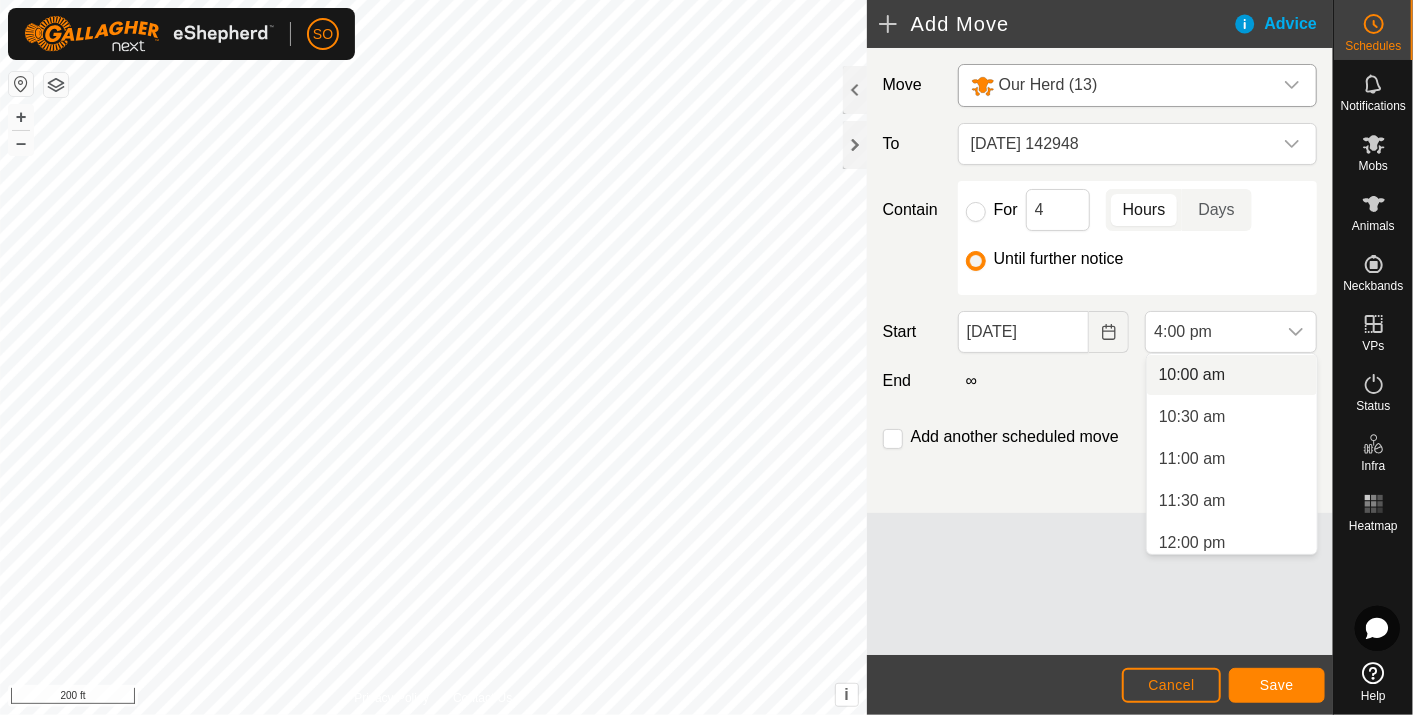 click on "10:00 am" at bounding box center [1232, 375] 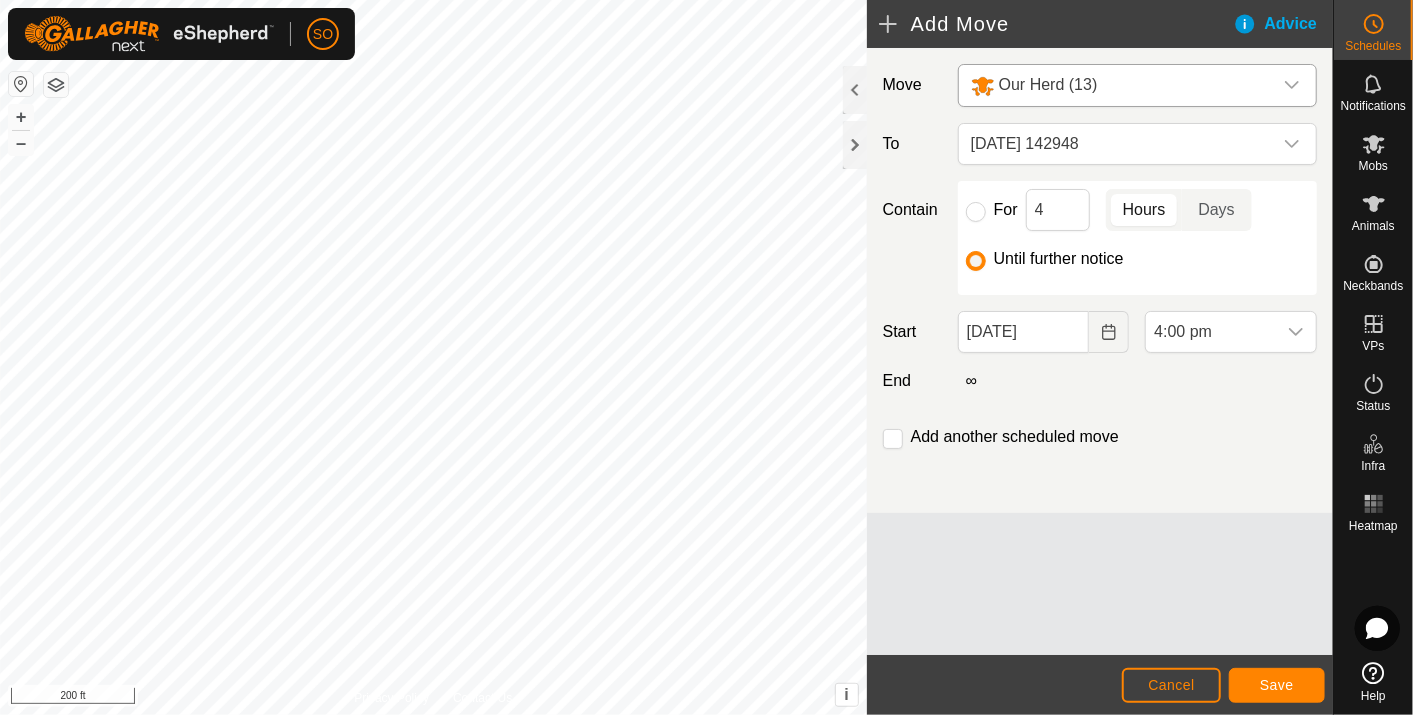 scroll, scrollTop: 1183, scrollLeft: 0, axis: vertical 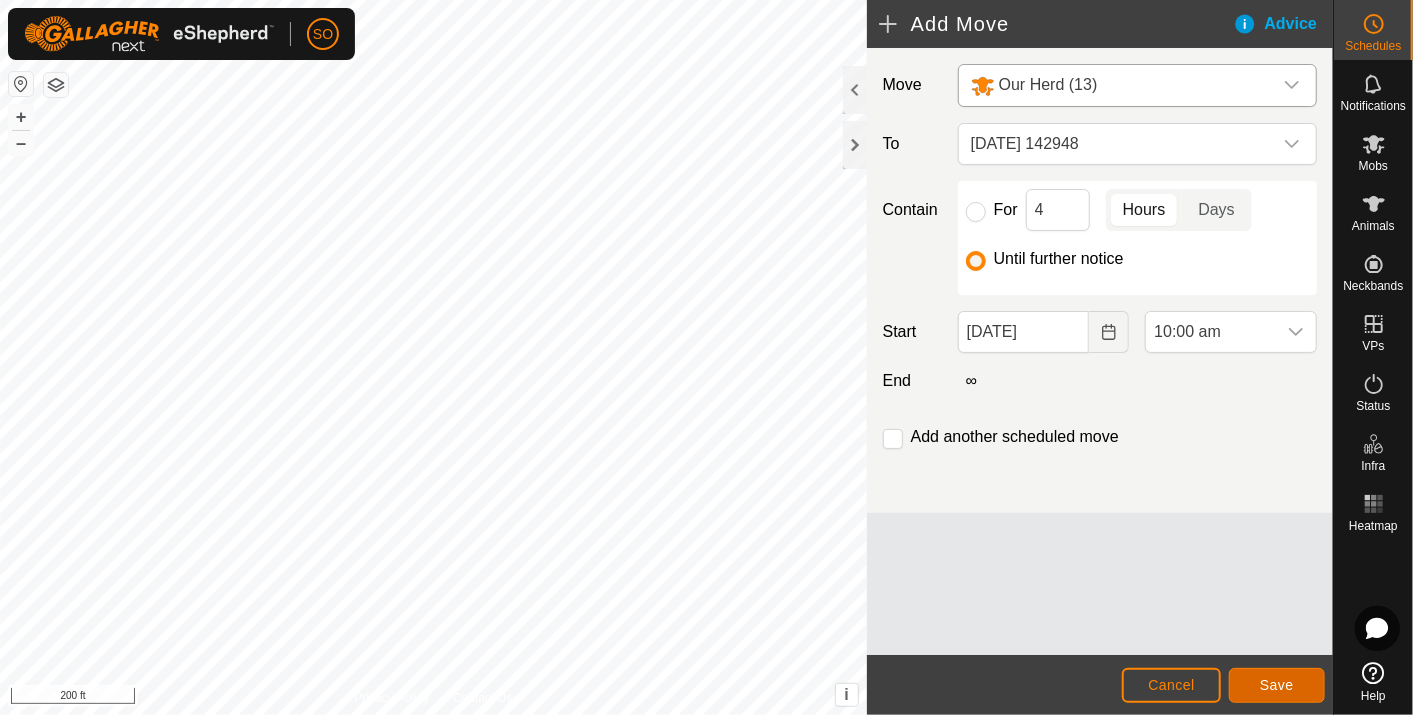 click on "Save" 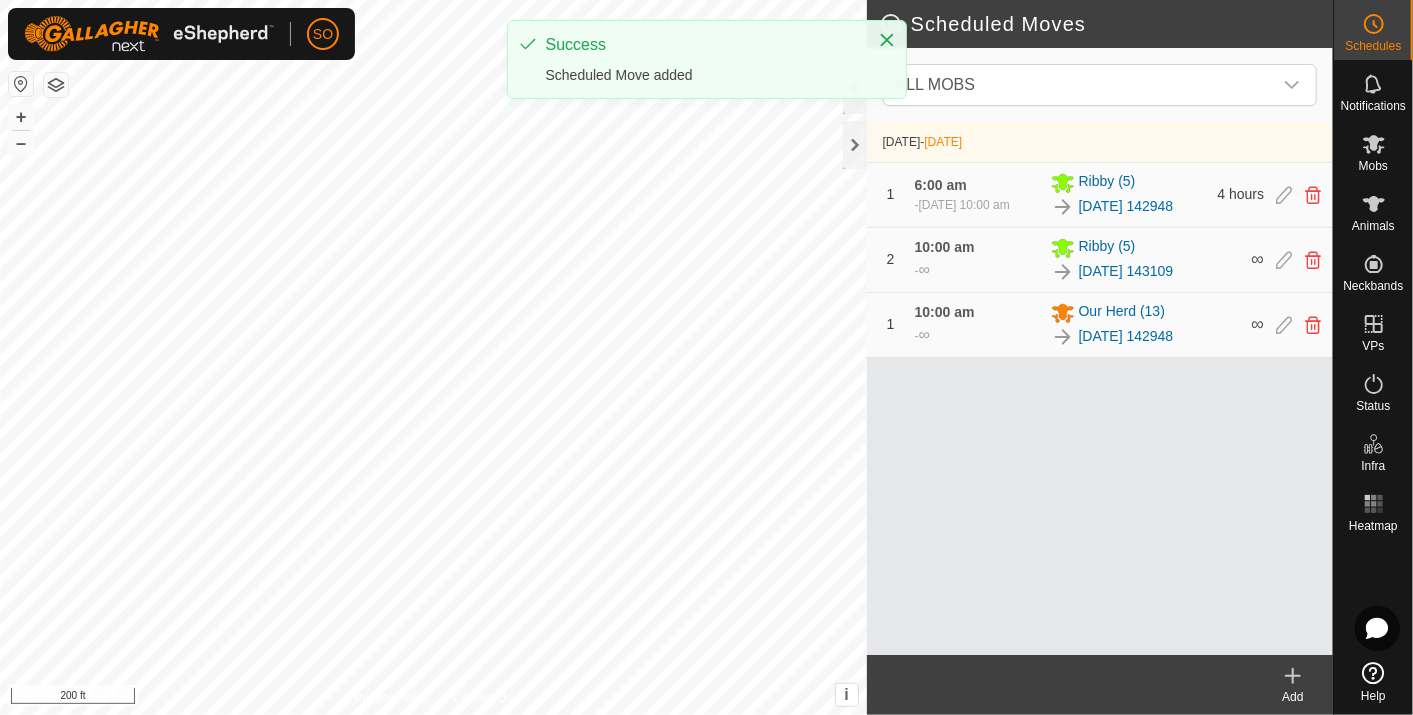 click 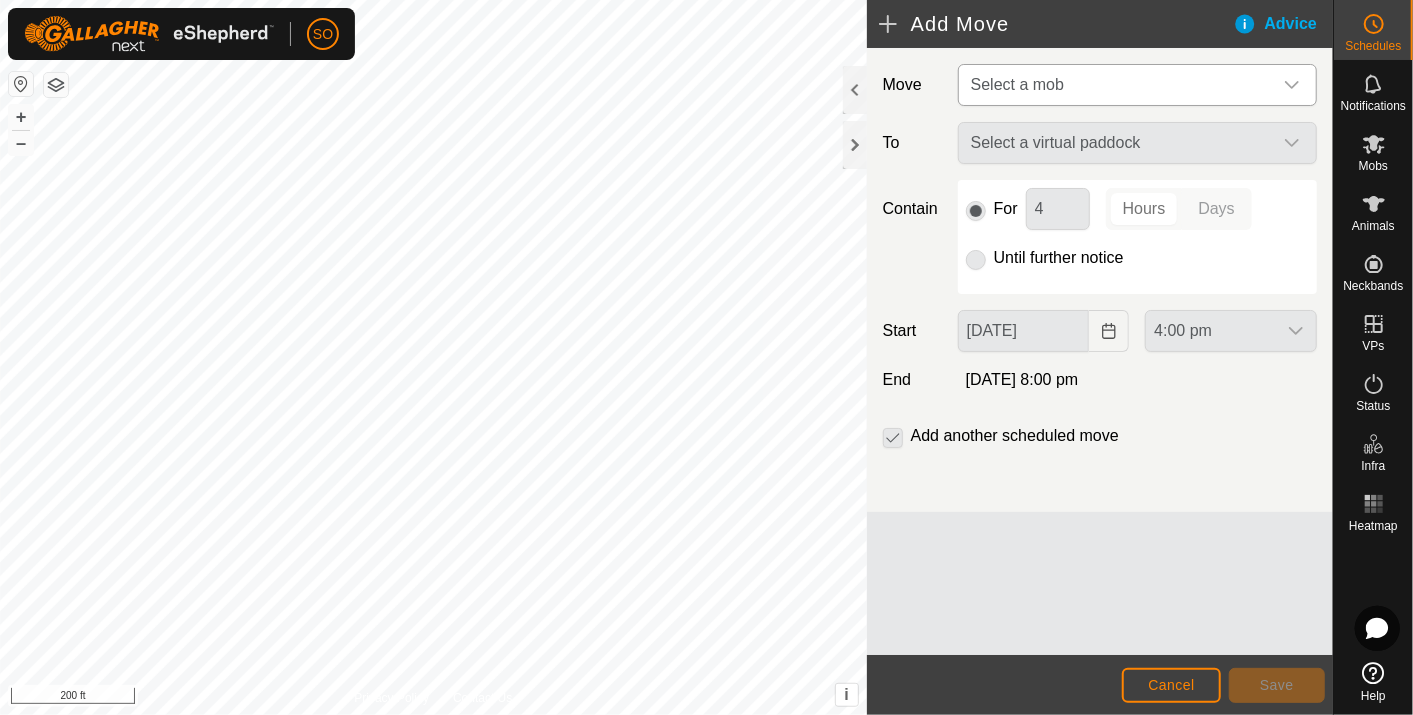 click 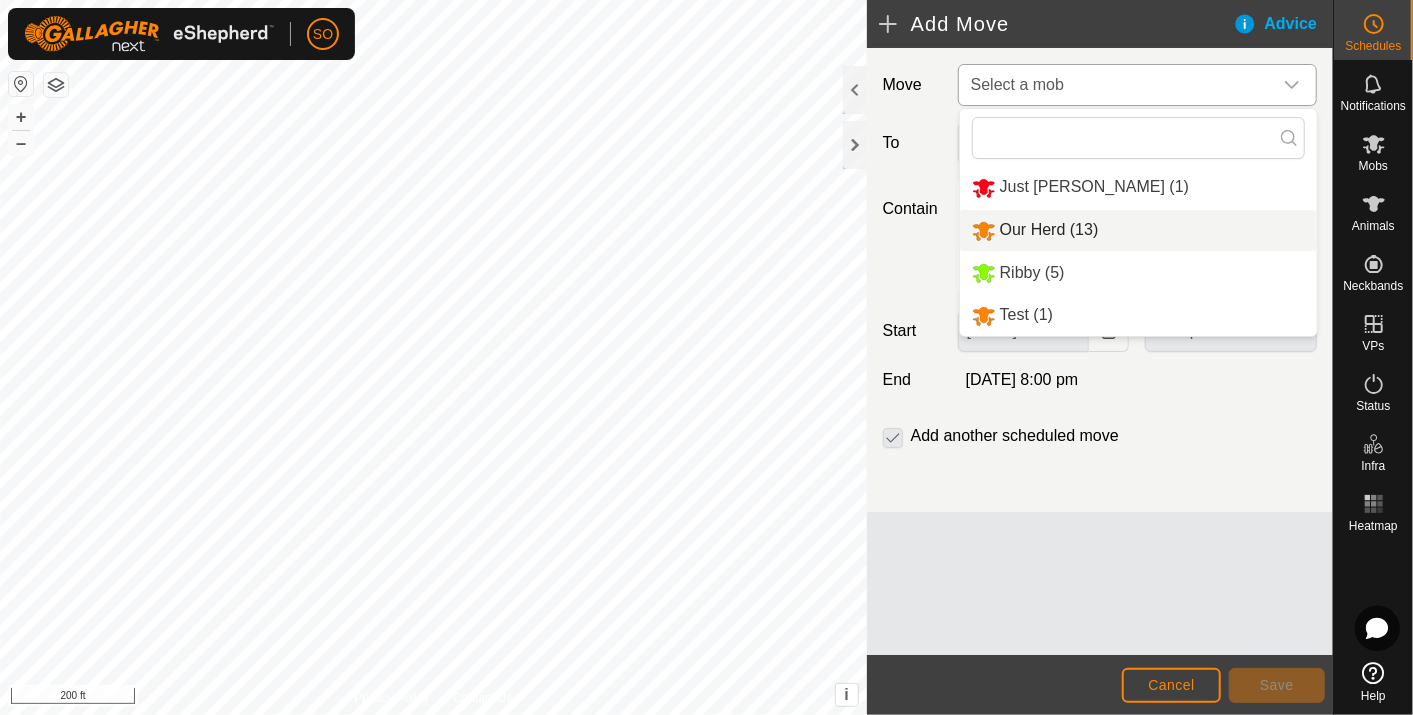 click on "Our Herd (13)" at bounding box center (1138, 230) 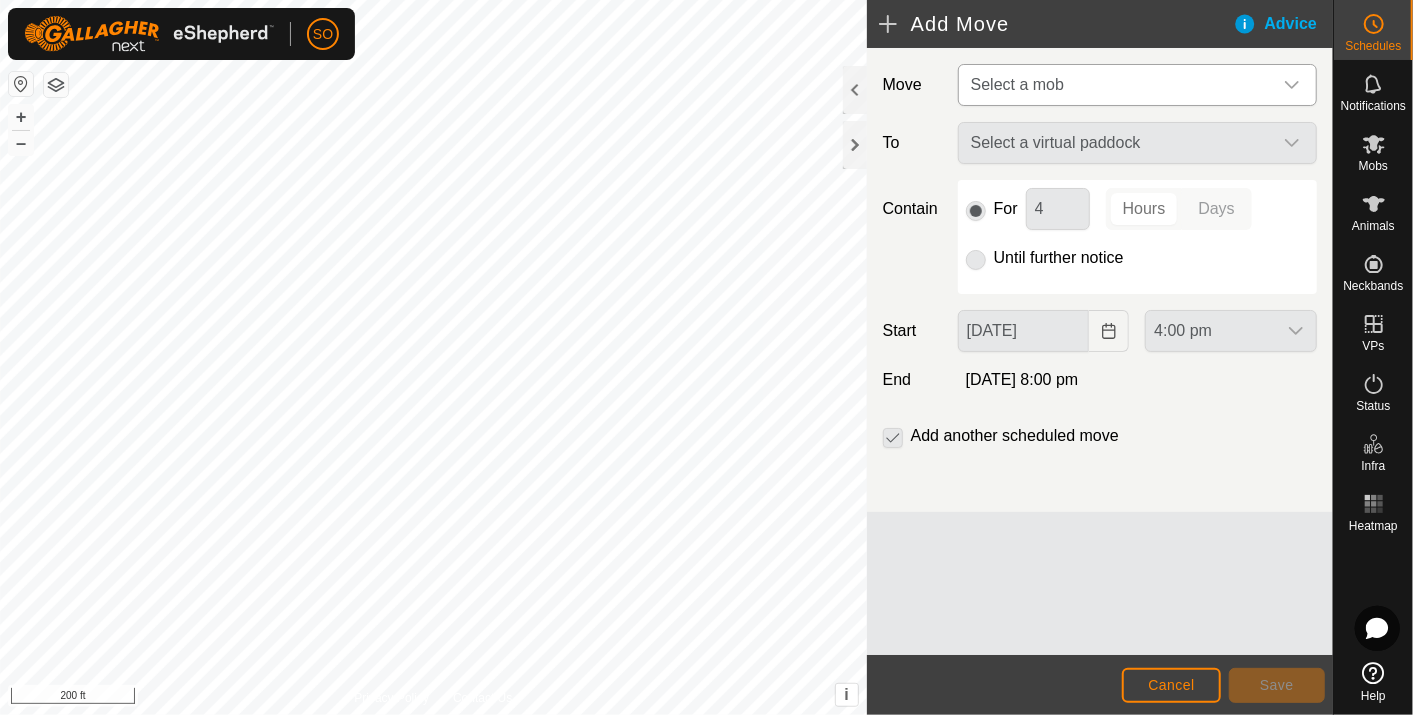 type on "[DATE]" 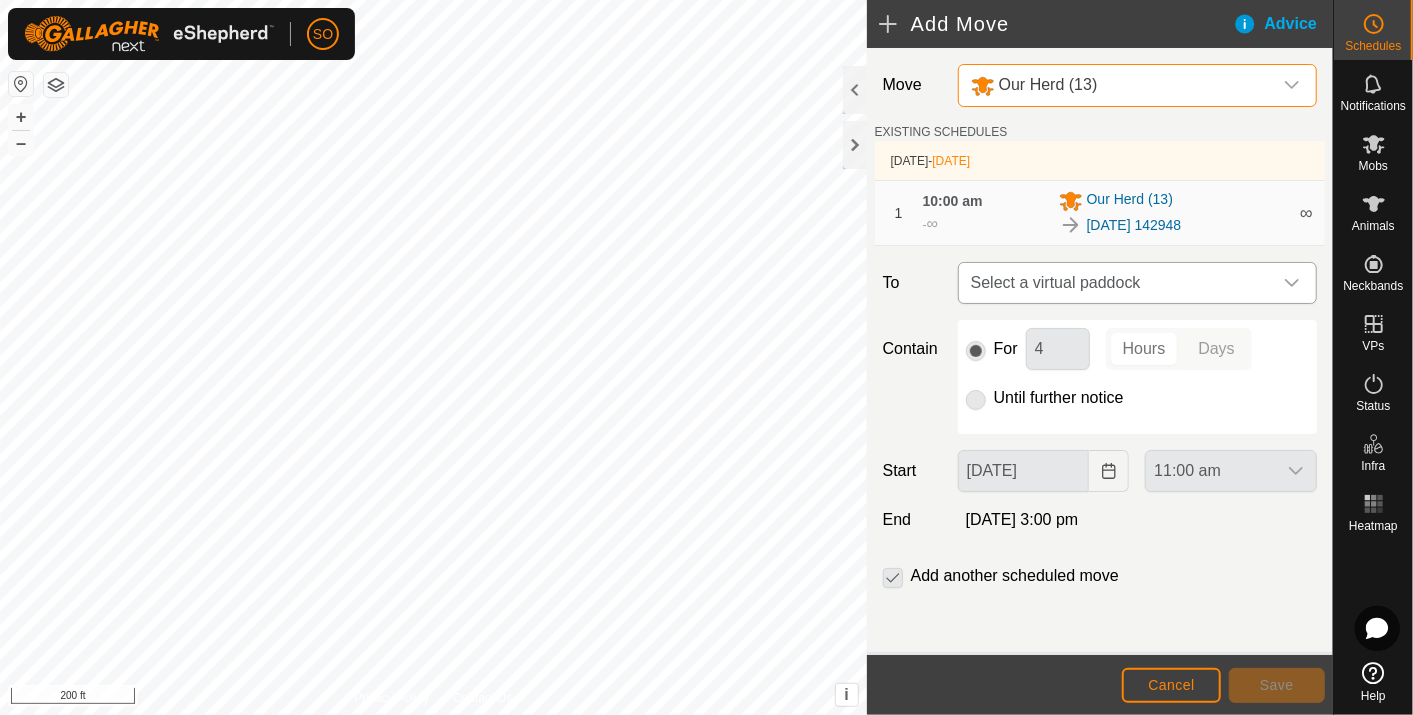 click 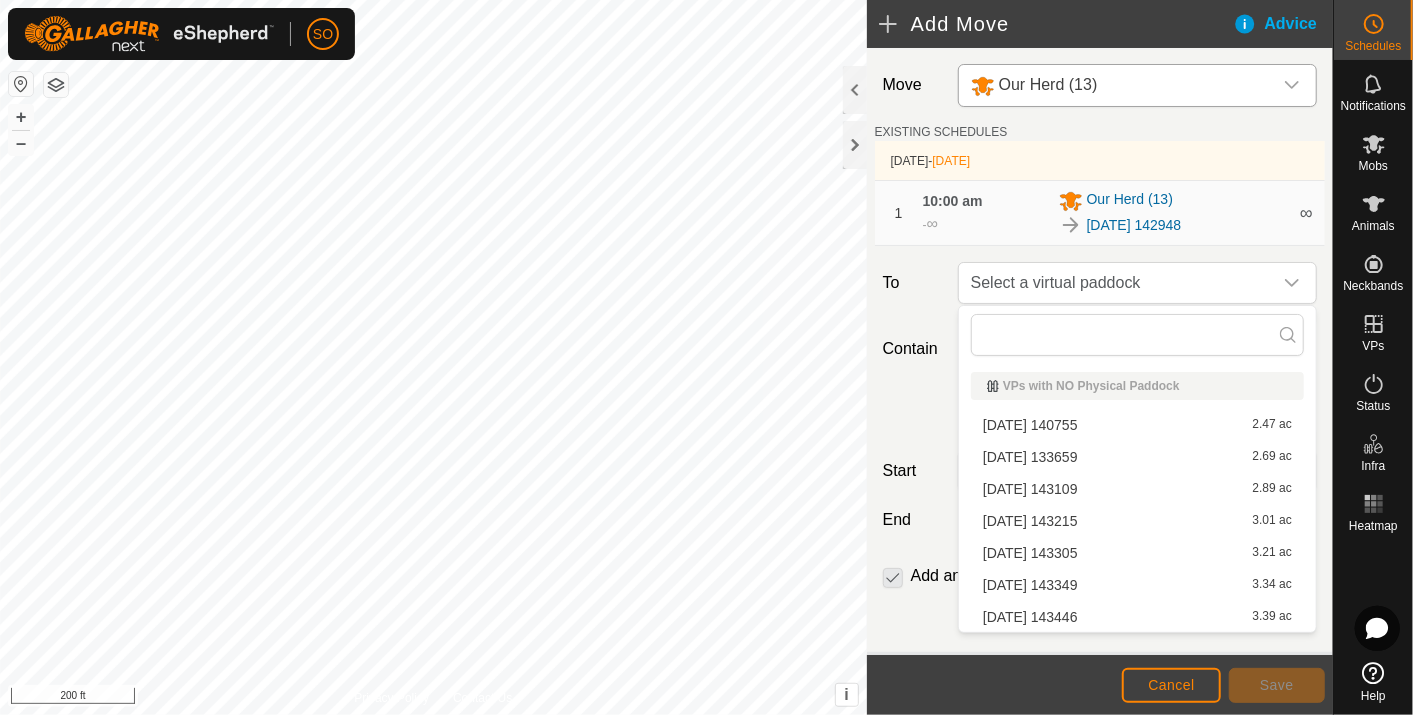 click on "[DATE] 143109  2.89 ac" at bounding box center (1137, 489) 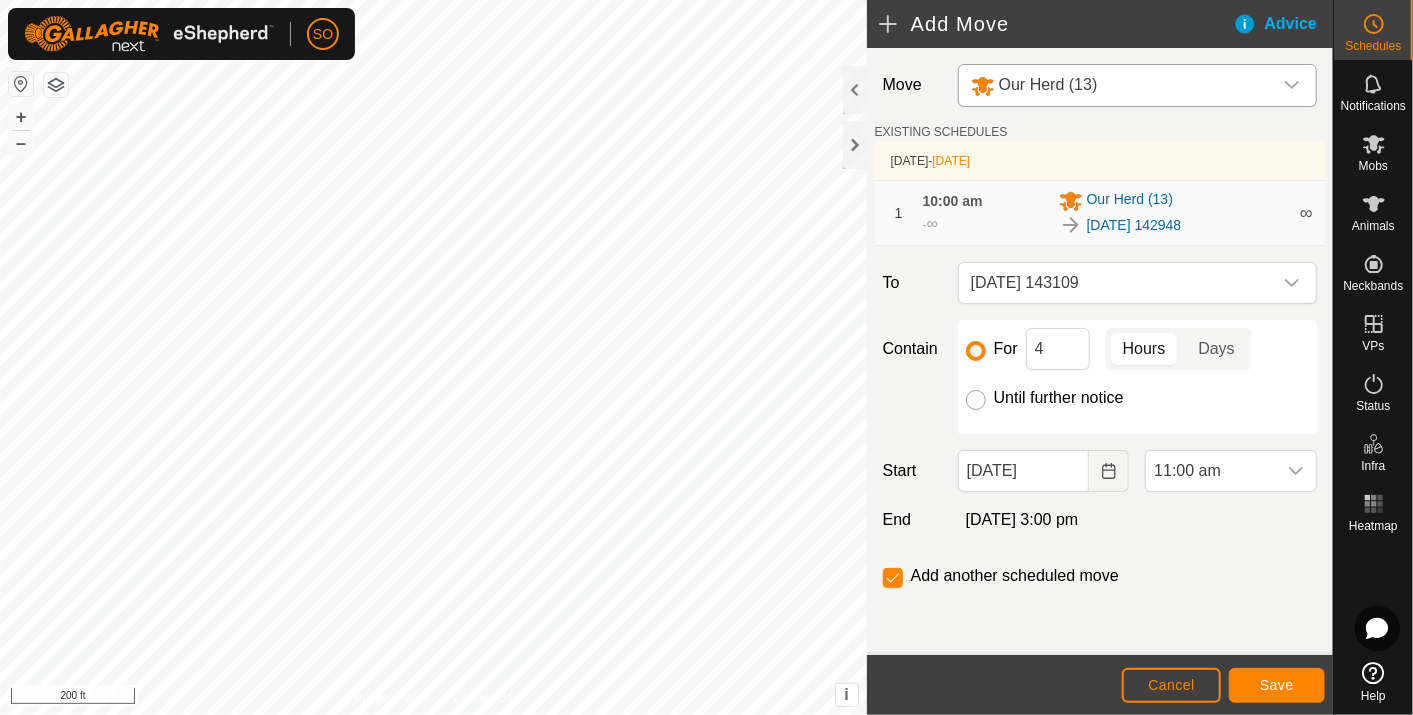 click on "Until further notice" at bounding box center [976, 400] 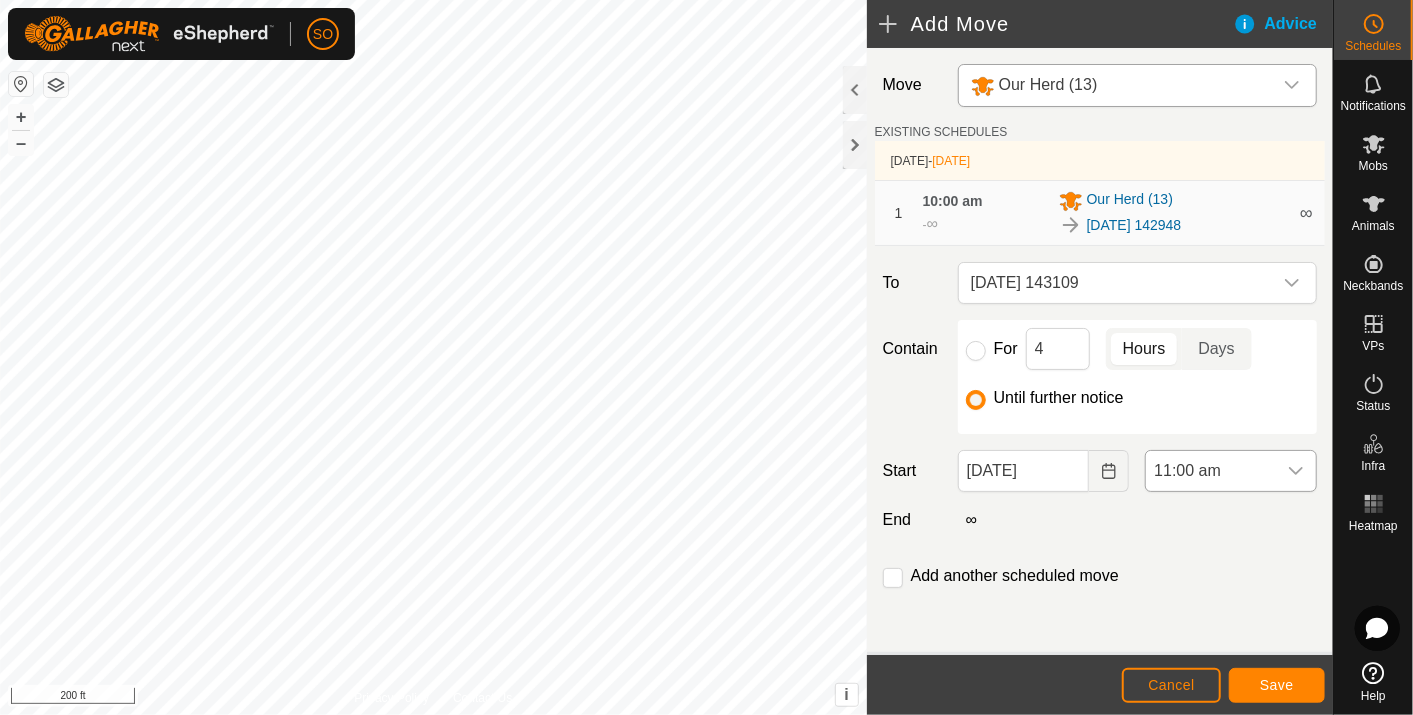 click 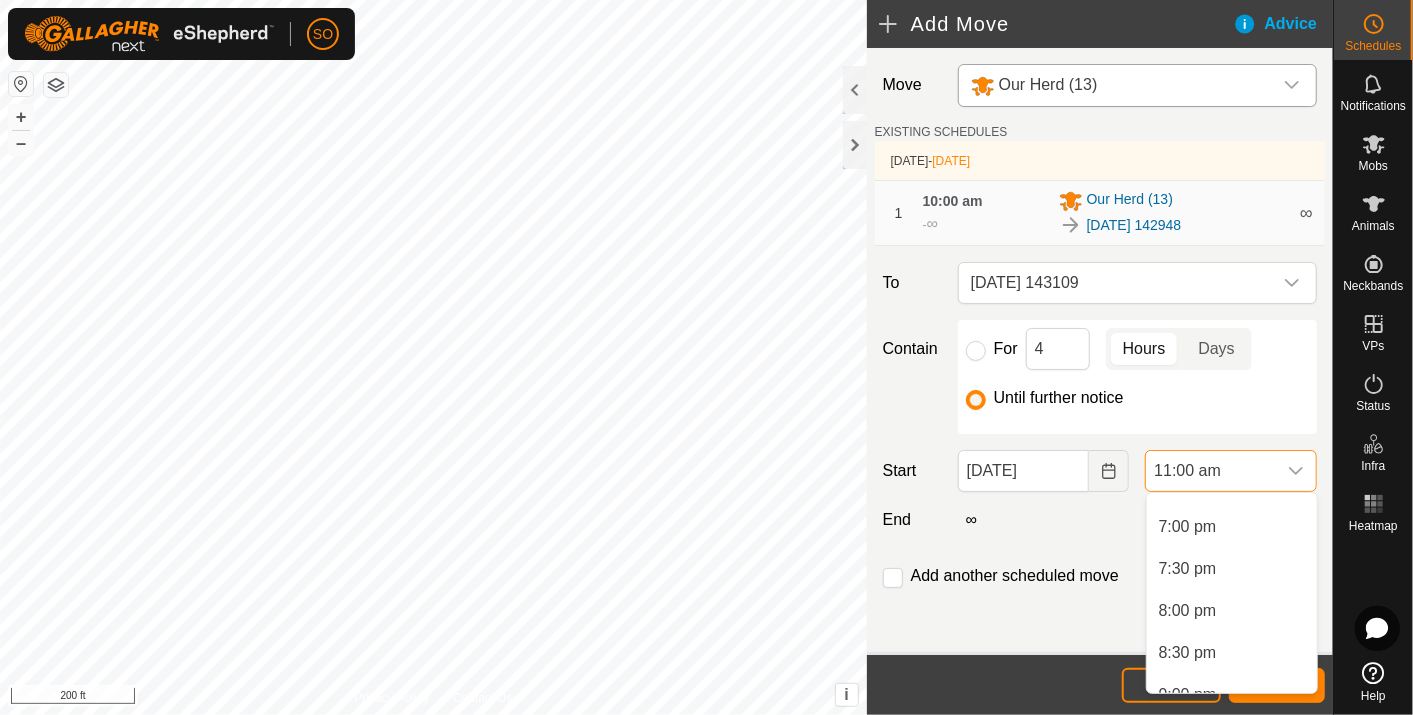 scroll, scrollTop: 1430, scrollLeft: 0, axis: vertical 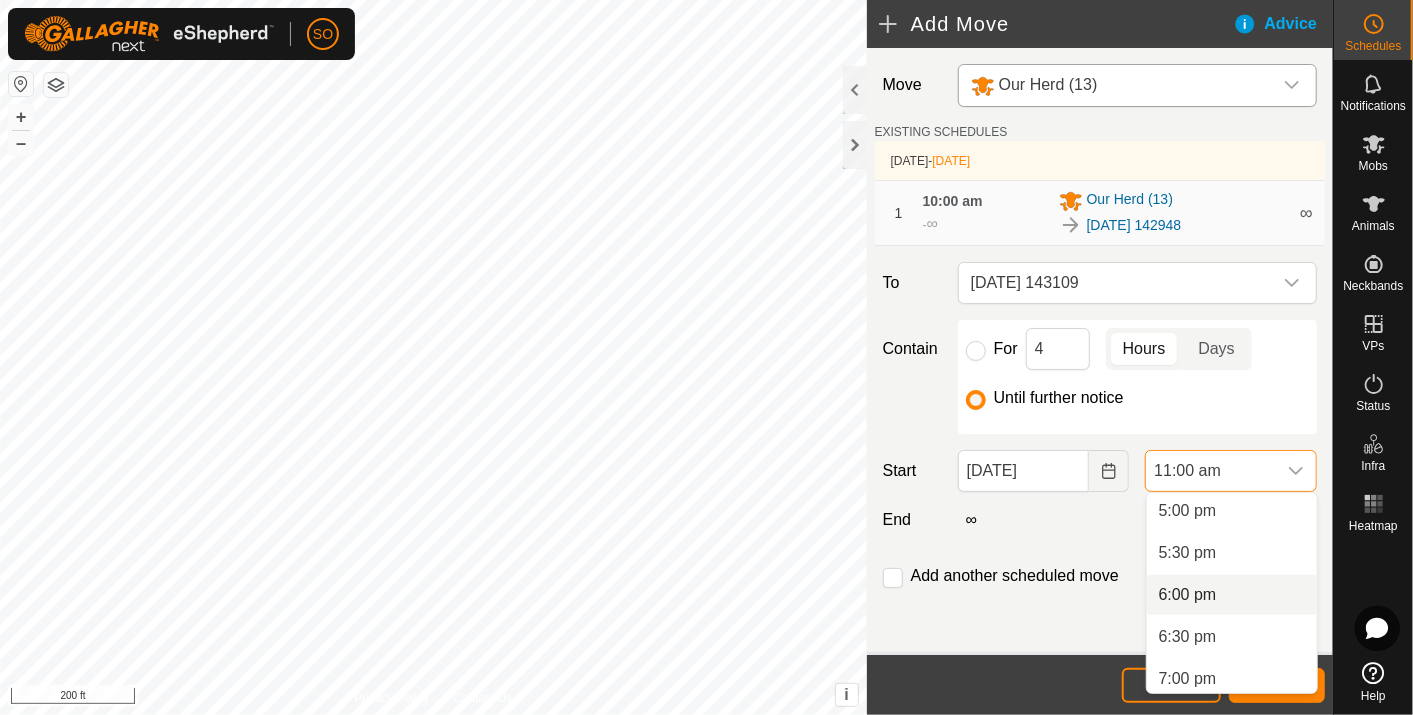 click on "6:00 pm" at bounding box center (1232, 595) 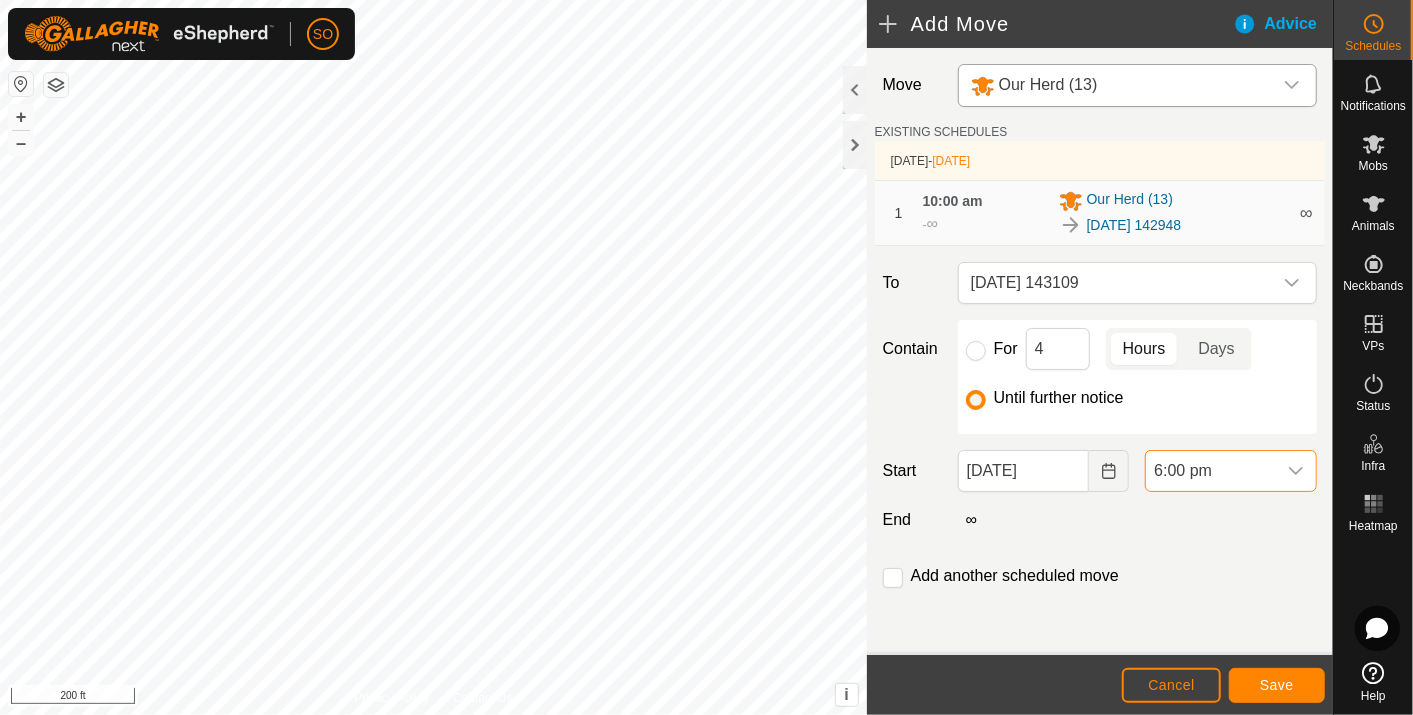 scroll, scrollTop: 923, scrollLeft: 0, axis: vertical 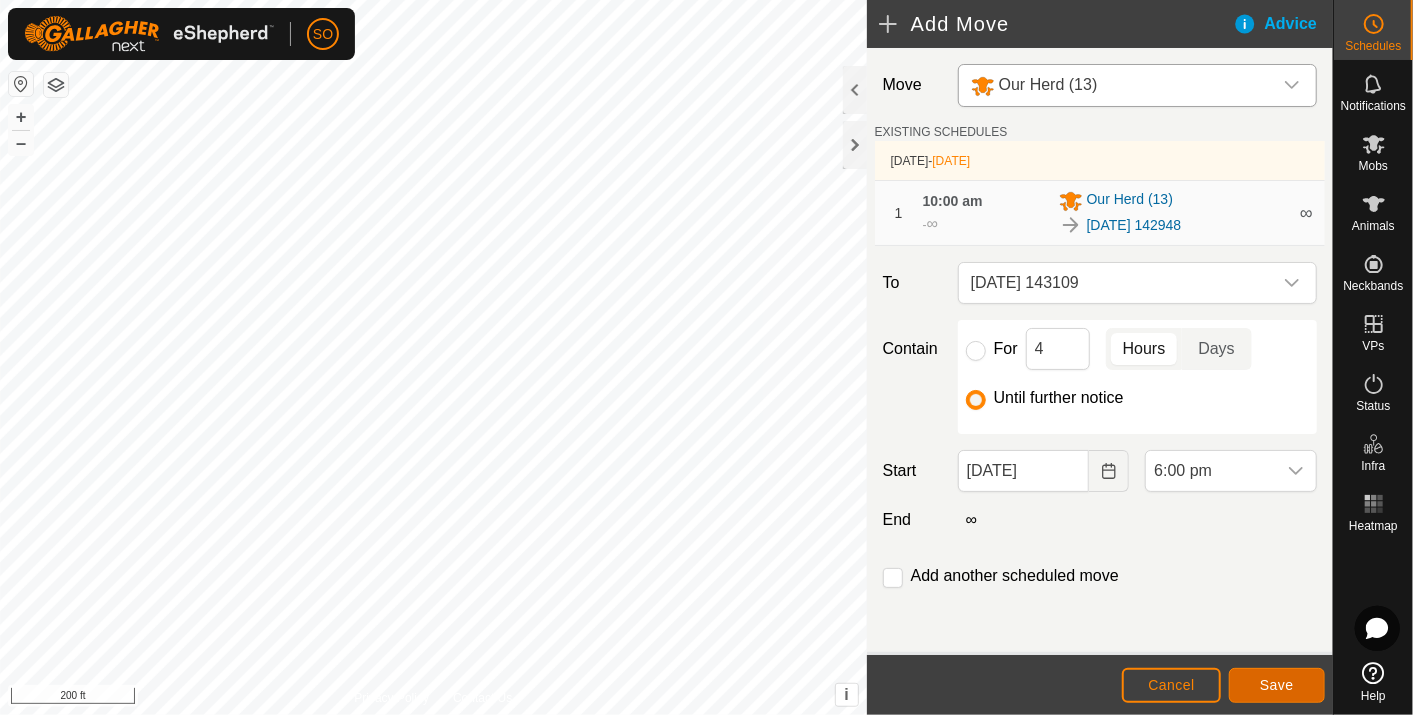 click on "Save" 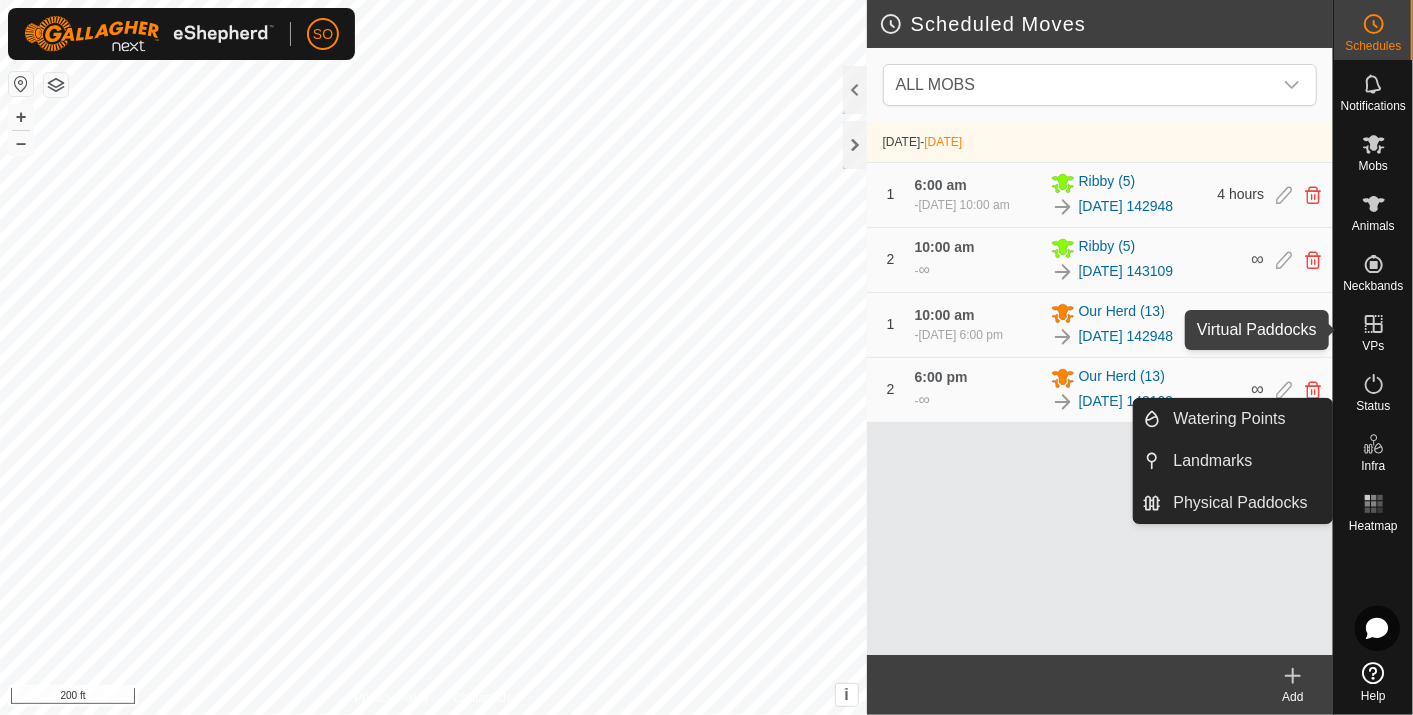 click 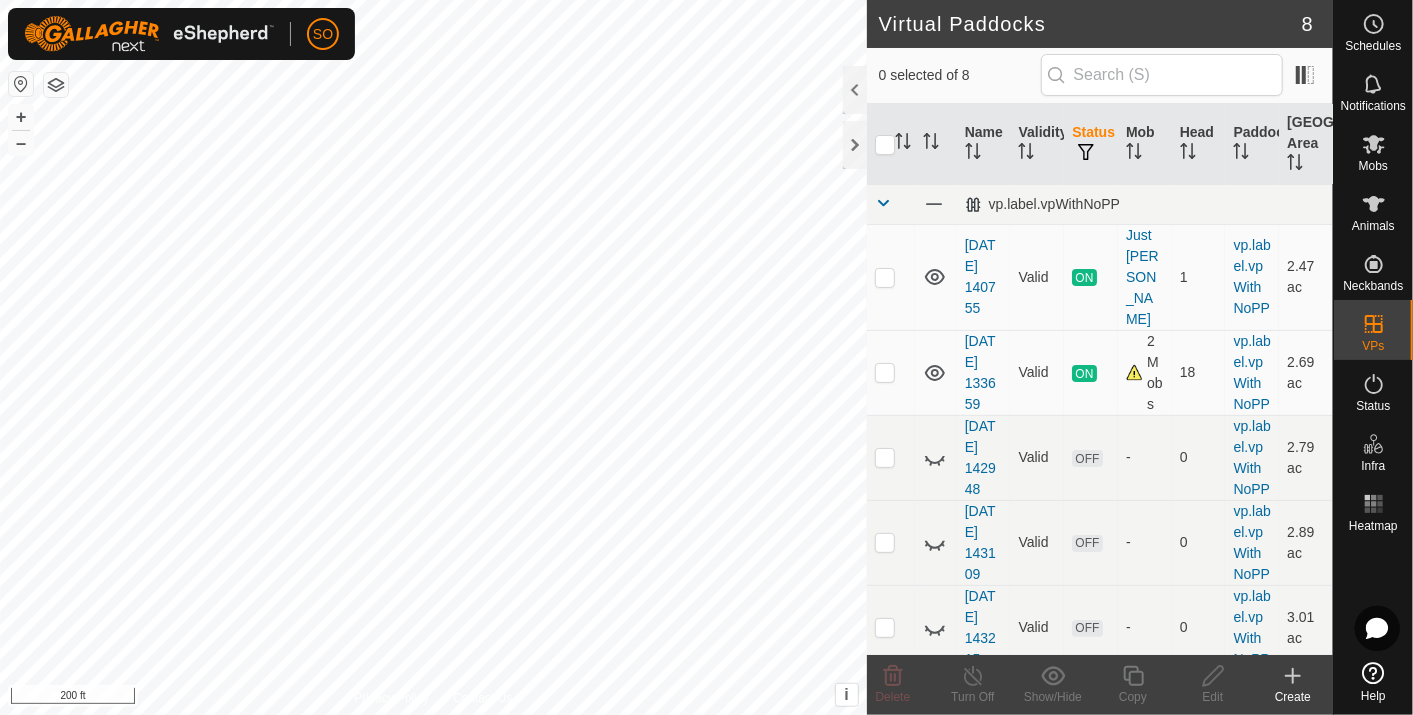 click 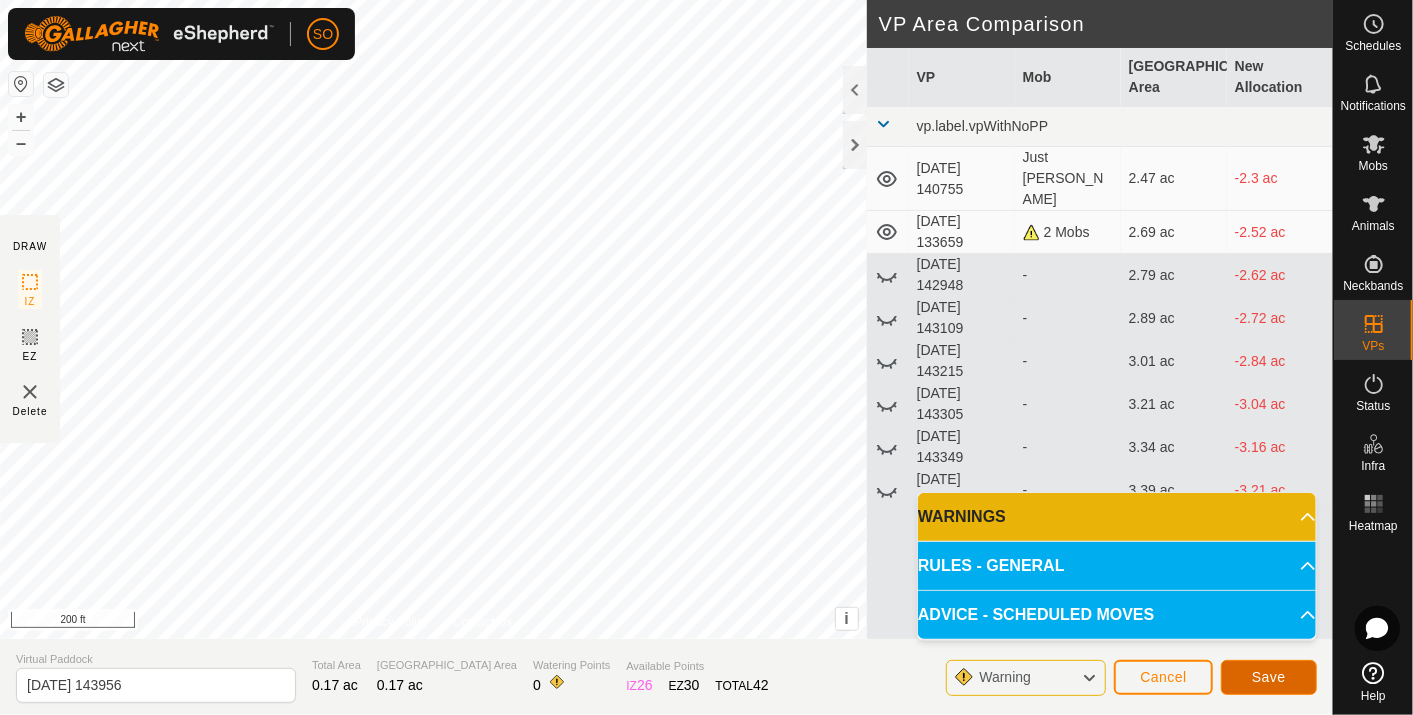 click on "Save" 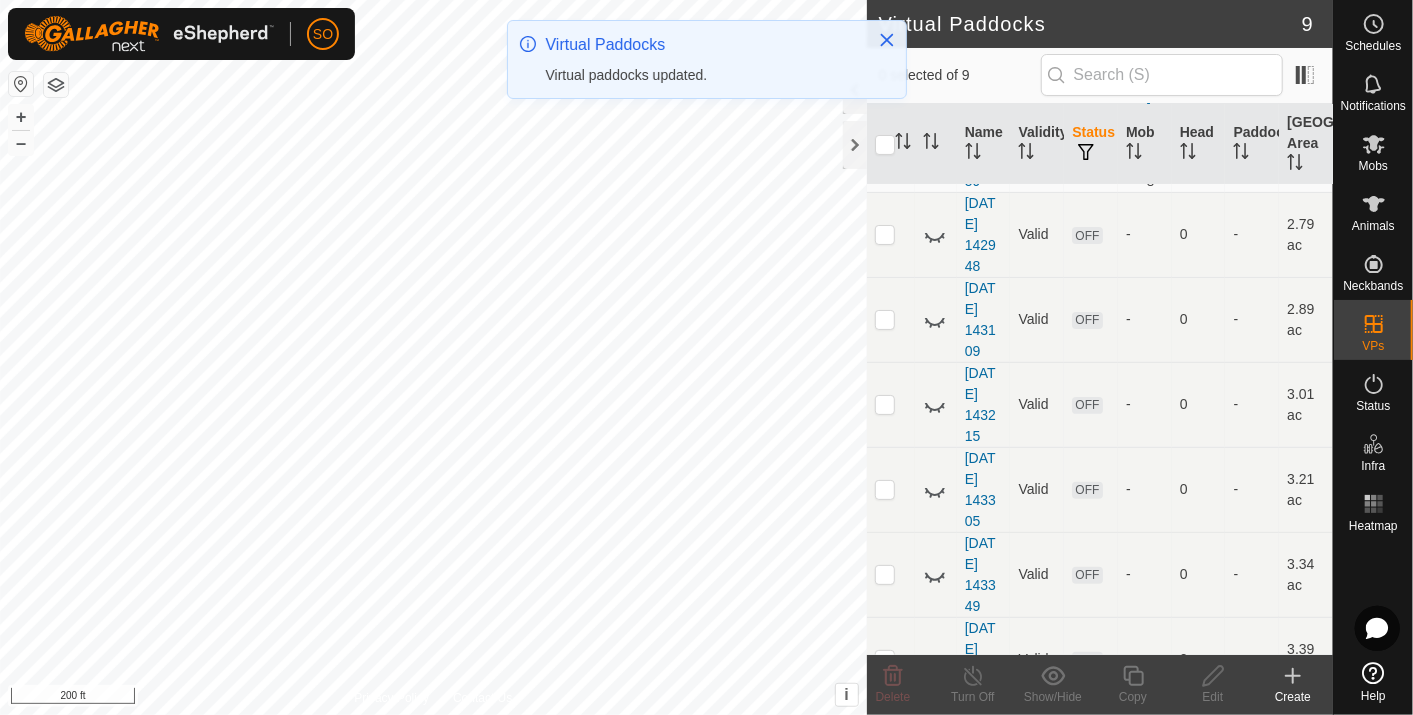 scroll, scrollTop: 352, scrollLeft: 0, axis: vertical 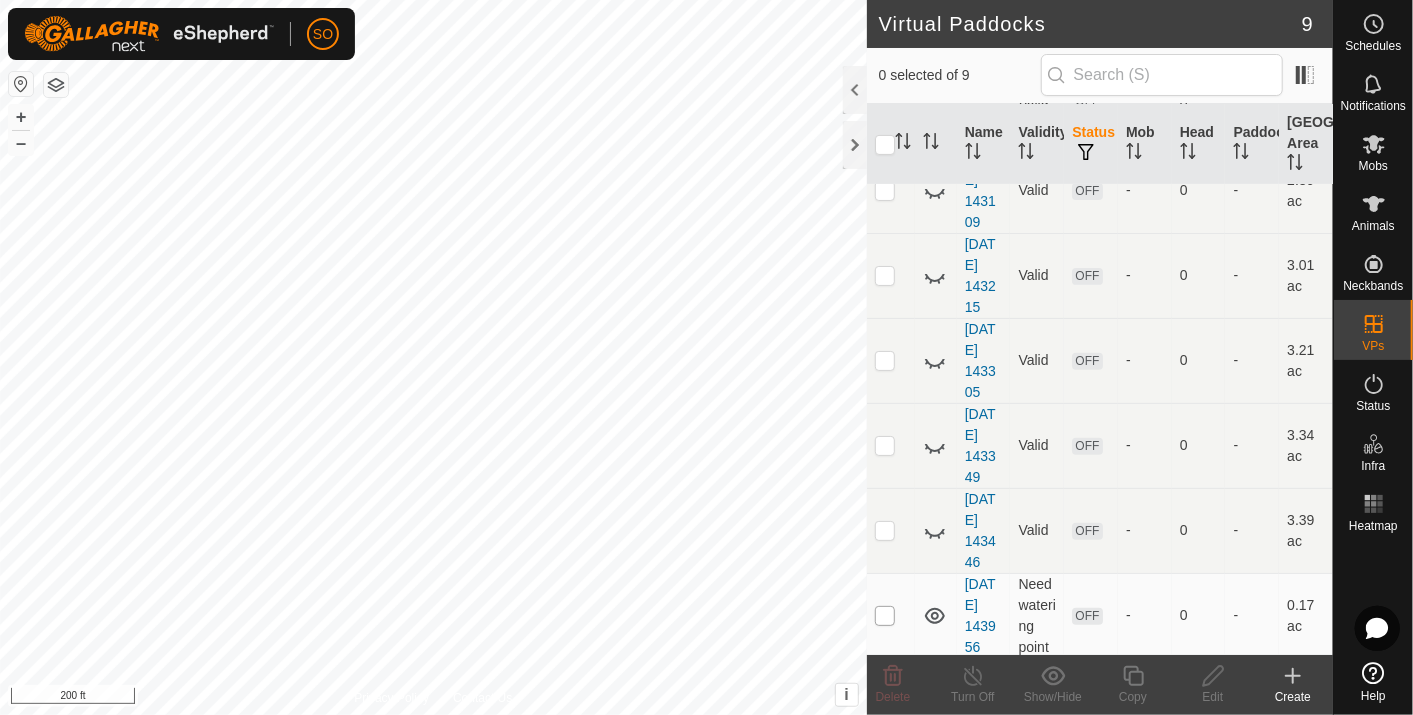 click at bounding box center [885, 616] 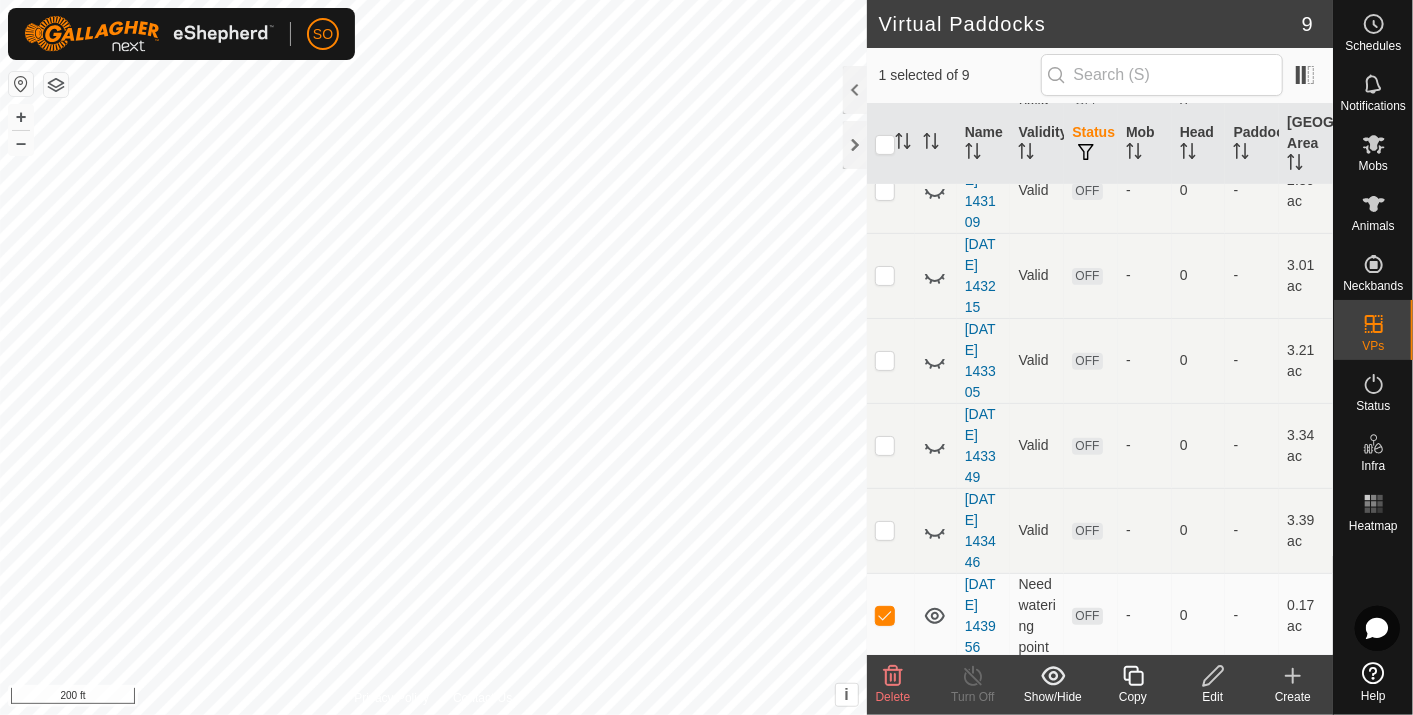 click 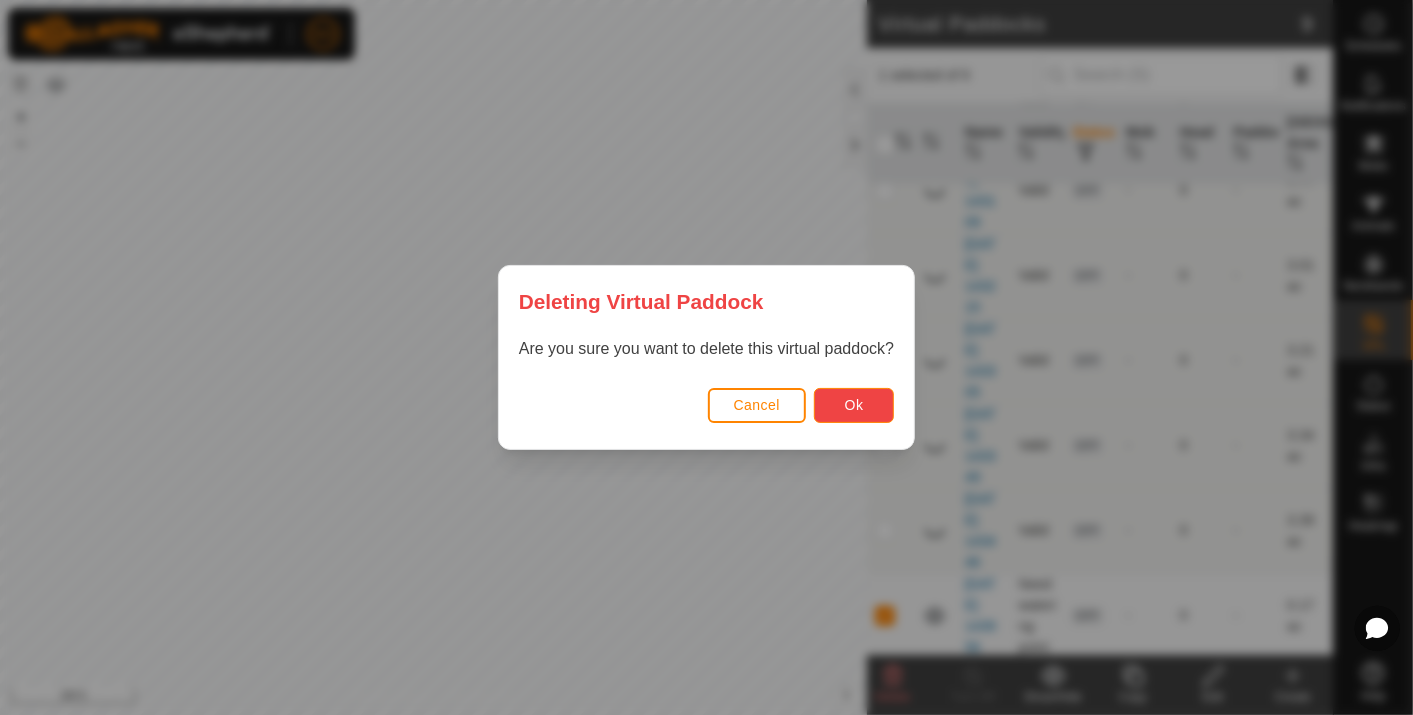 click on "Ok" at bounding box center [854, 405] 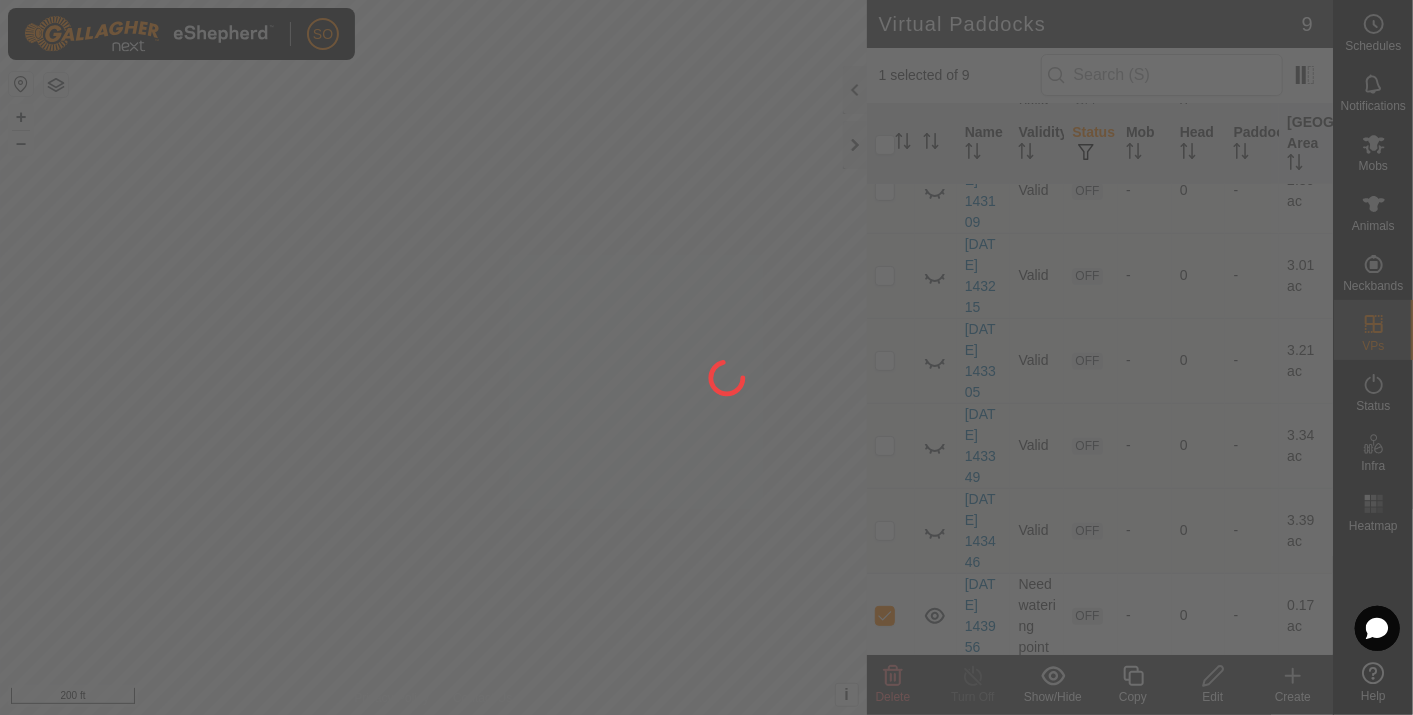 checkbox on "false" 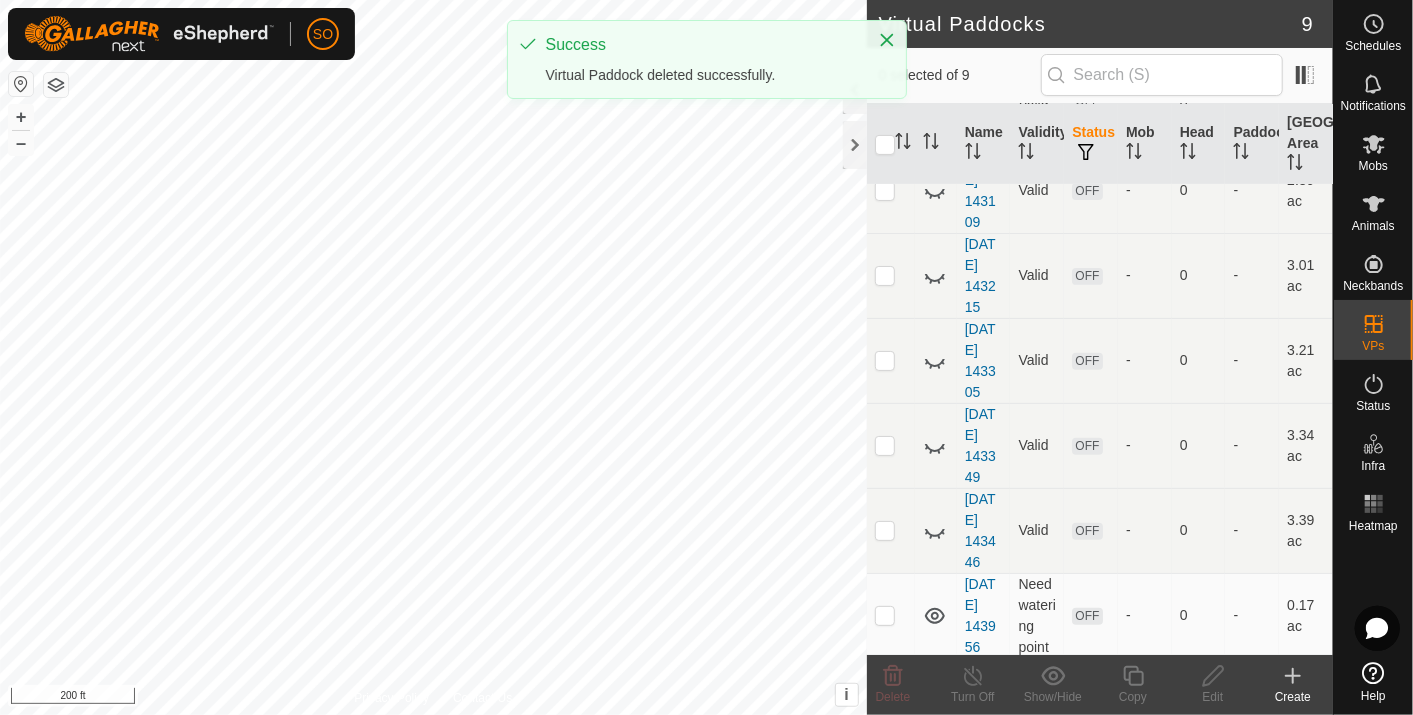 scroll, scrollTop: 0, scrollLeft: 0, axis: both 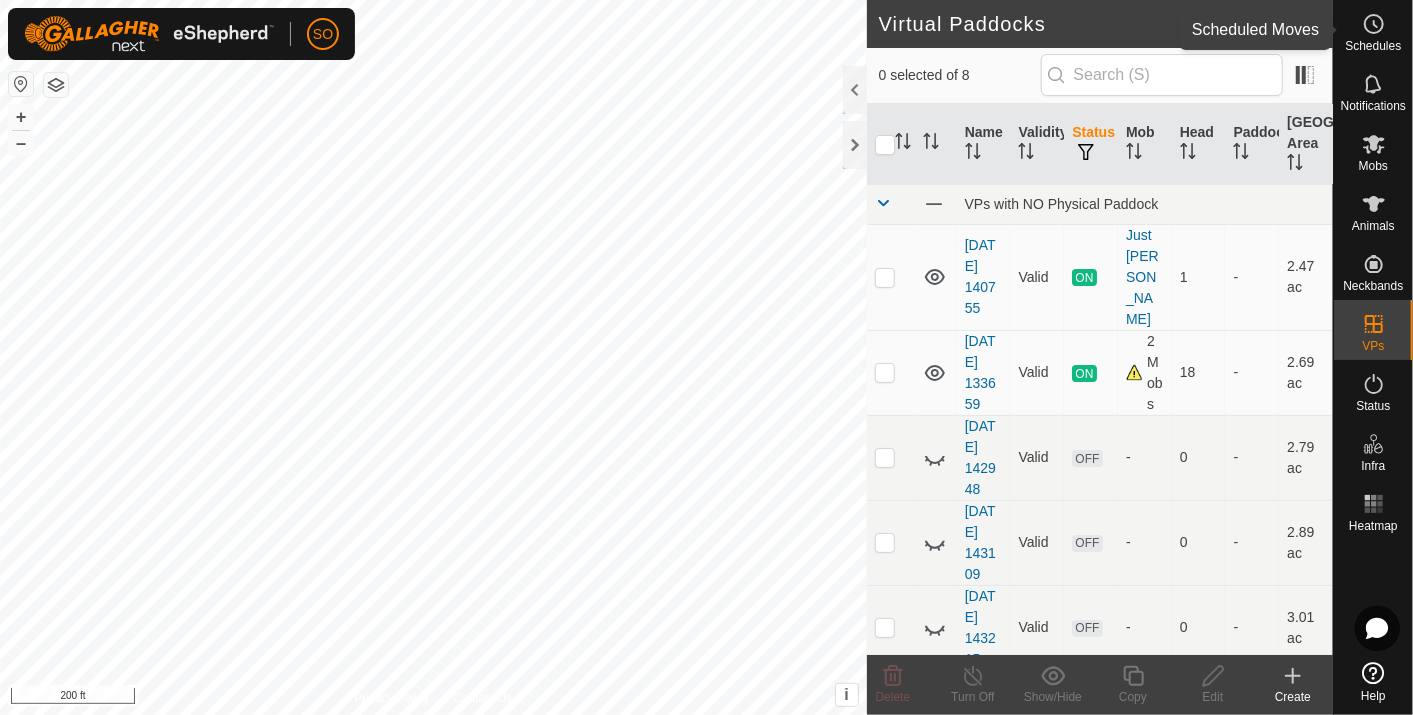 click 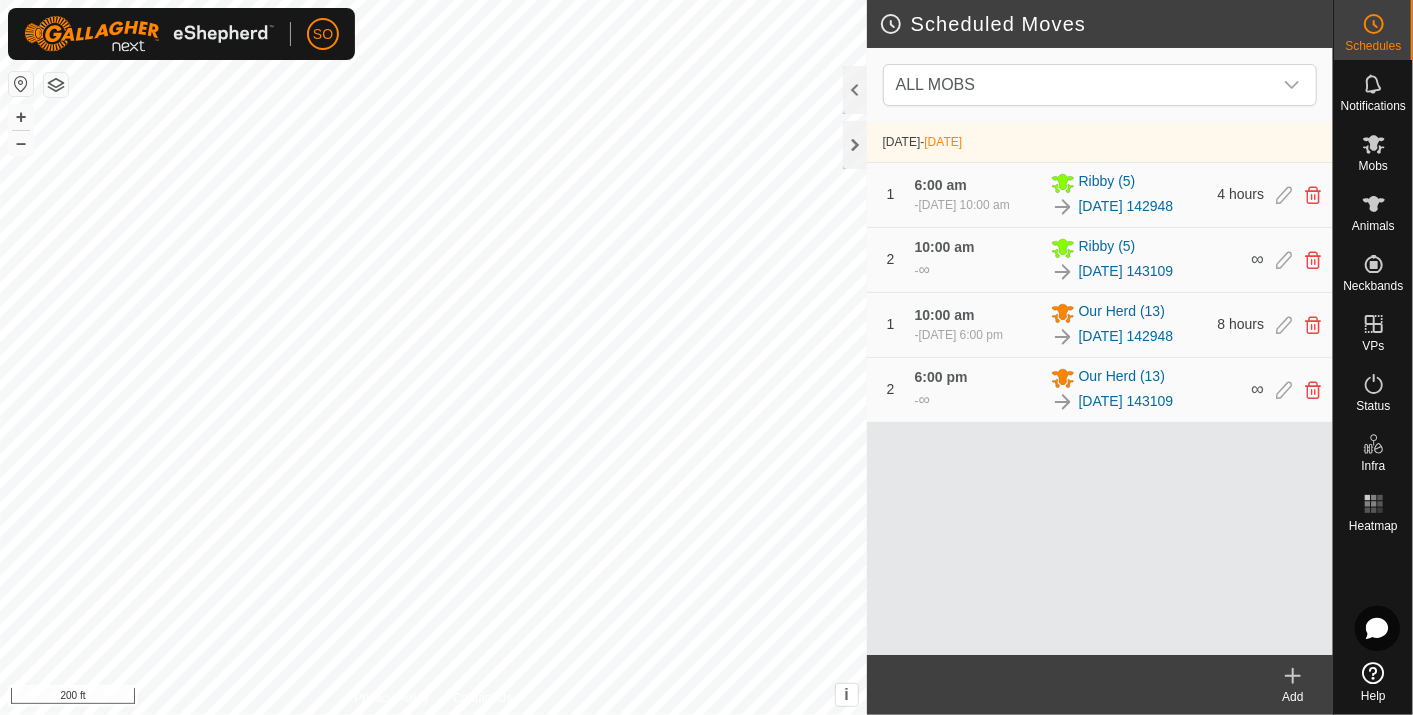 click 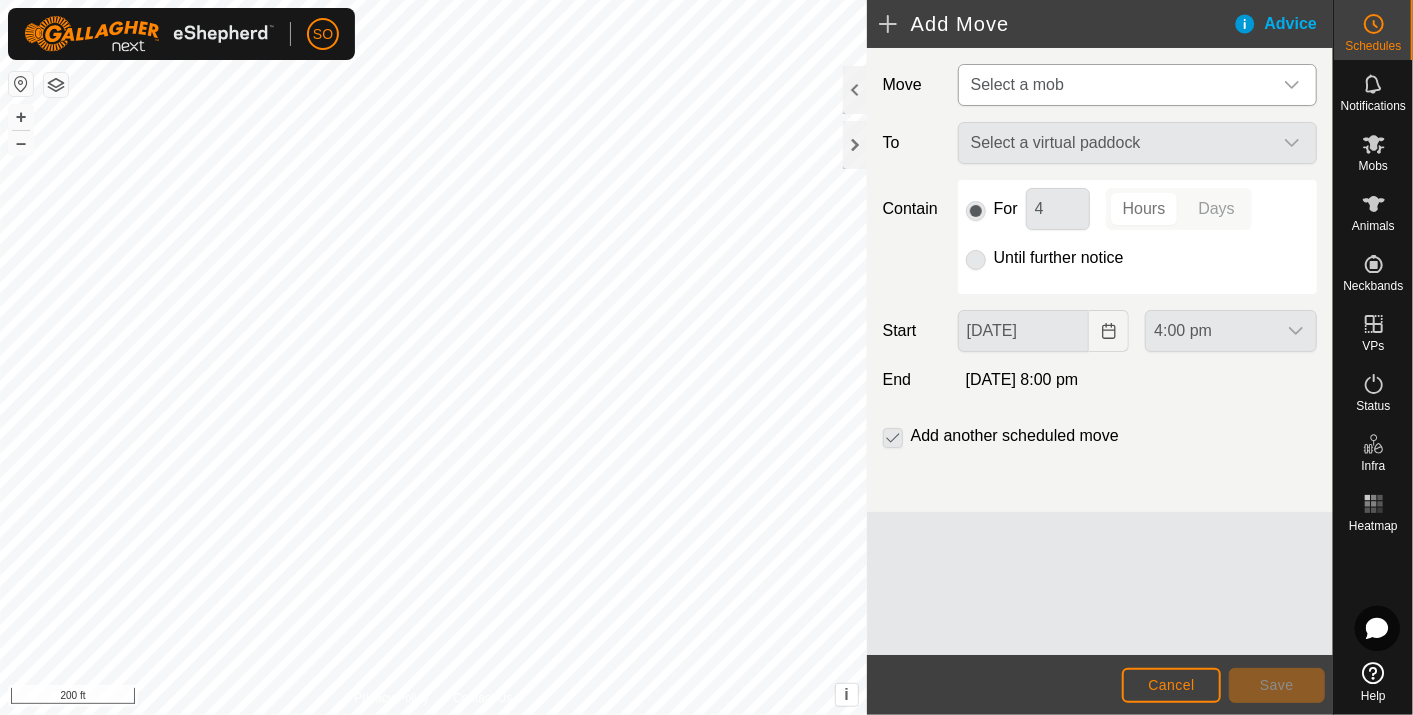 click 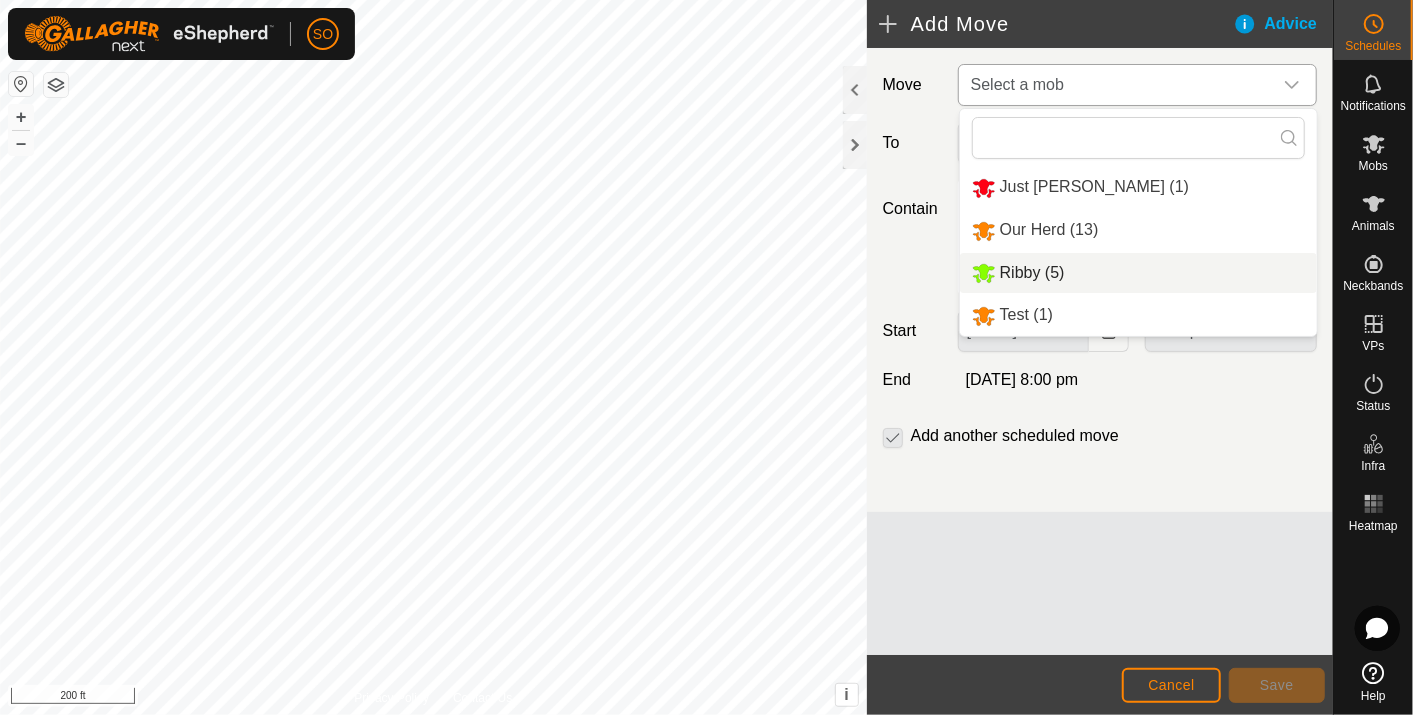 click on "Ribby (5)" at bounding box center (1138, 273) 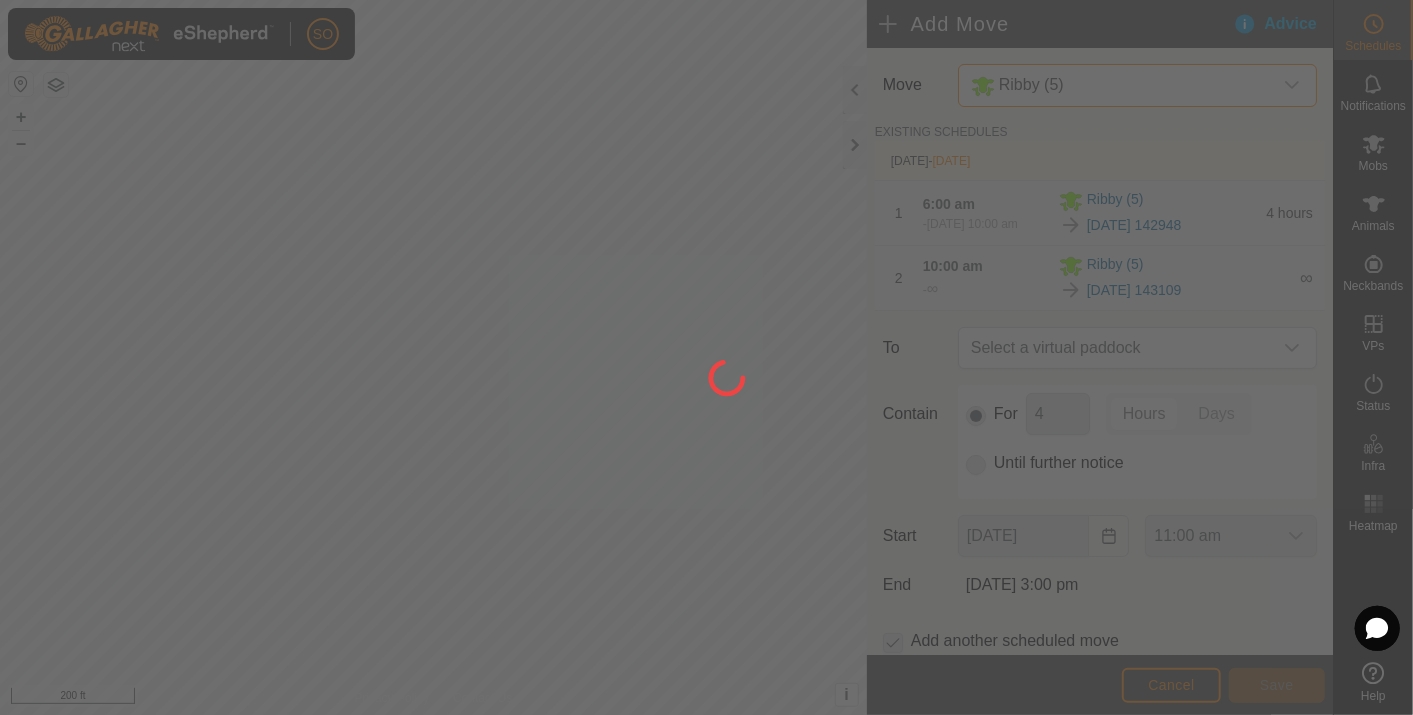 type on "[DATE]" 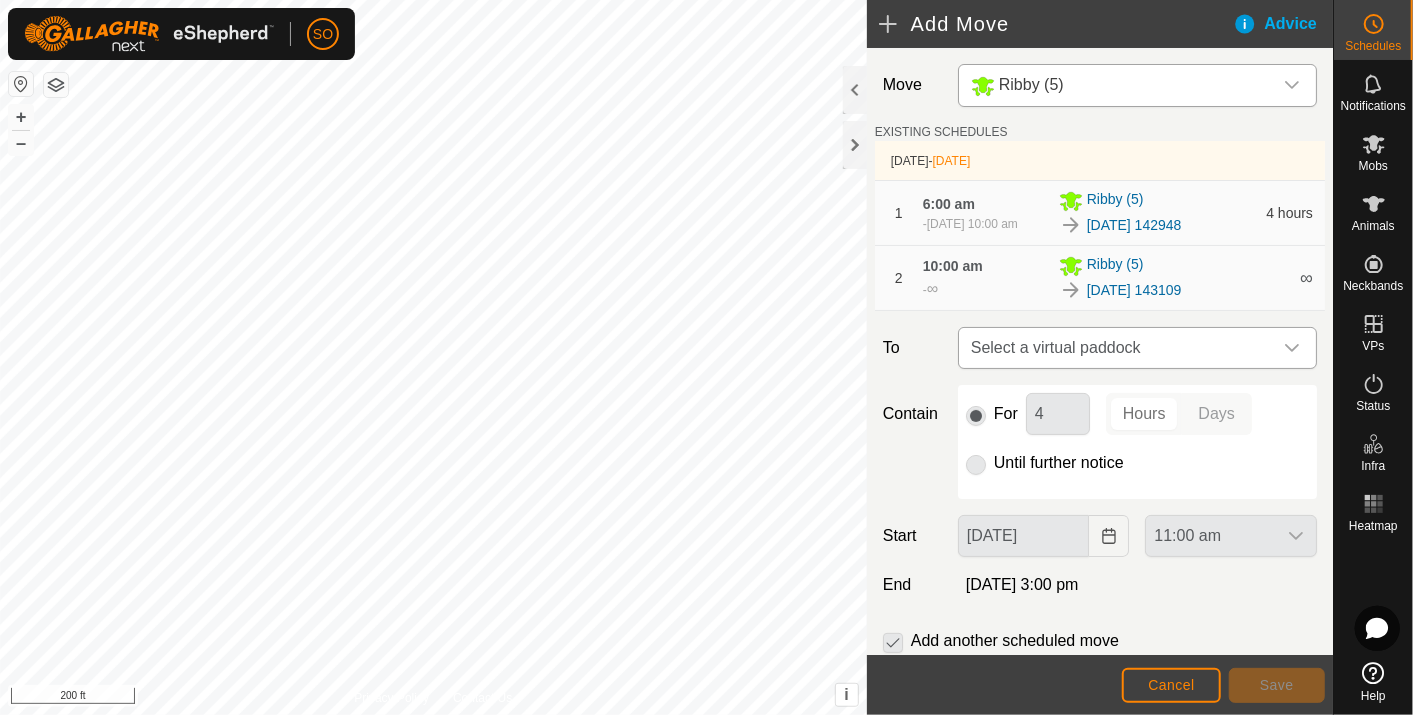 click 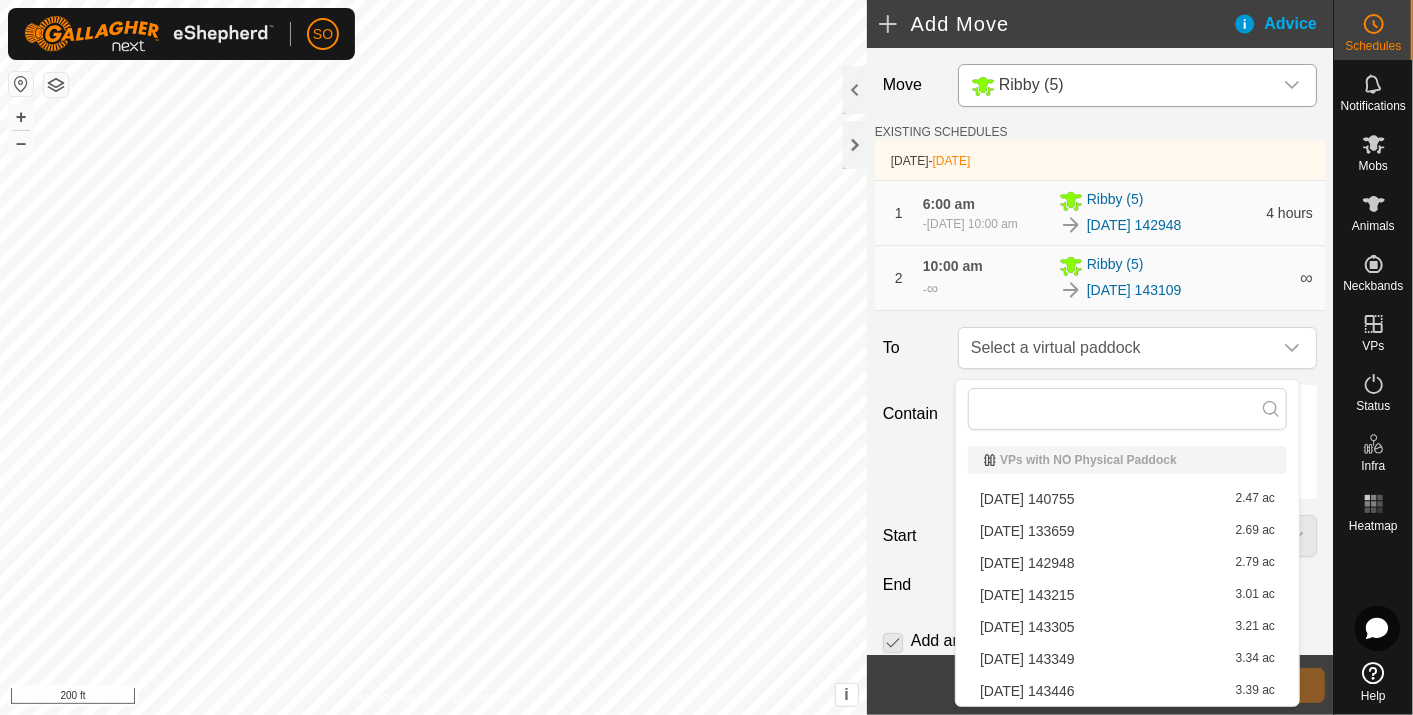 click on "[DATE] 143215  3.01 ac" at bounding box center (1127, 595) 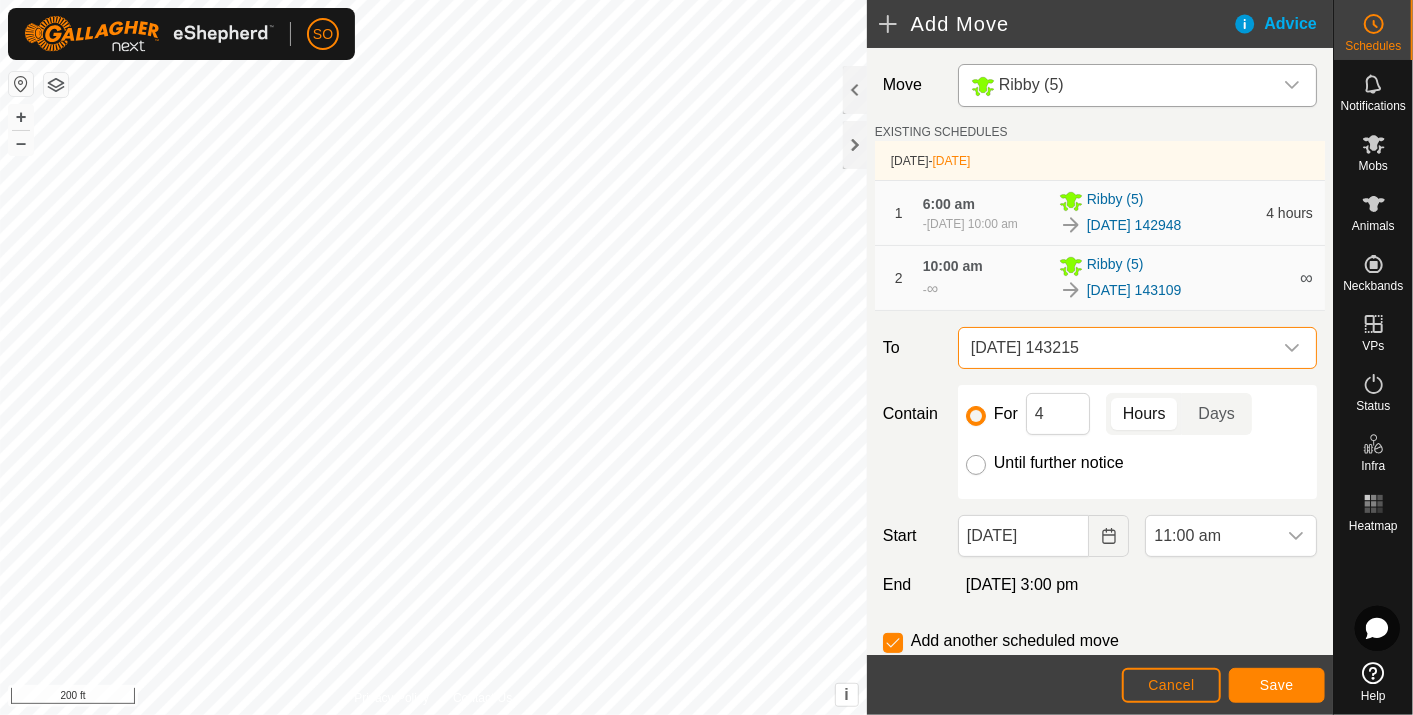 click on "Until further notice" at bounding box center [976, 465] 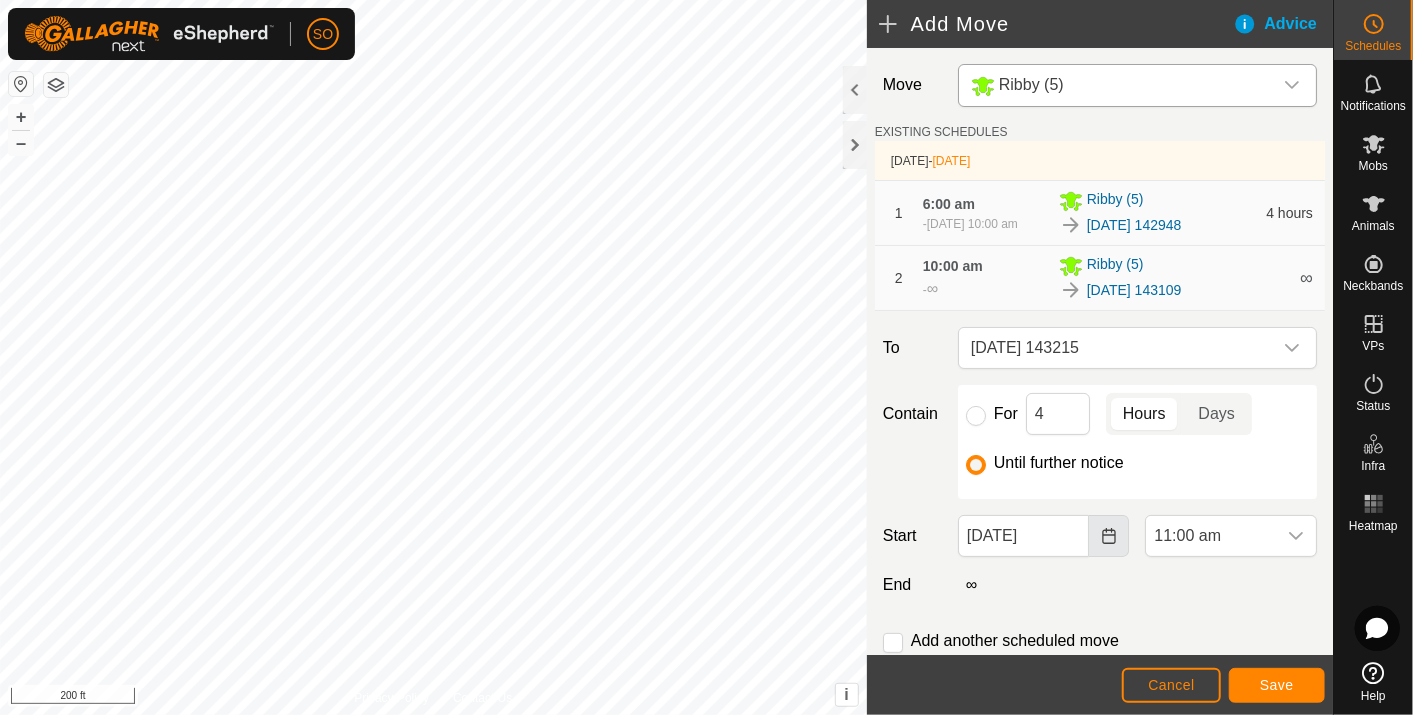 click 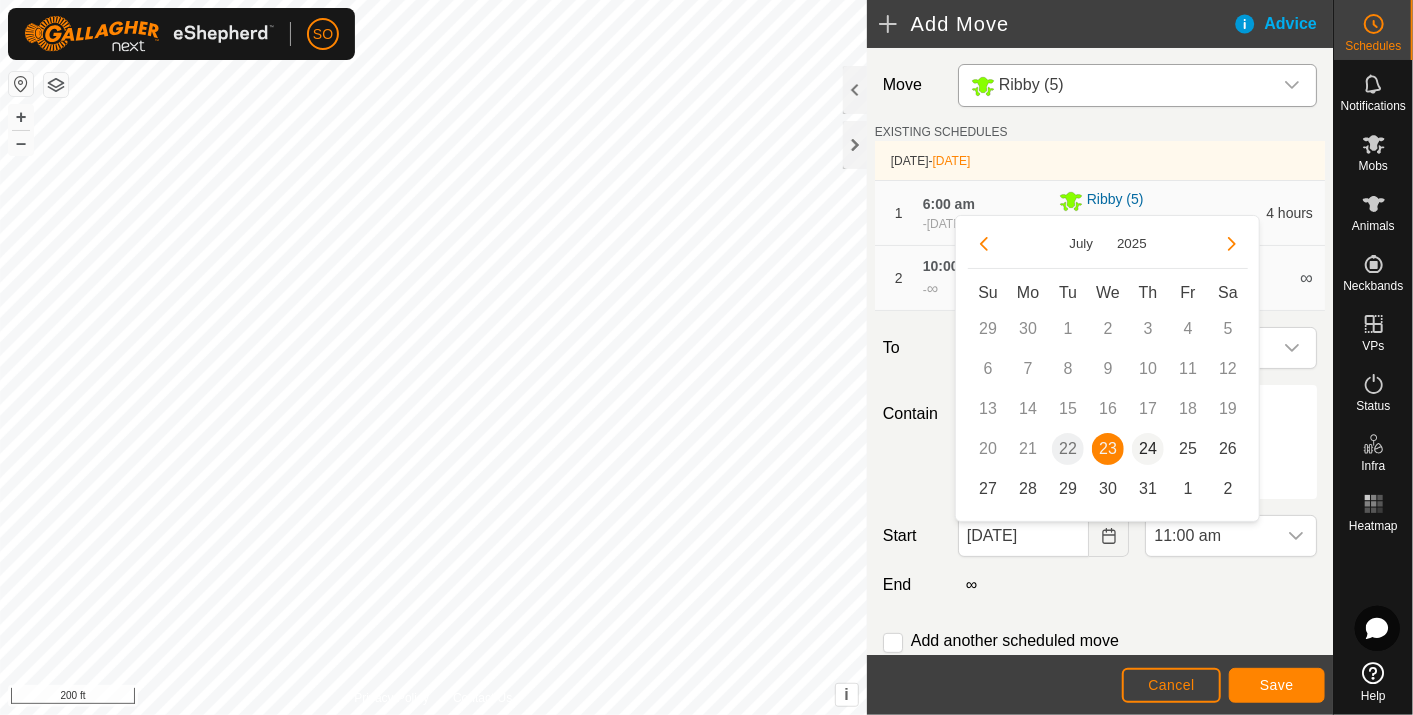 click on "24" at bounding box center (1148, 449) 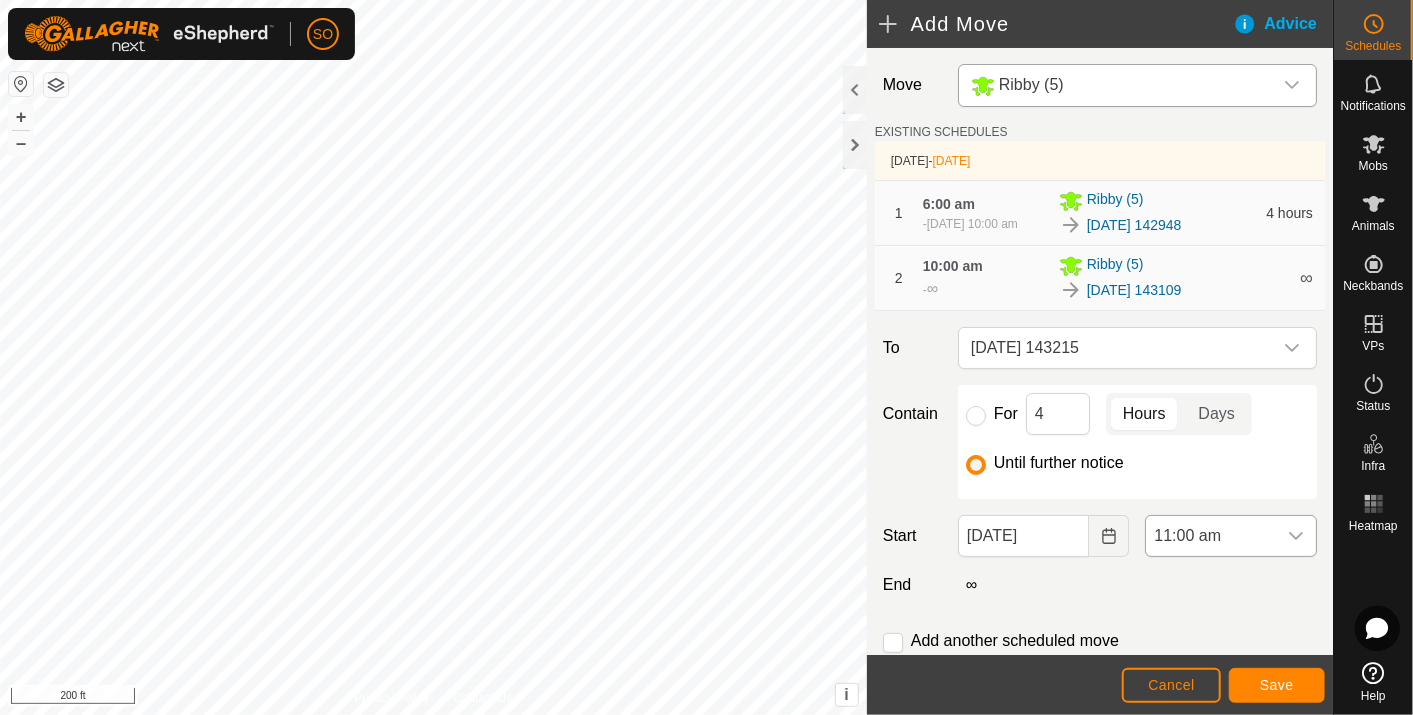 click 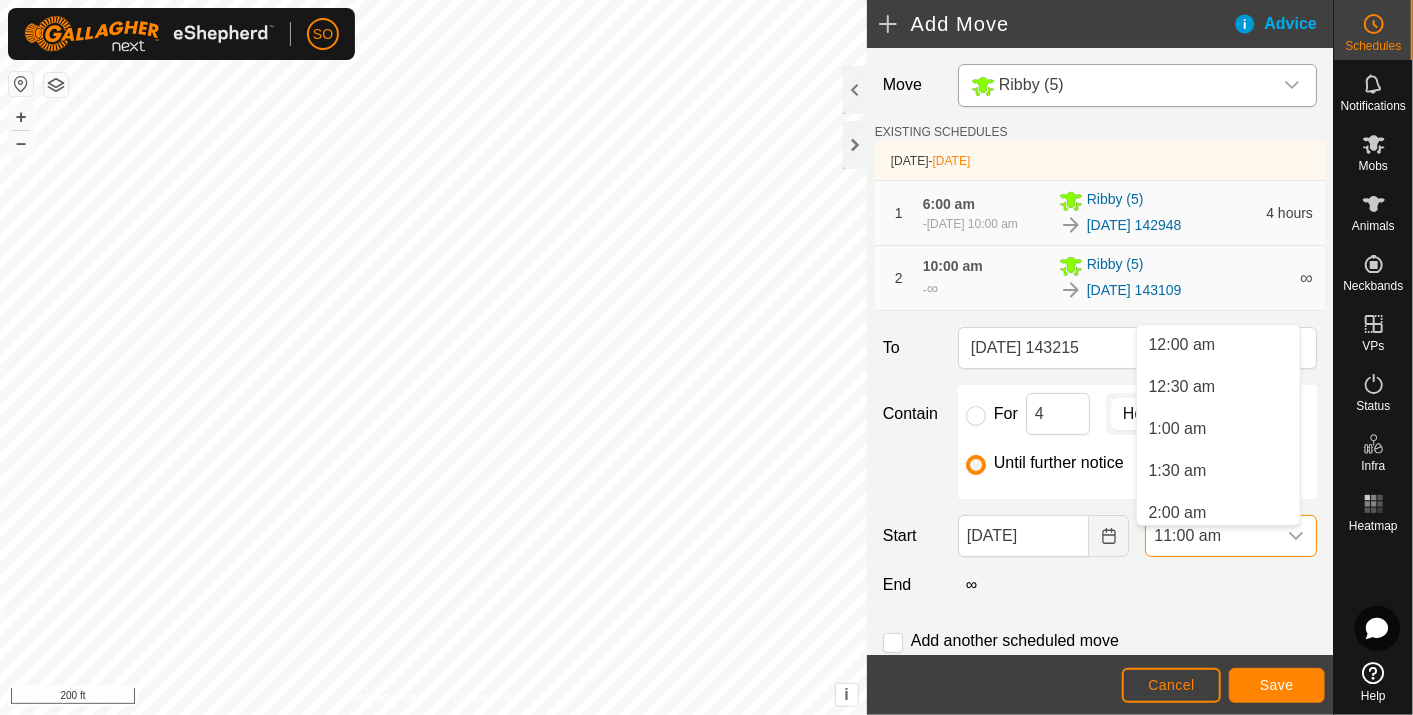 scroll, scrollTop: 763, scrollLeft: 0, axis: vertical 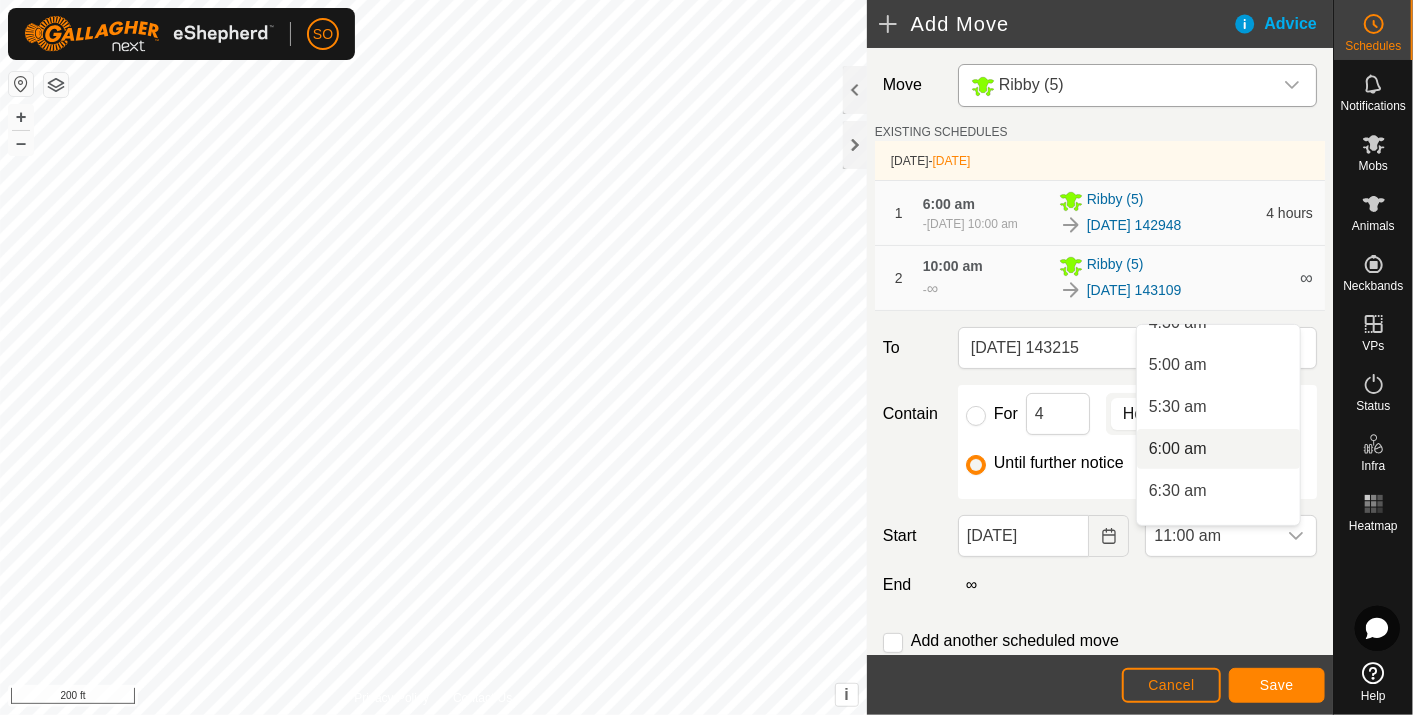 click on "6:00 am" at bounding box center [1218, 449] 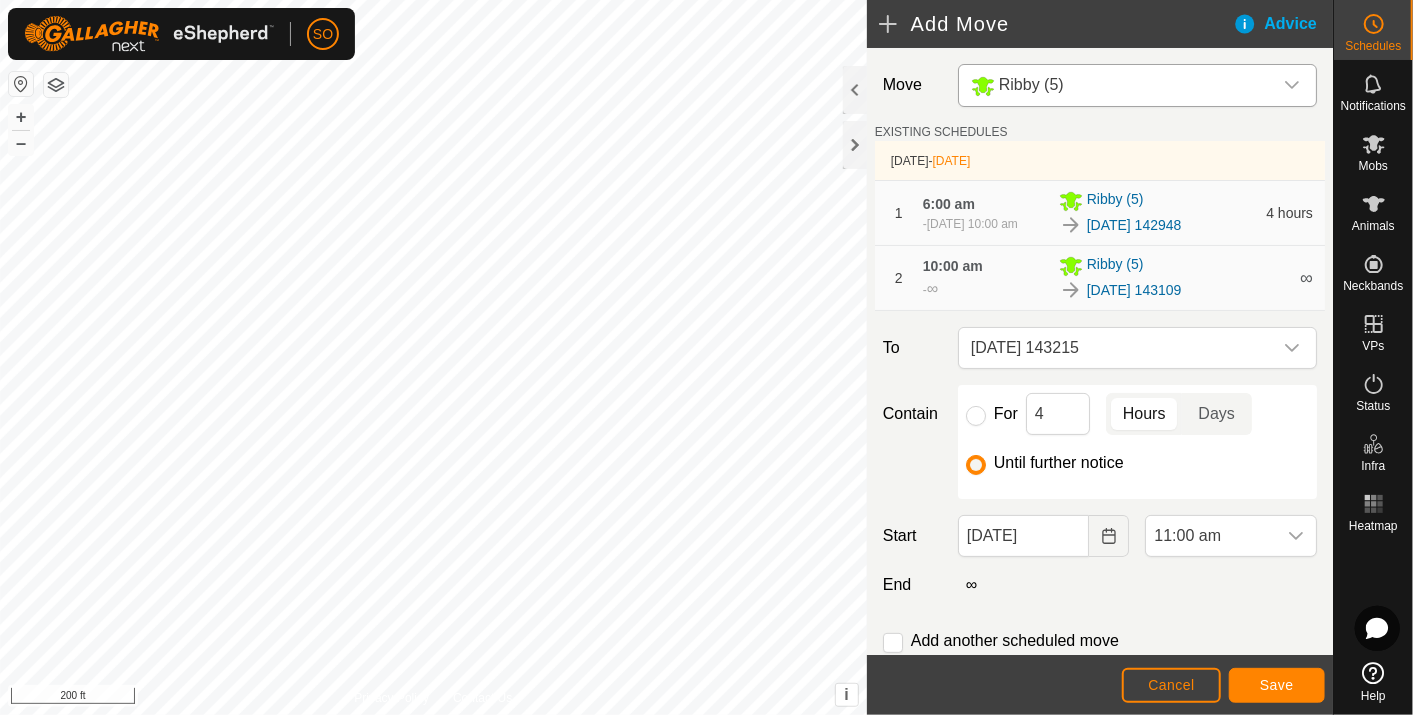 scroll, scrollTop: 763, scrollLeft: 0, axis: vertical 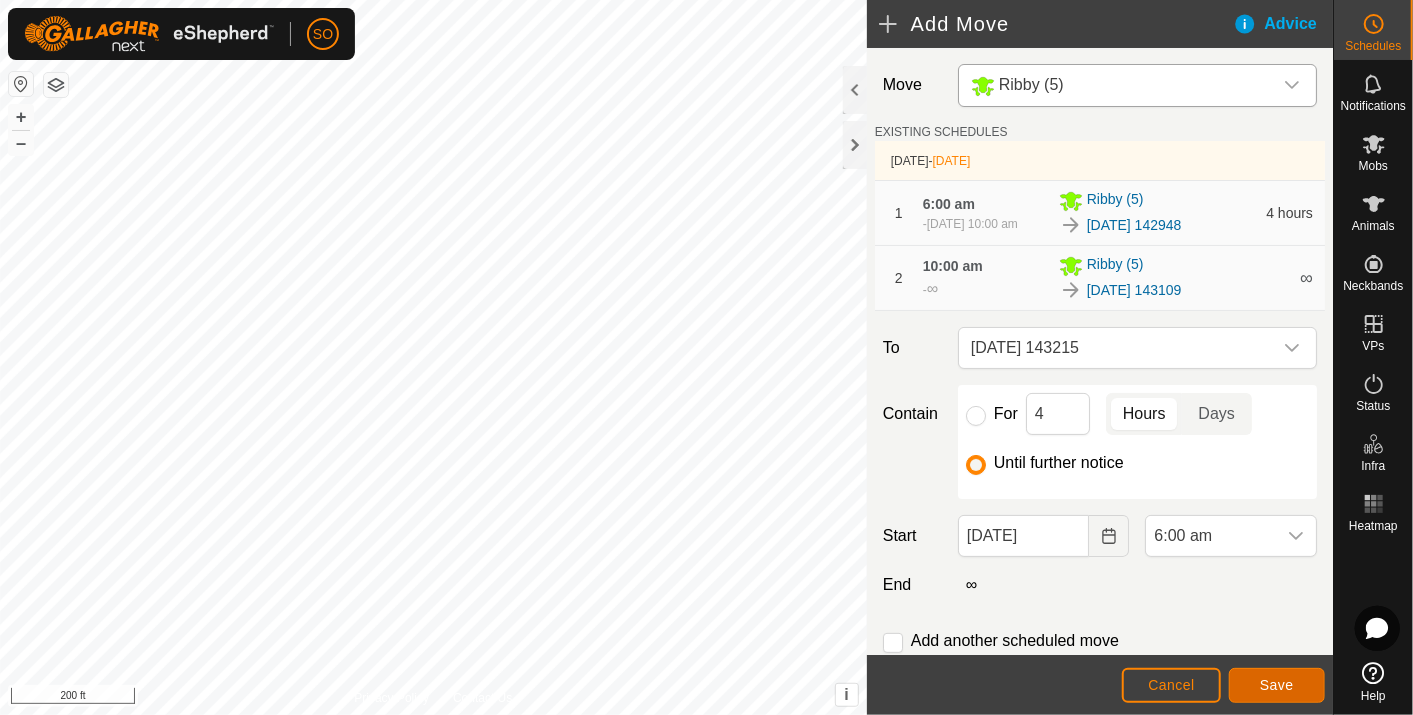 click on "Save" 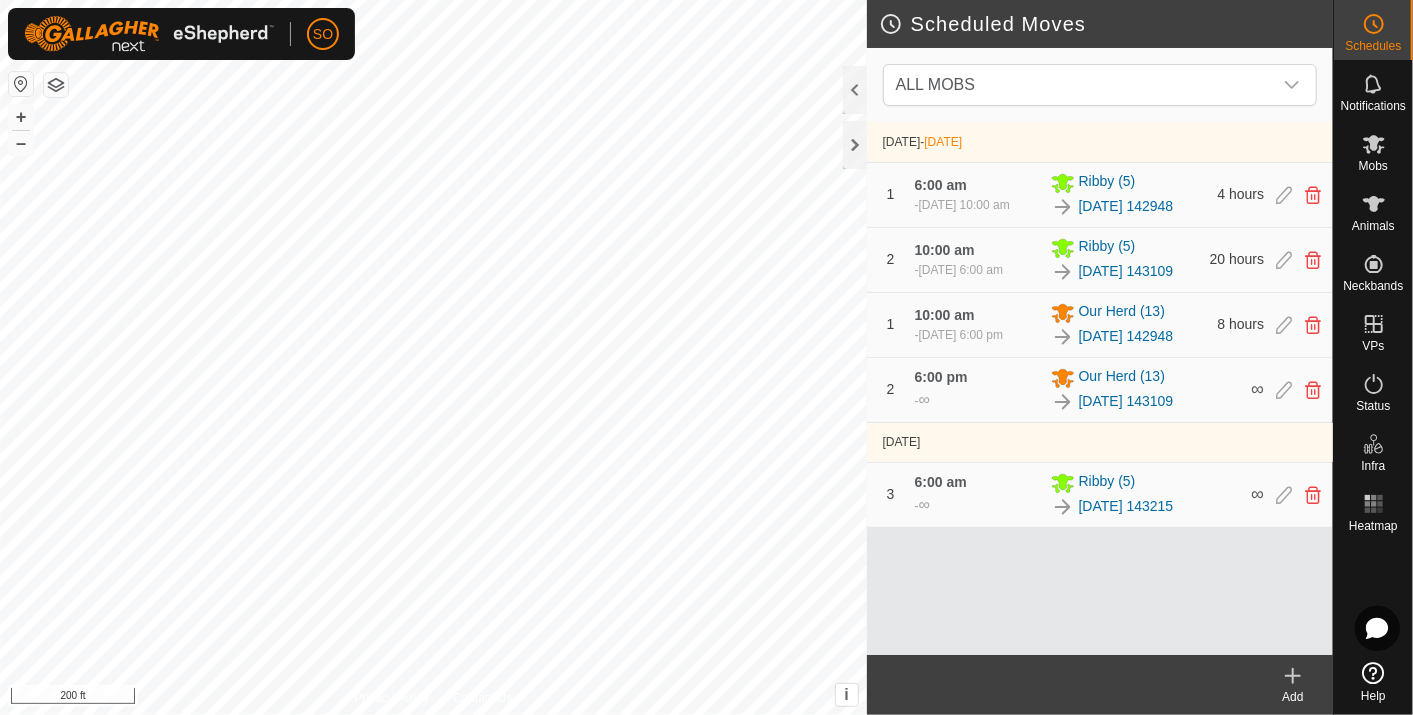 click 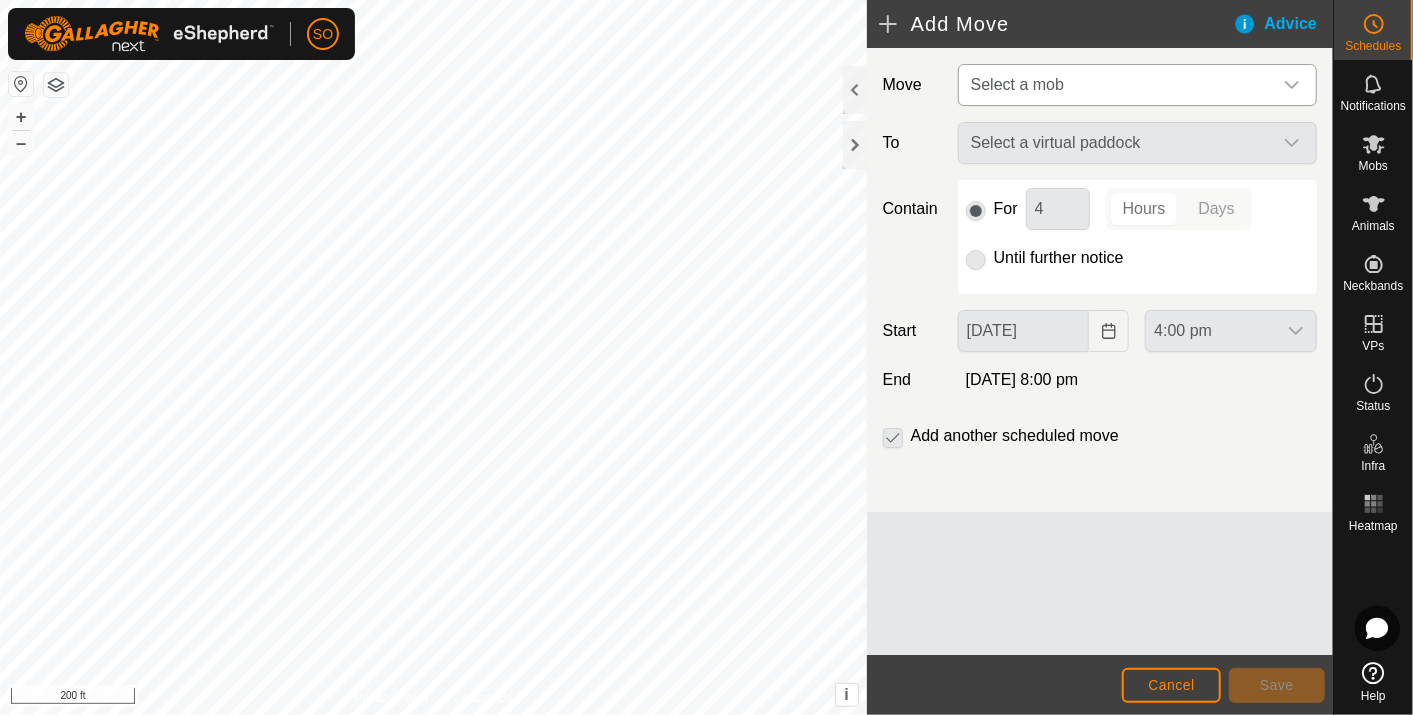 click 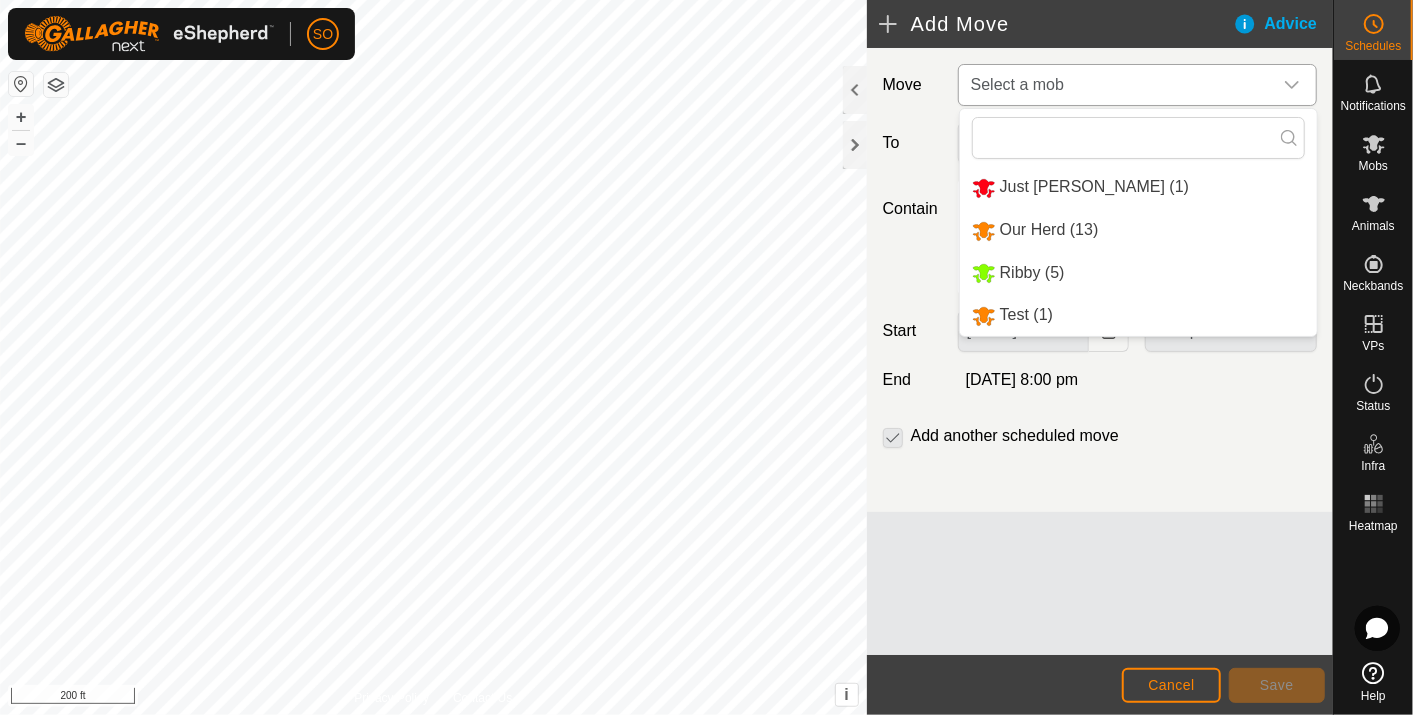 click on "Ribby (5)" at bounding box center [1138, 273] 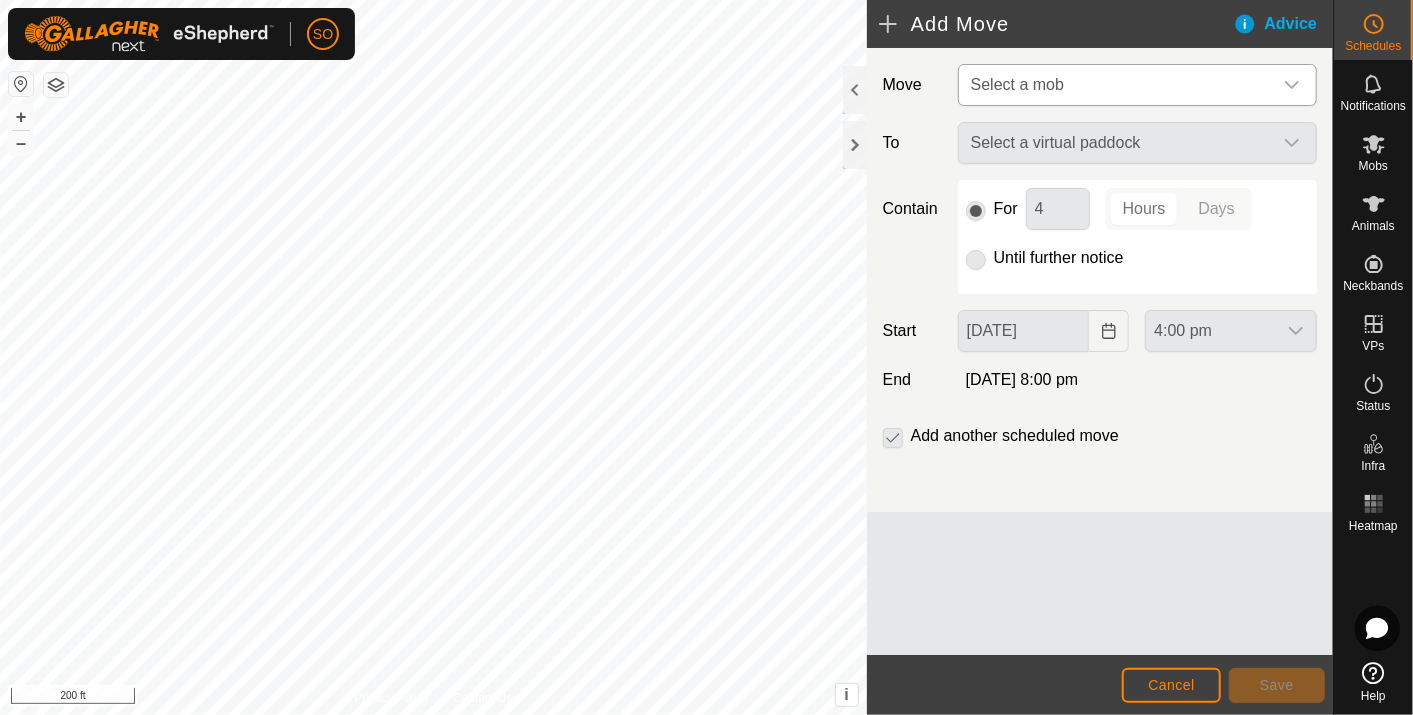 type on "[DATE]" 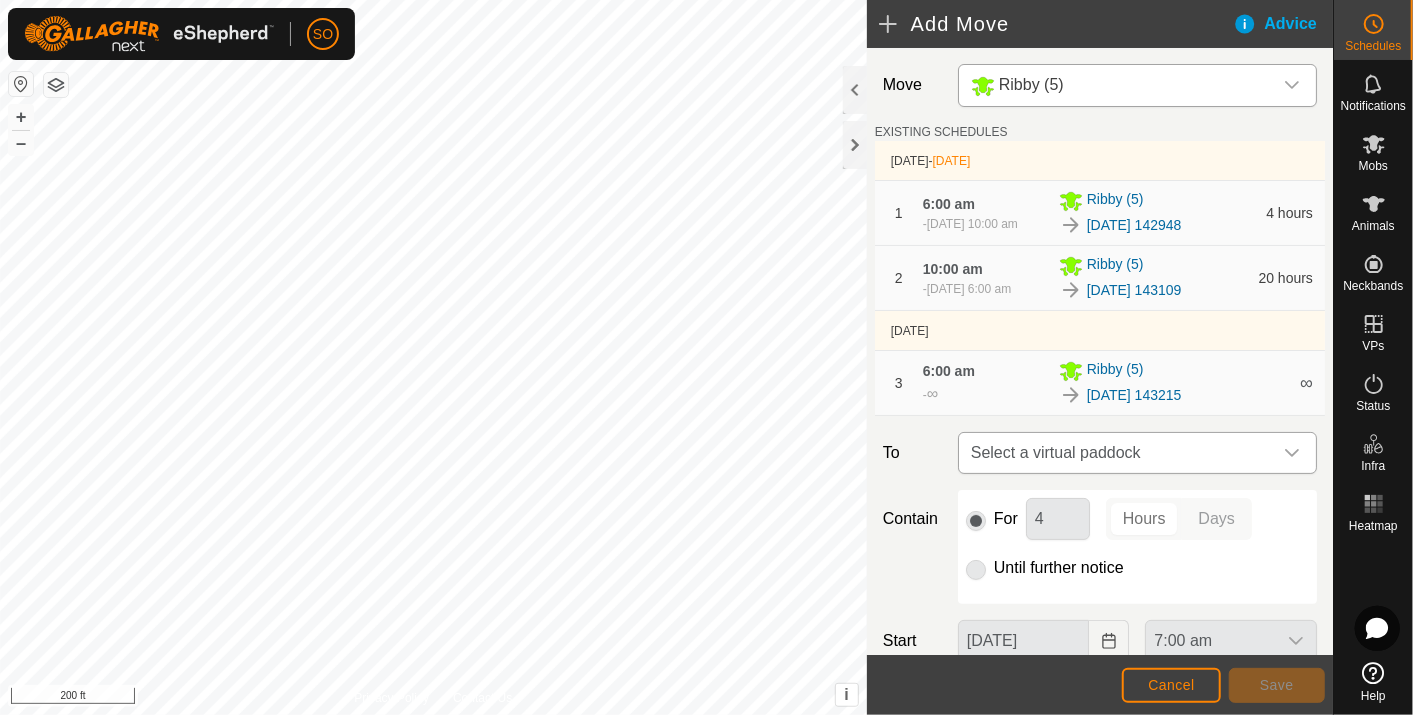 click 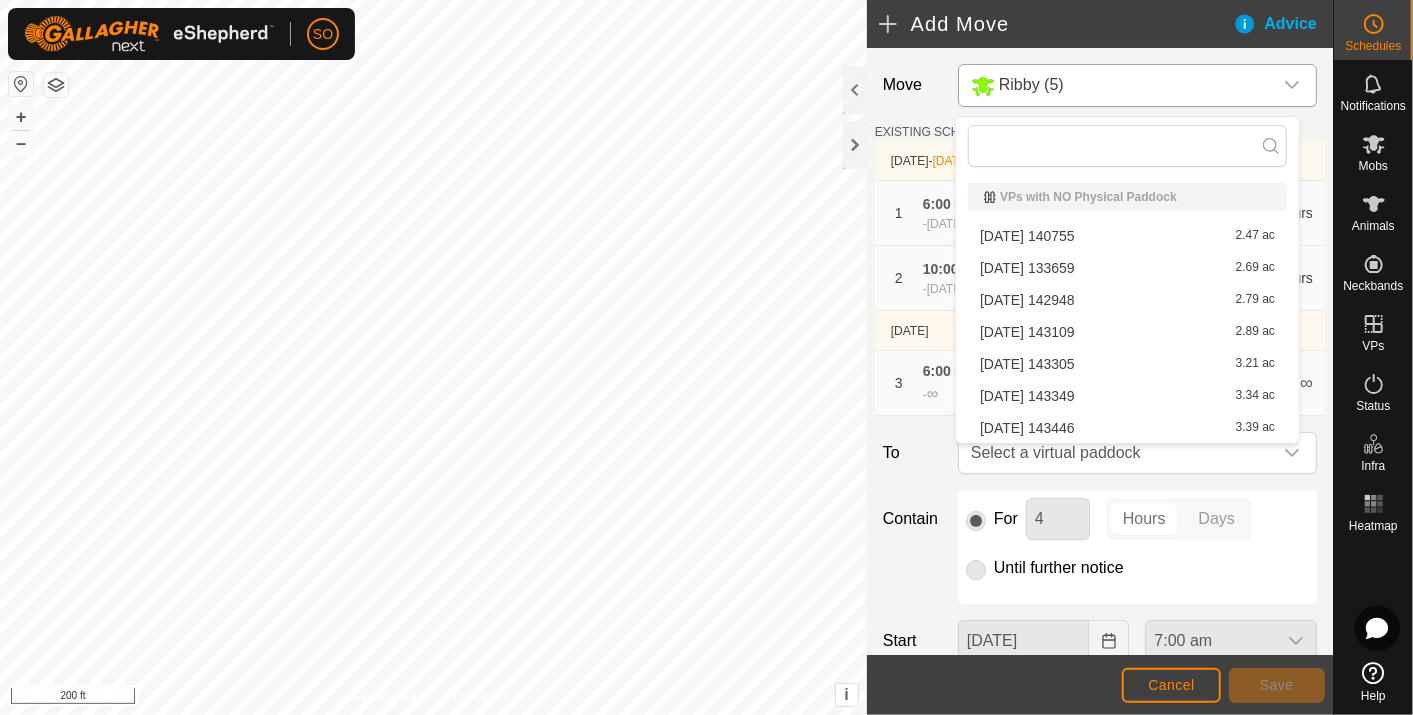click on "[DATE] 143305  3.21 ac" at bounding box center (1127, 364) 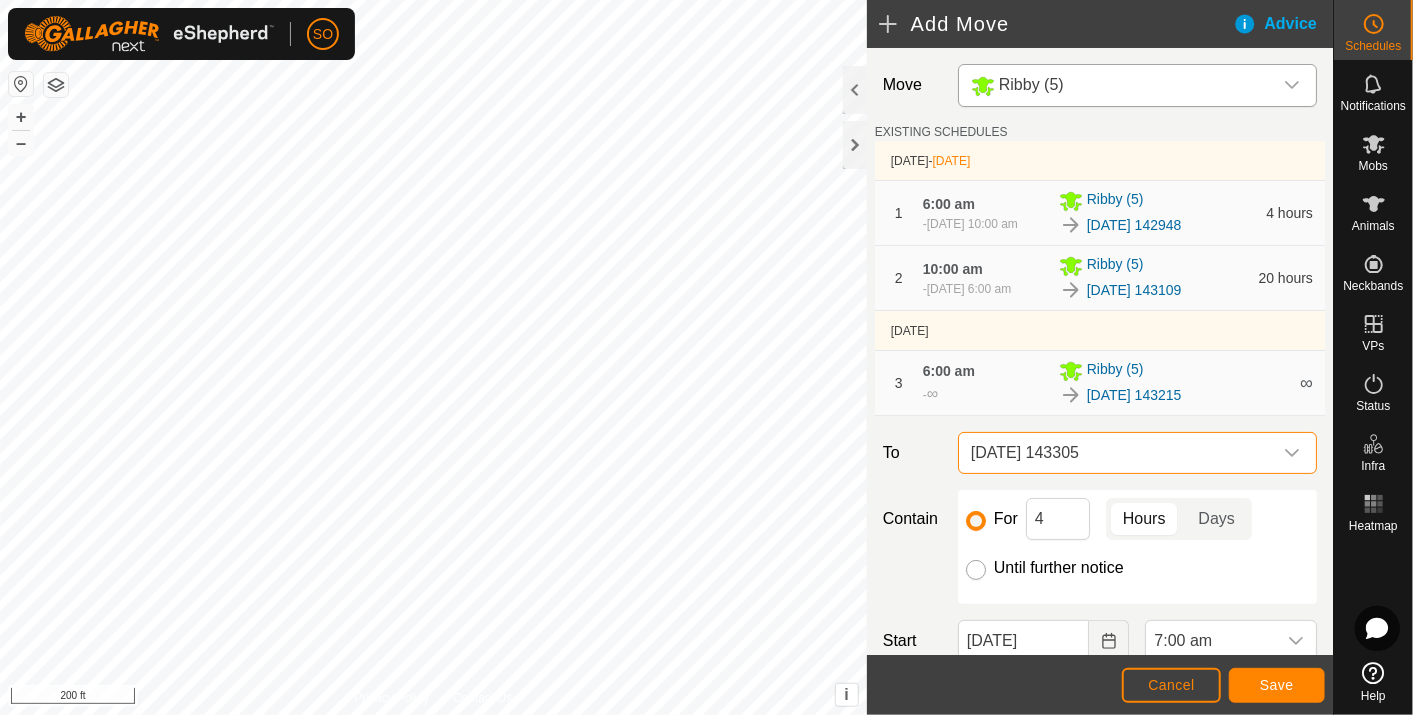 click on "Until further notice" at bounding box center [976, 570] 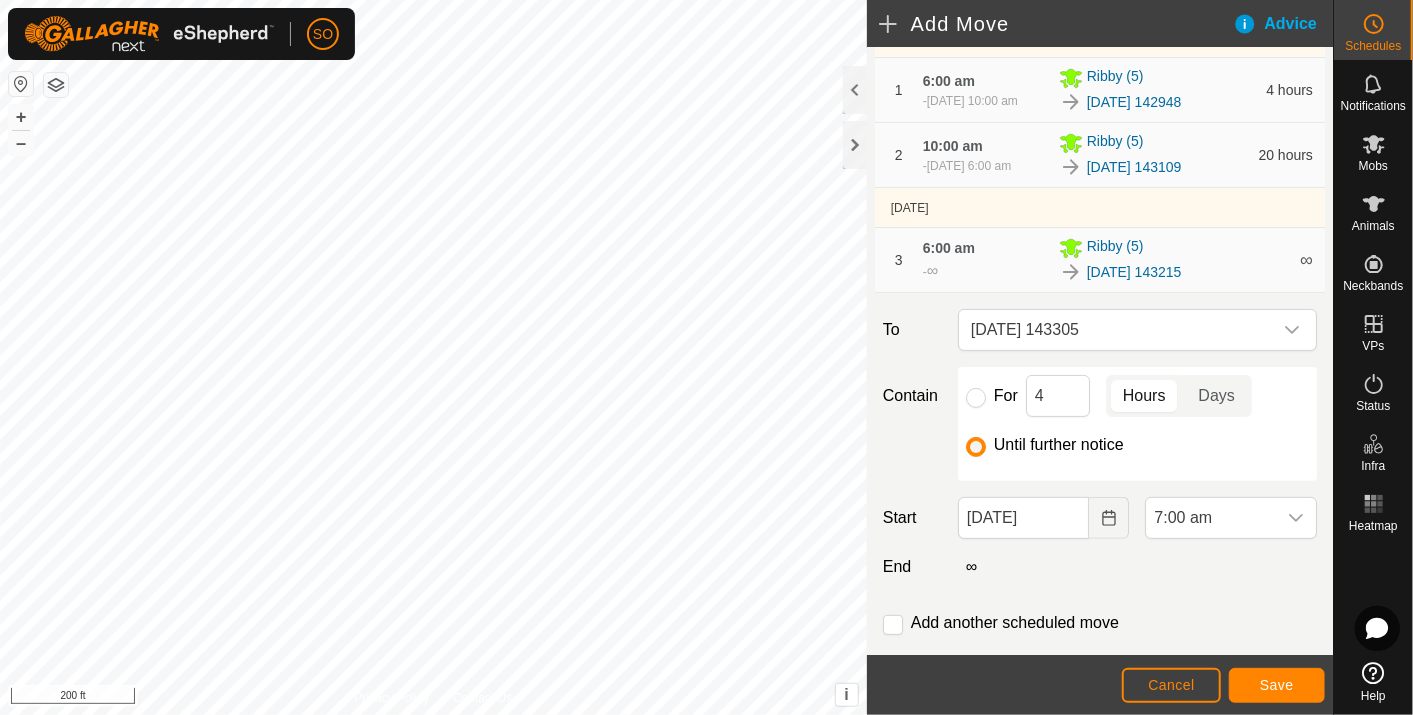 scroll, scrollTop: 173, scrollLeft: 0, axis: vertical 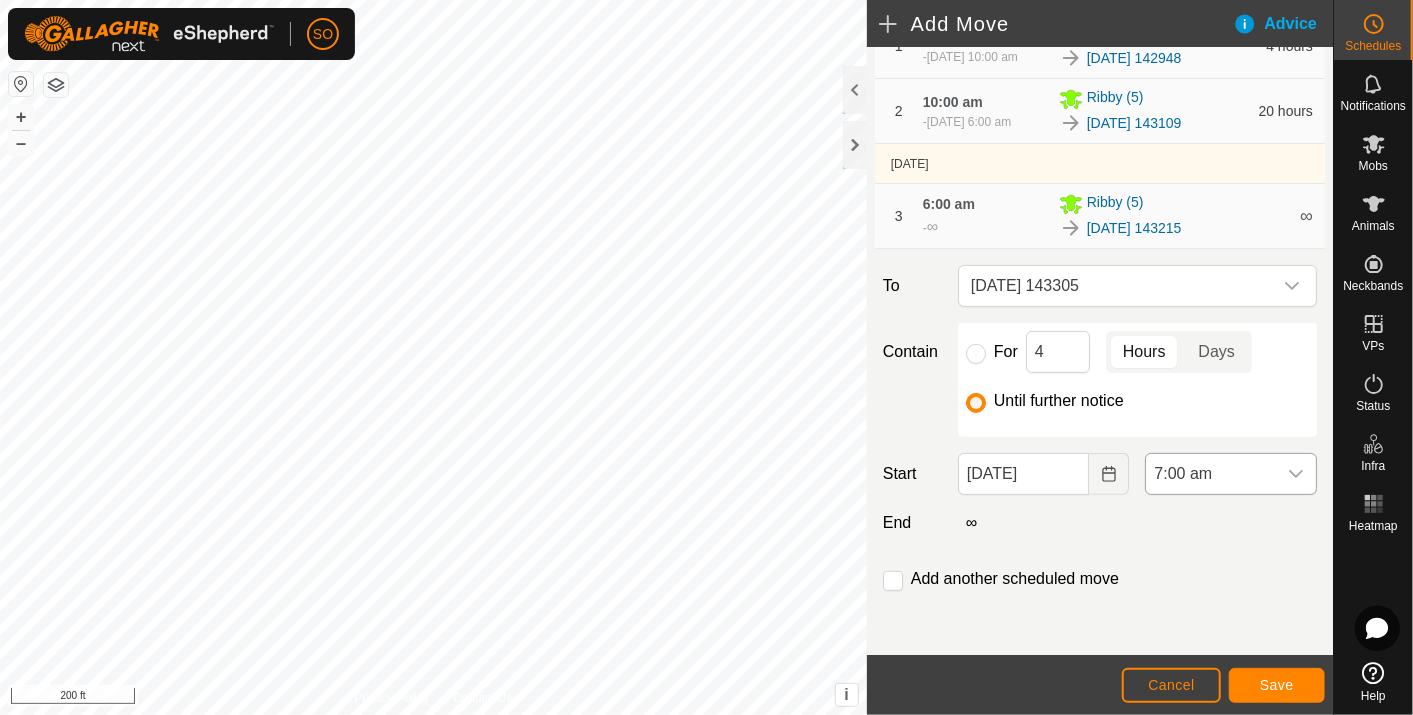 click 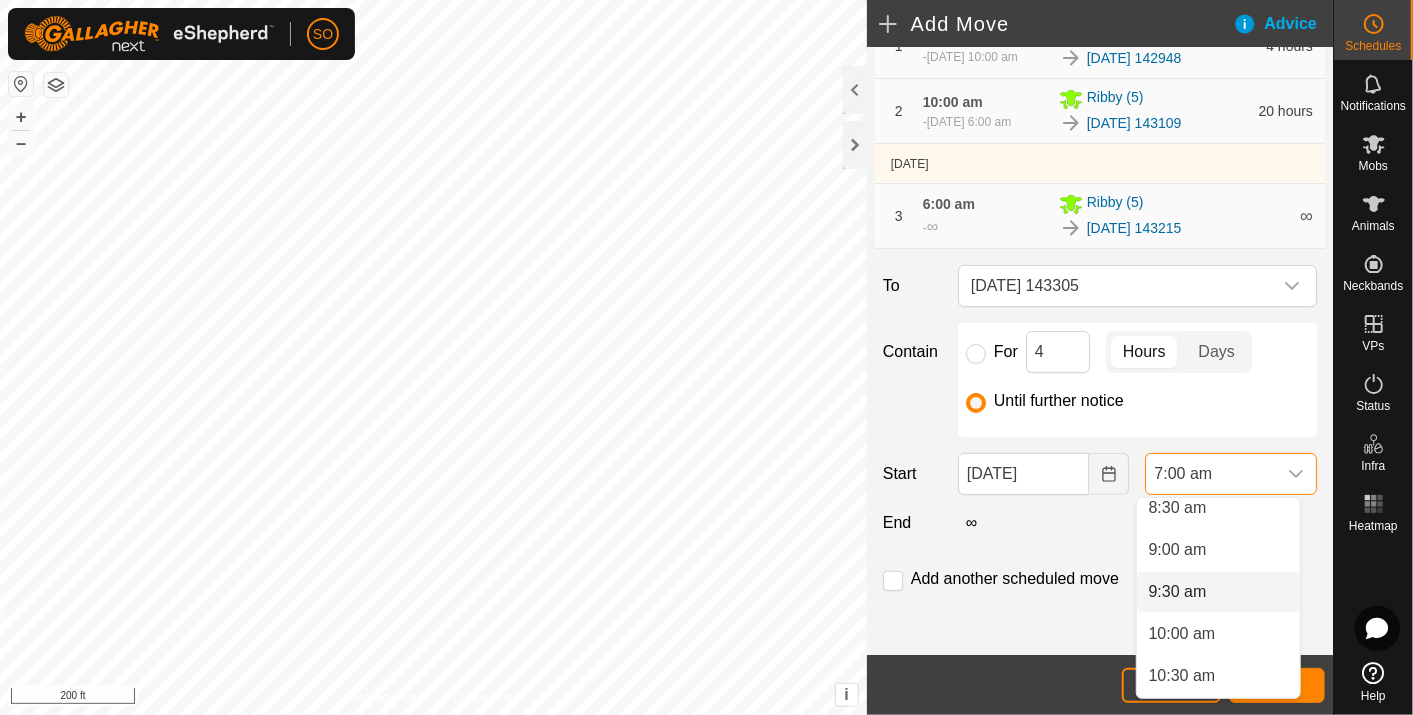 scroll, scrollTop: 760, scrollLeft: 0, axis: vertical 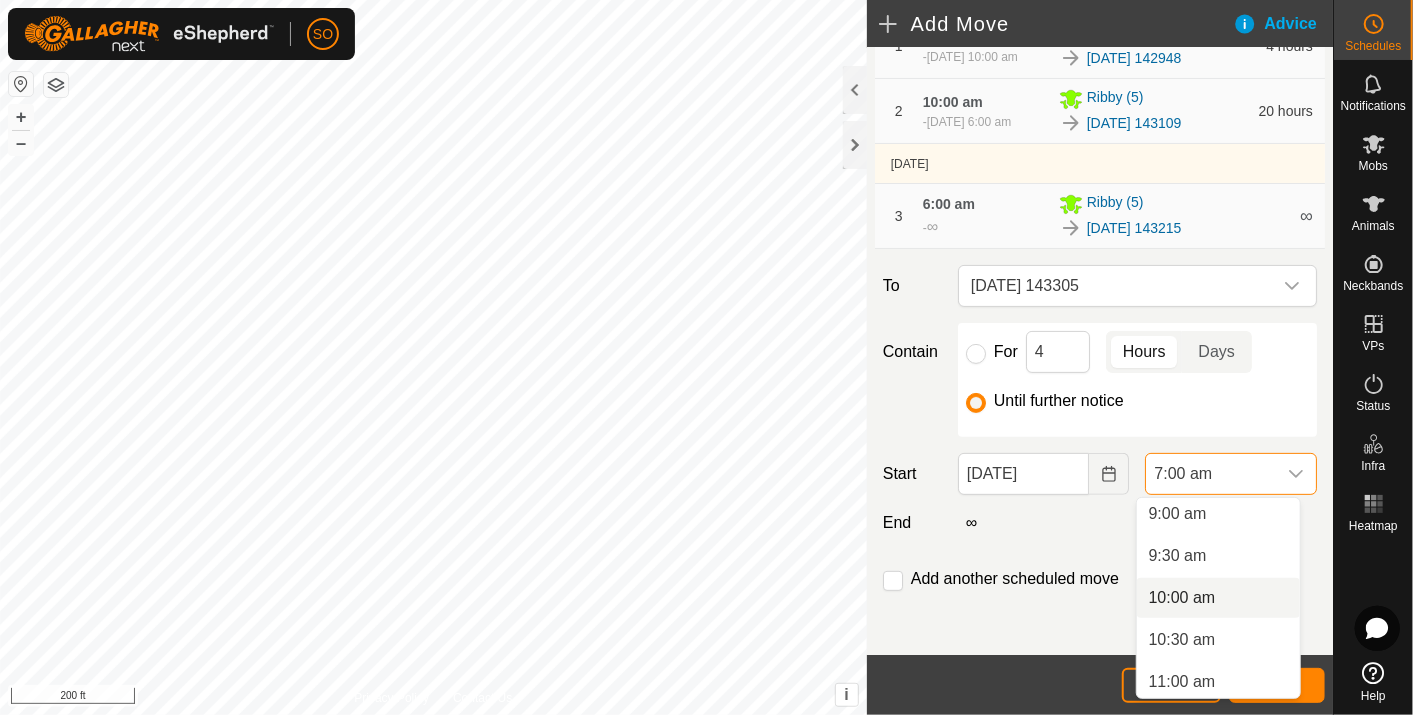 click on "10:00 am" at bounding box center (1218, 598) 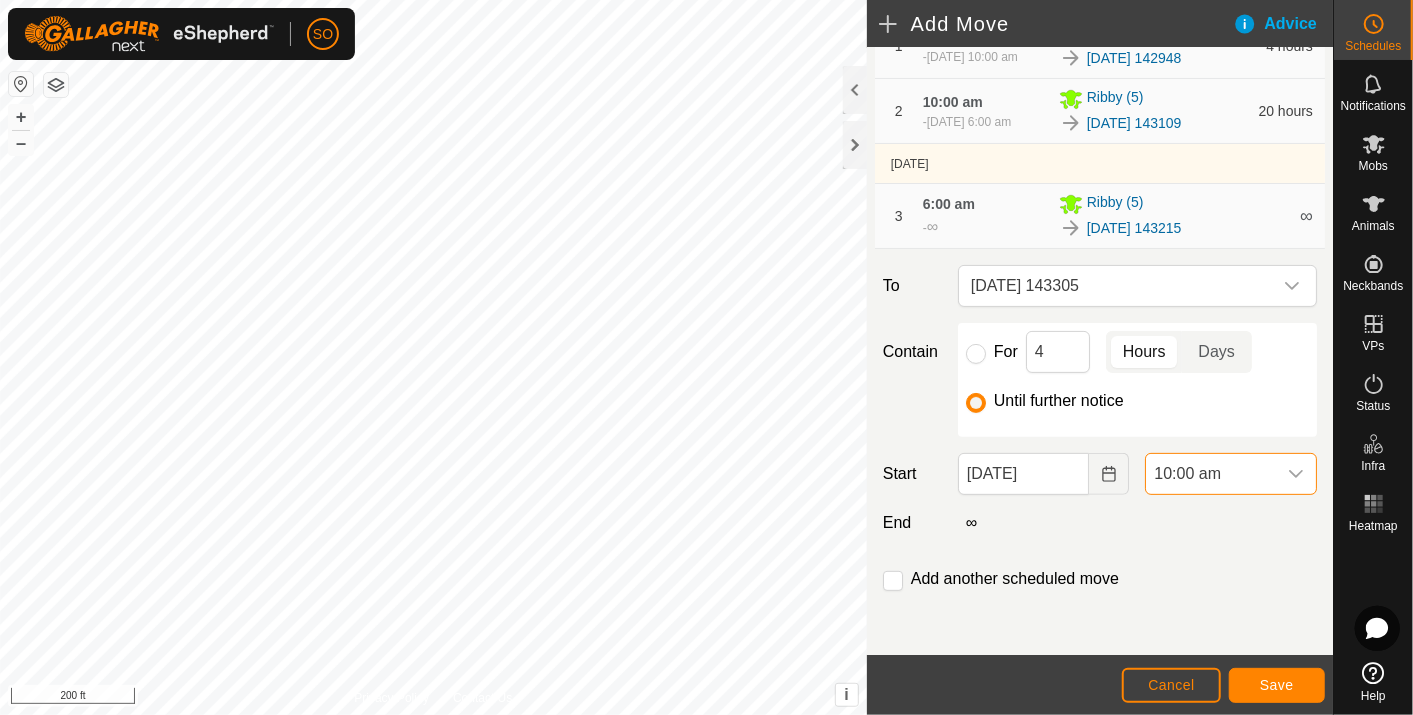 scroll, scrollTop: 587, scrollLeft: 0, axis: vertical 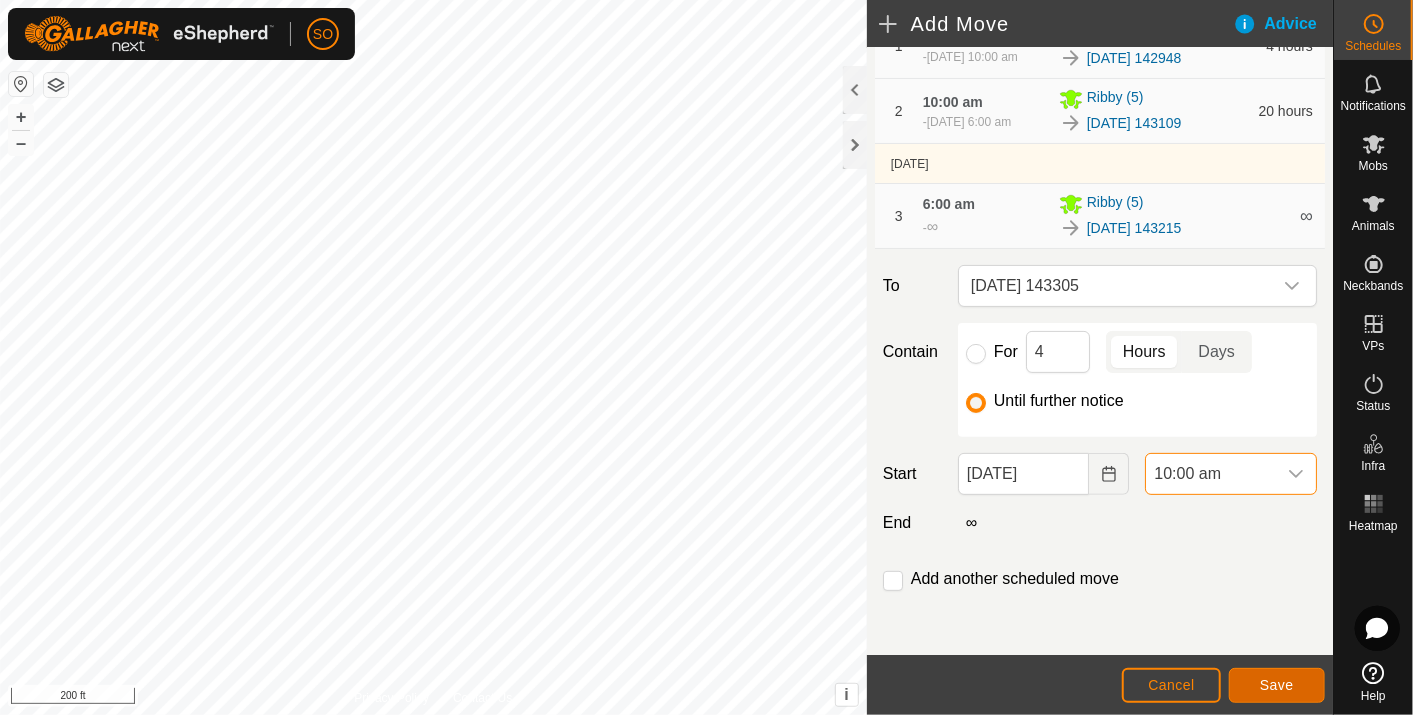 click on "Save" 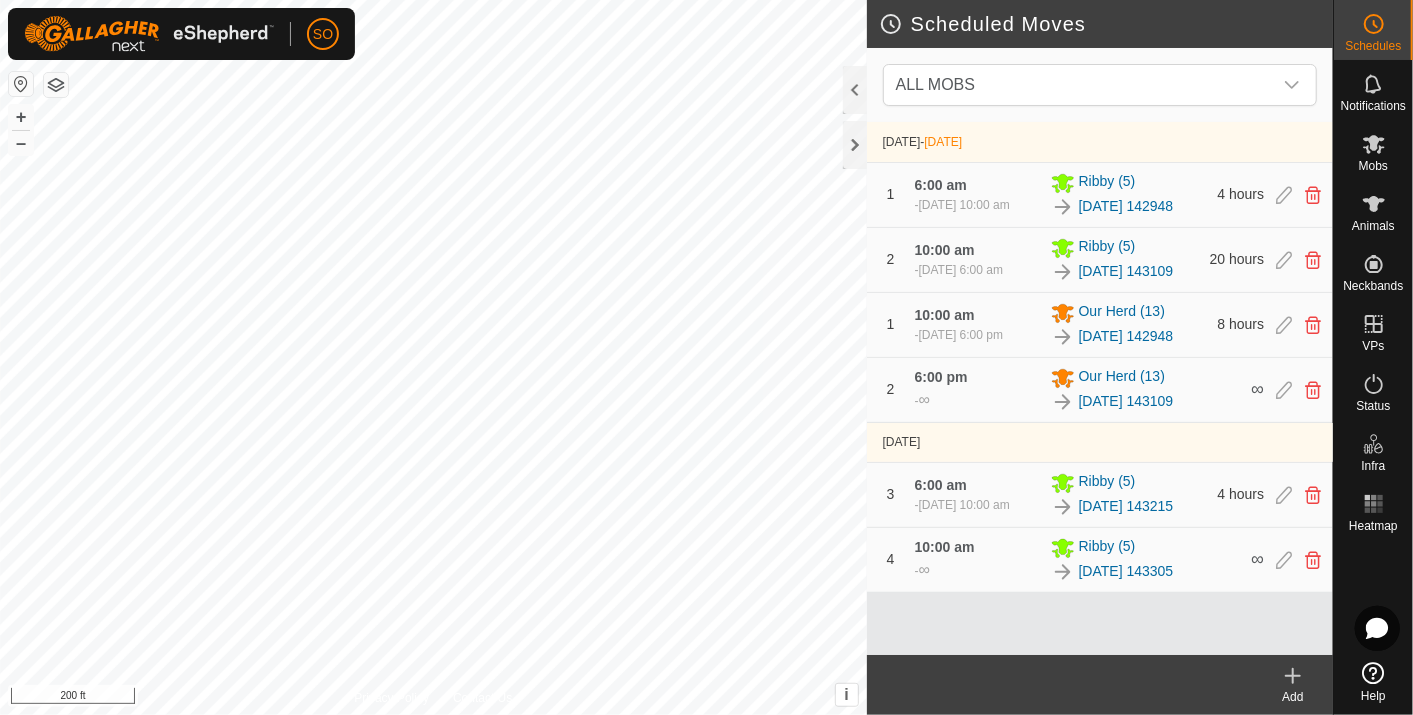 click 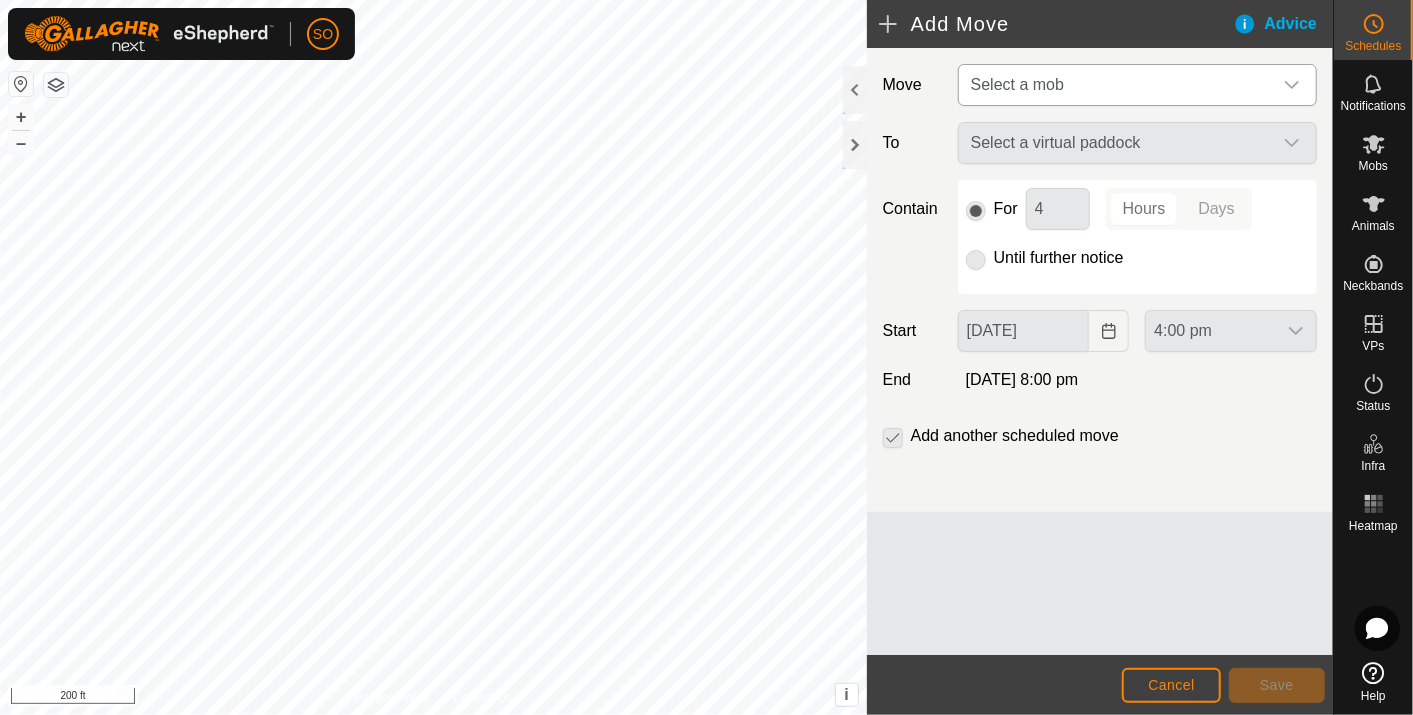 click 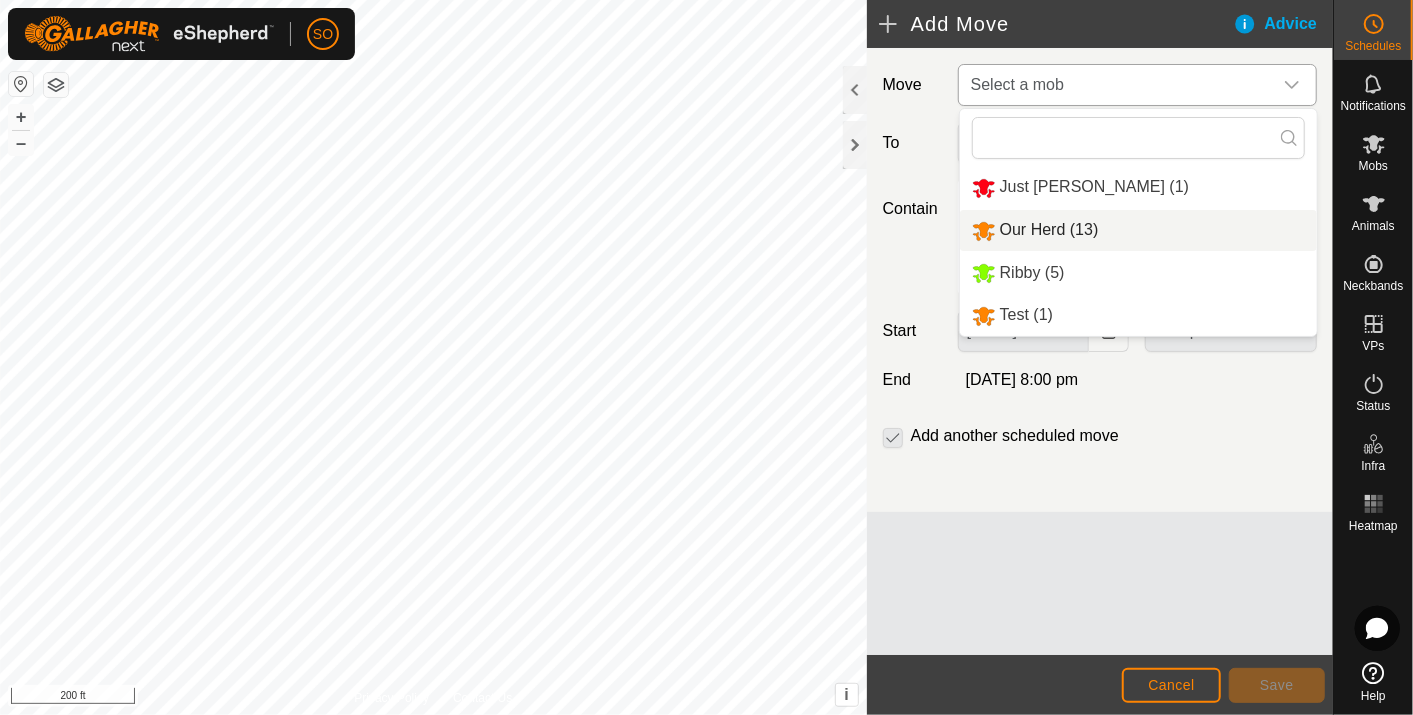 click on "Our Herd (13)" at bounding box center [1138, 230] 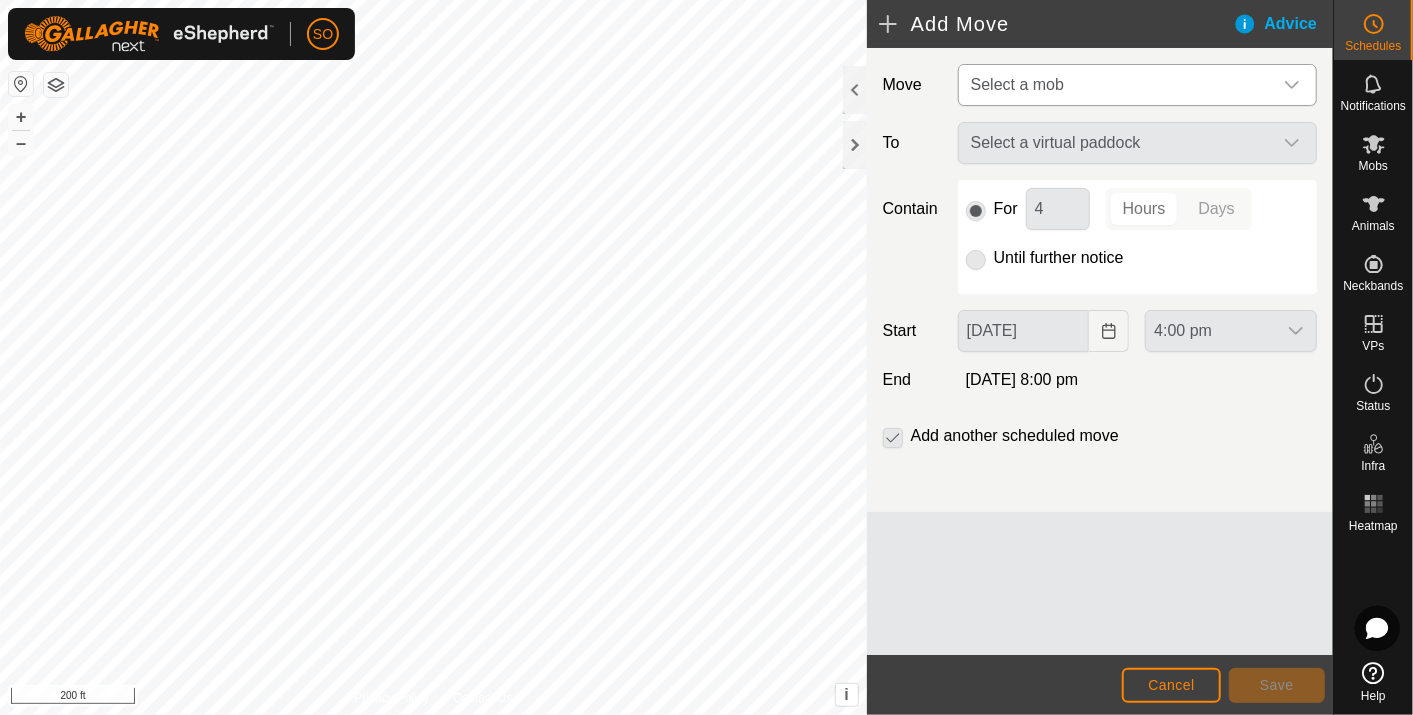 type on "[DATE]" 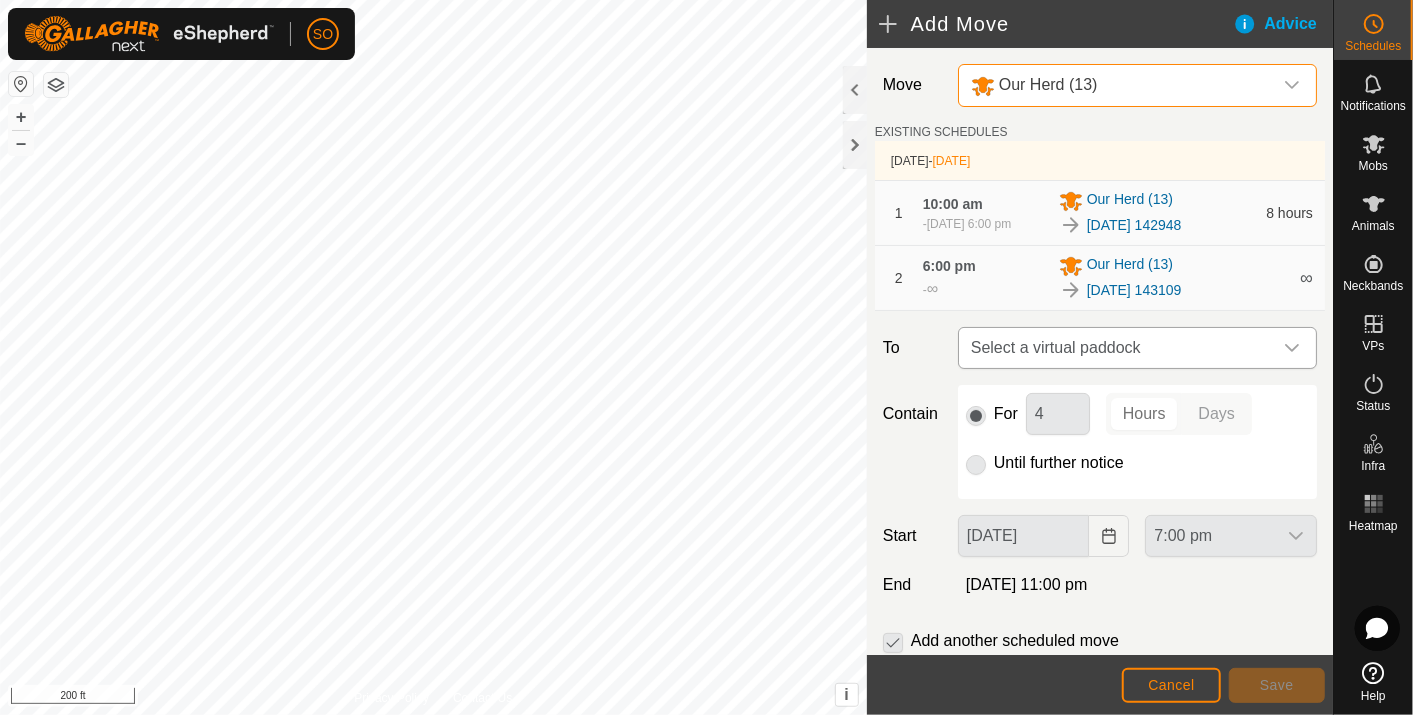 click 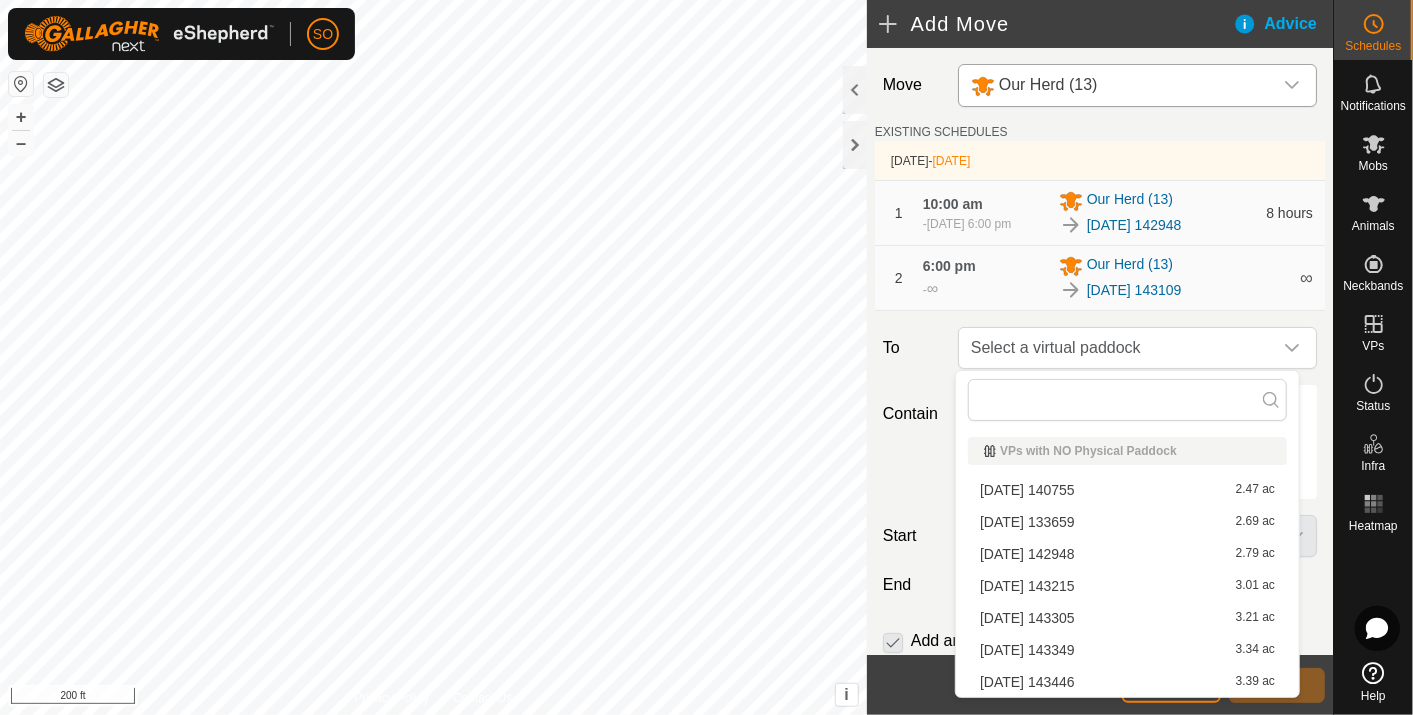 click on "[DATE] 143215  3.01 ac" at bounding box center [1127, 586] 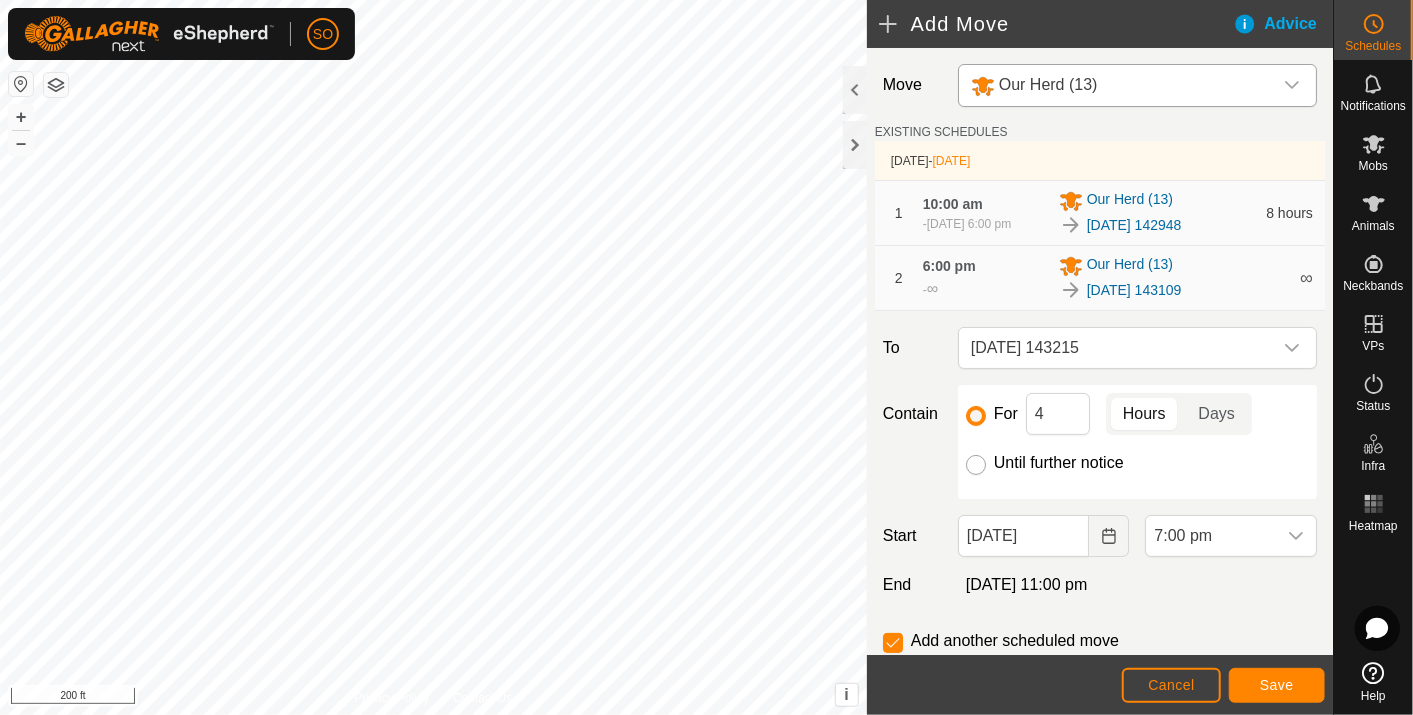 click on "Until further notice" at bounding box center (976, 465) 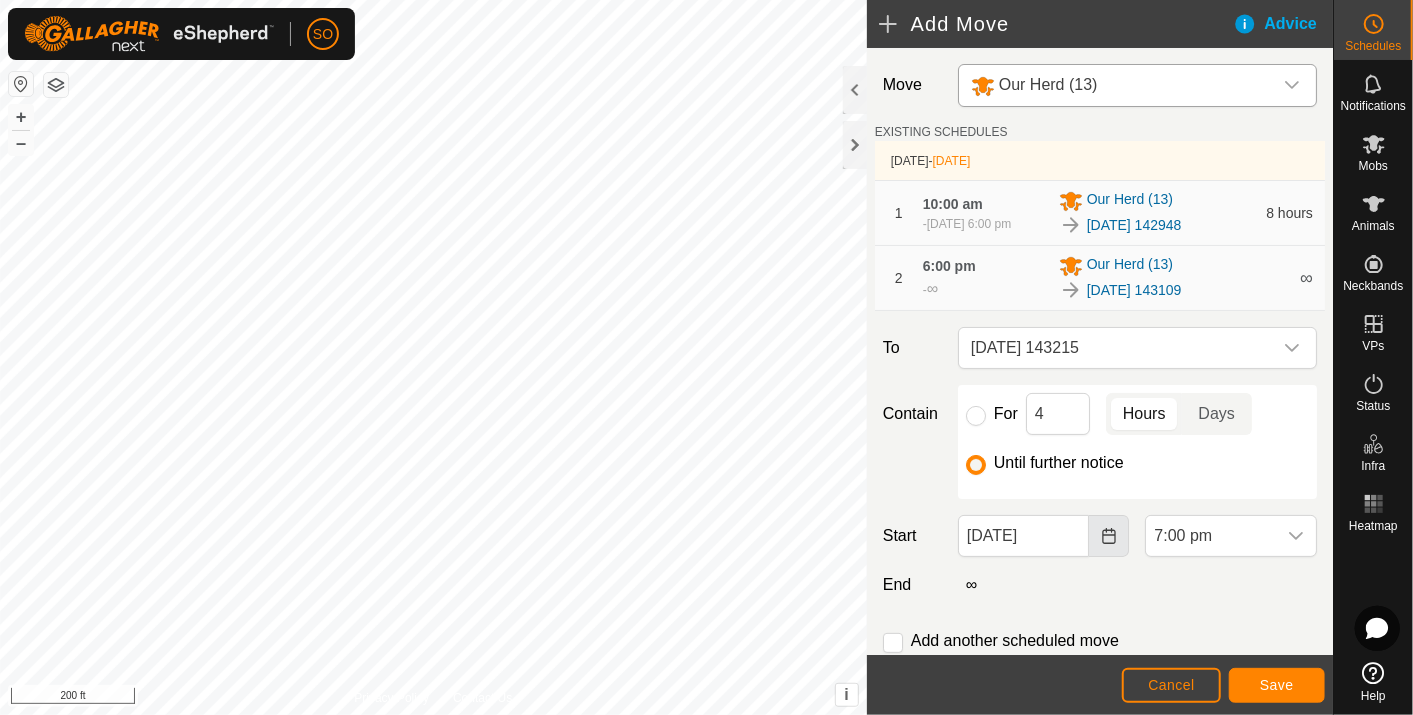 click 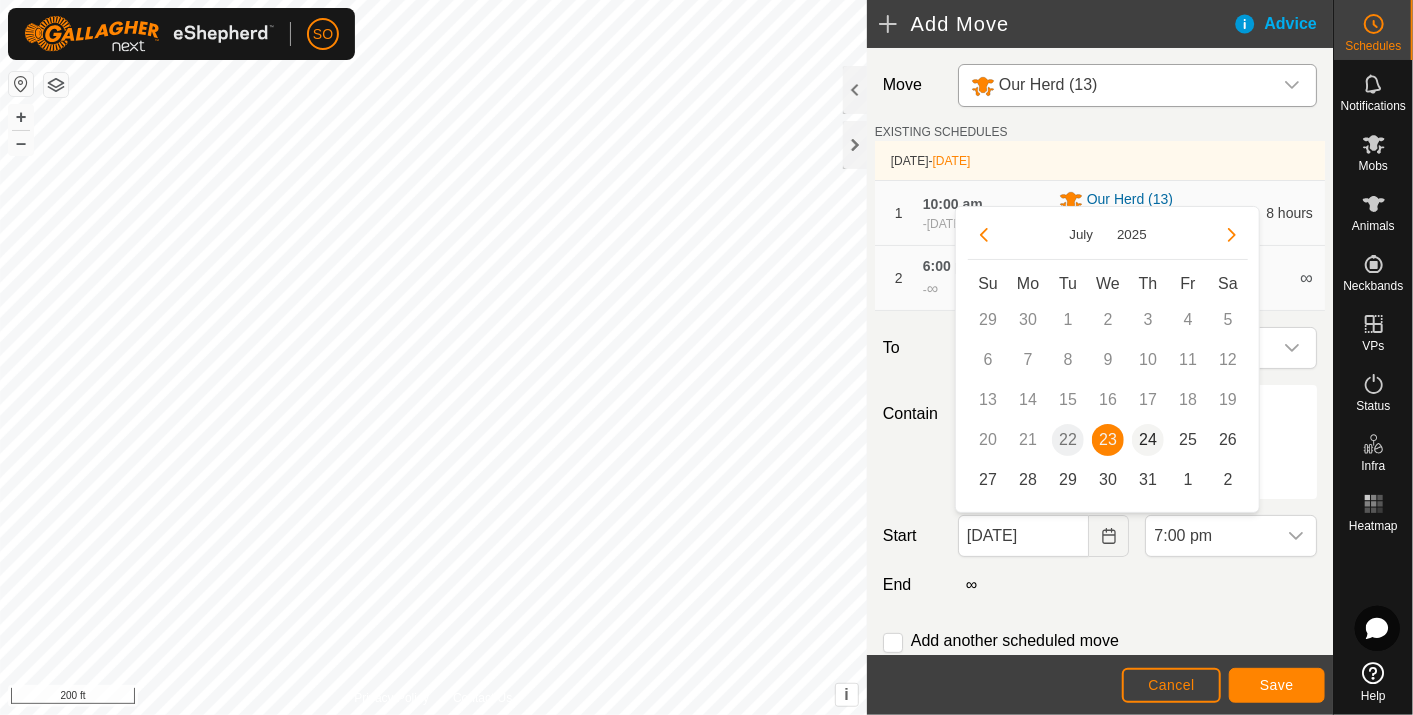 click on "24" at bounding box center [1148, 440] 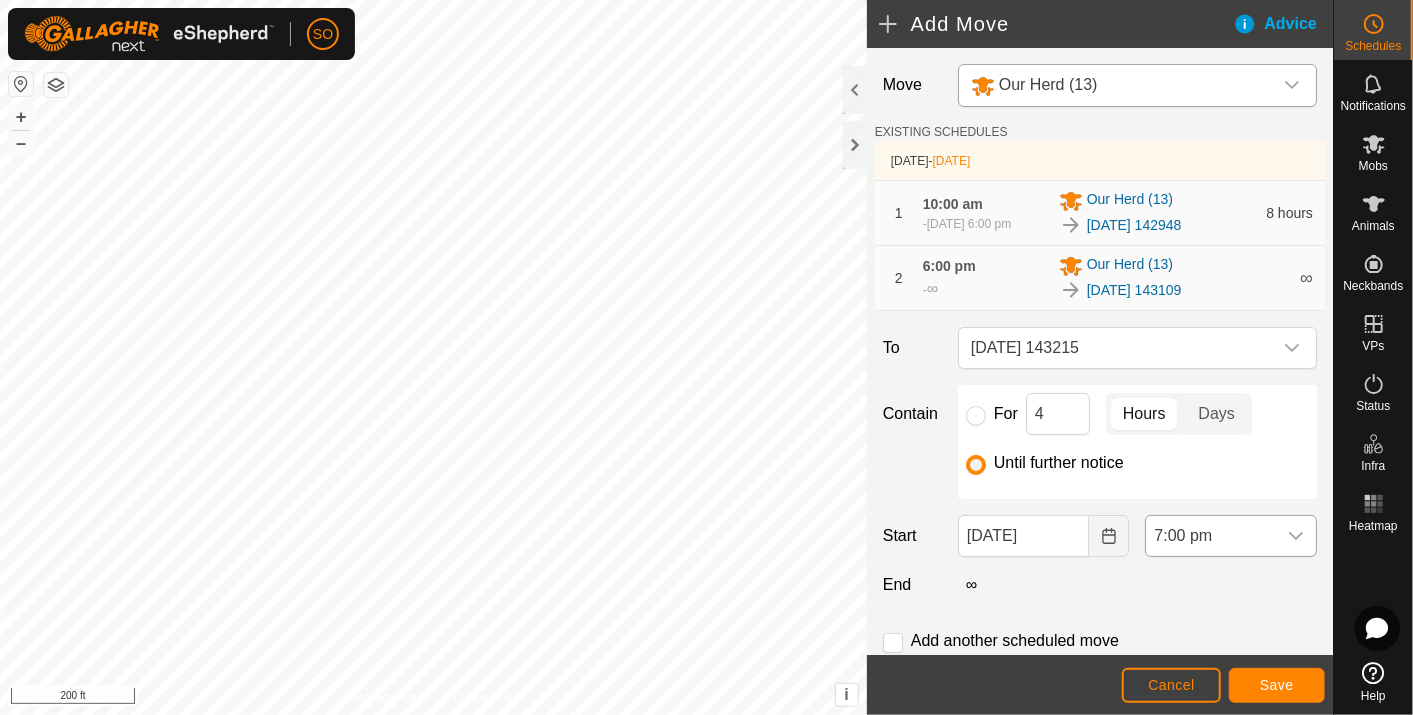 click at bounding box center (1296, 536) 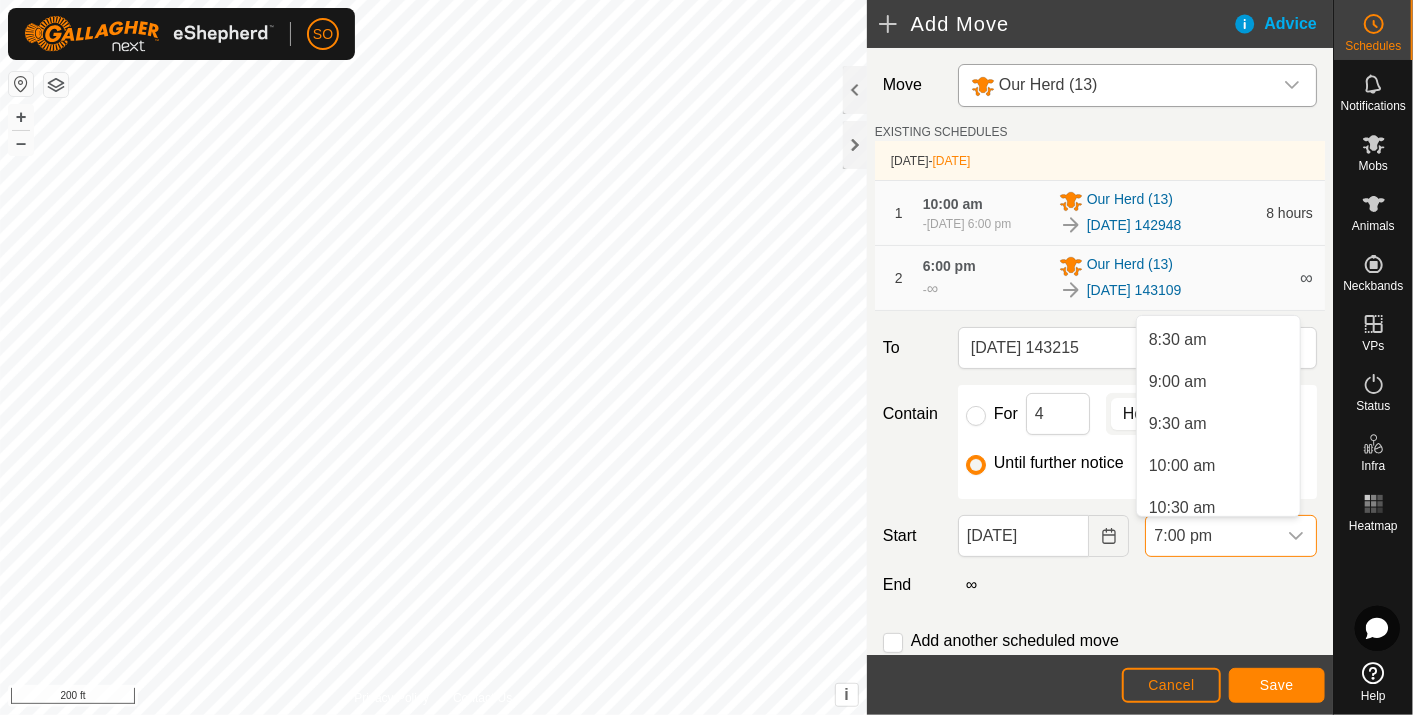 scroll, scrollTop: 741, scrollLeft: 0, axis: vertical 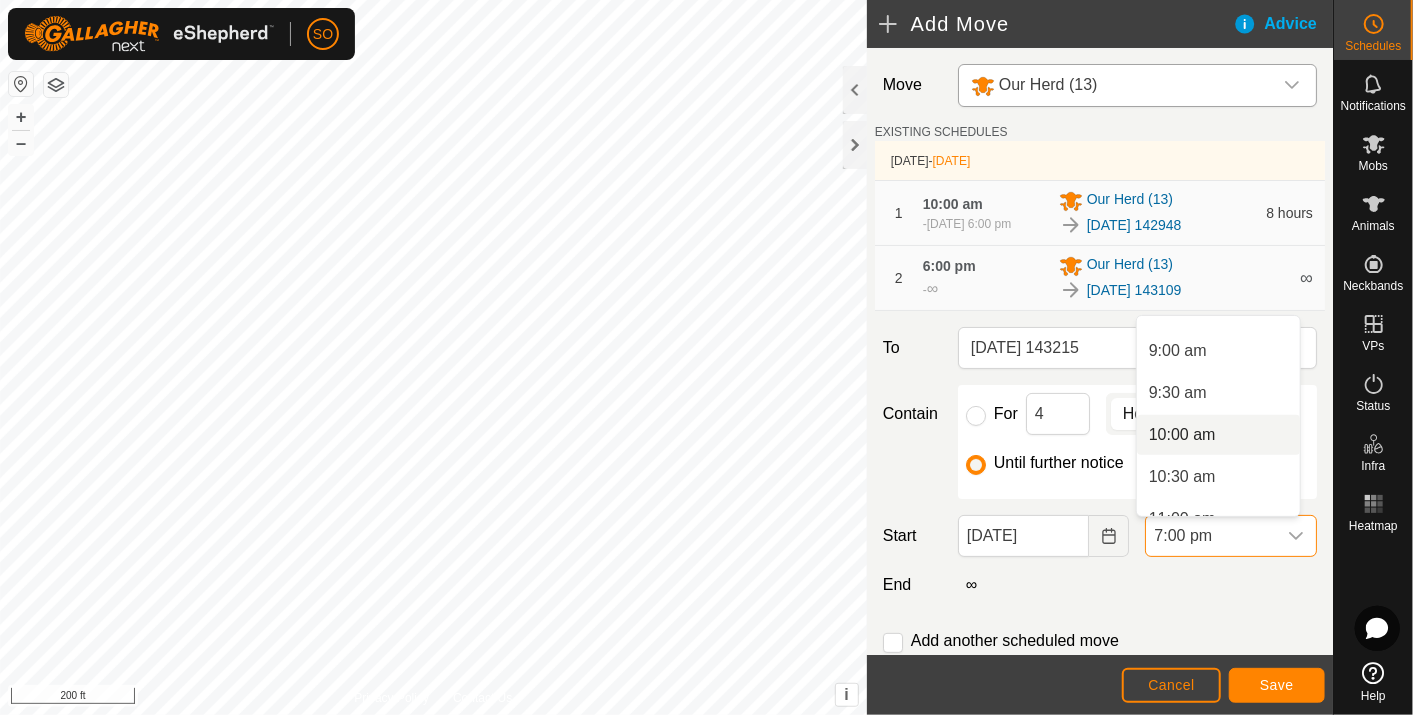 click on "10:00 am" at bounding box center (1218, 435) 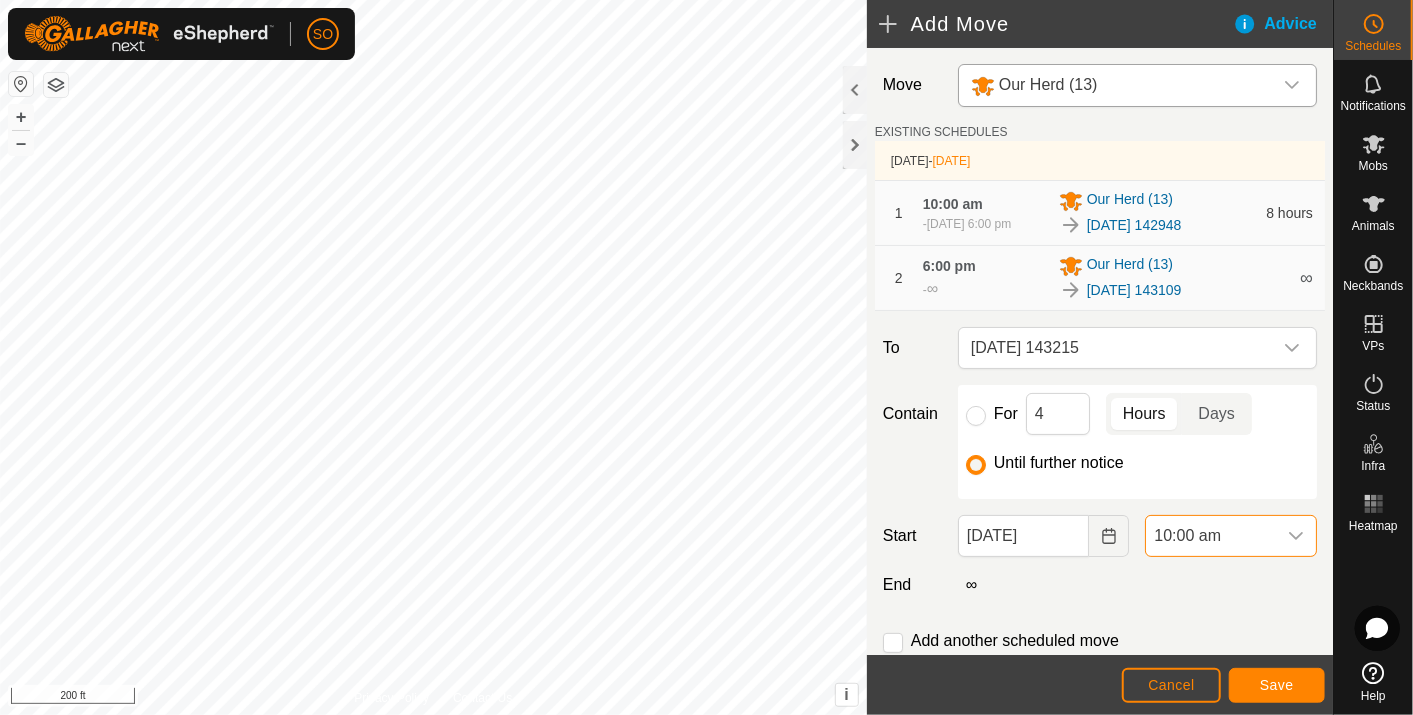 scroll, scrollTop: 1435, scrollLeft: 0, axis: vertical 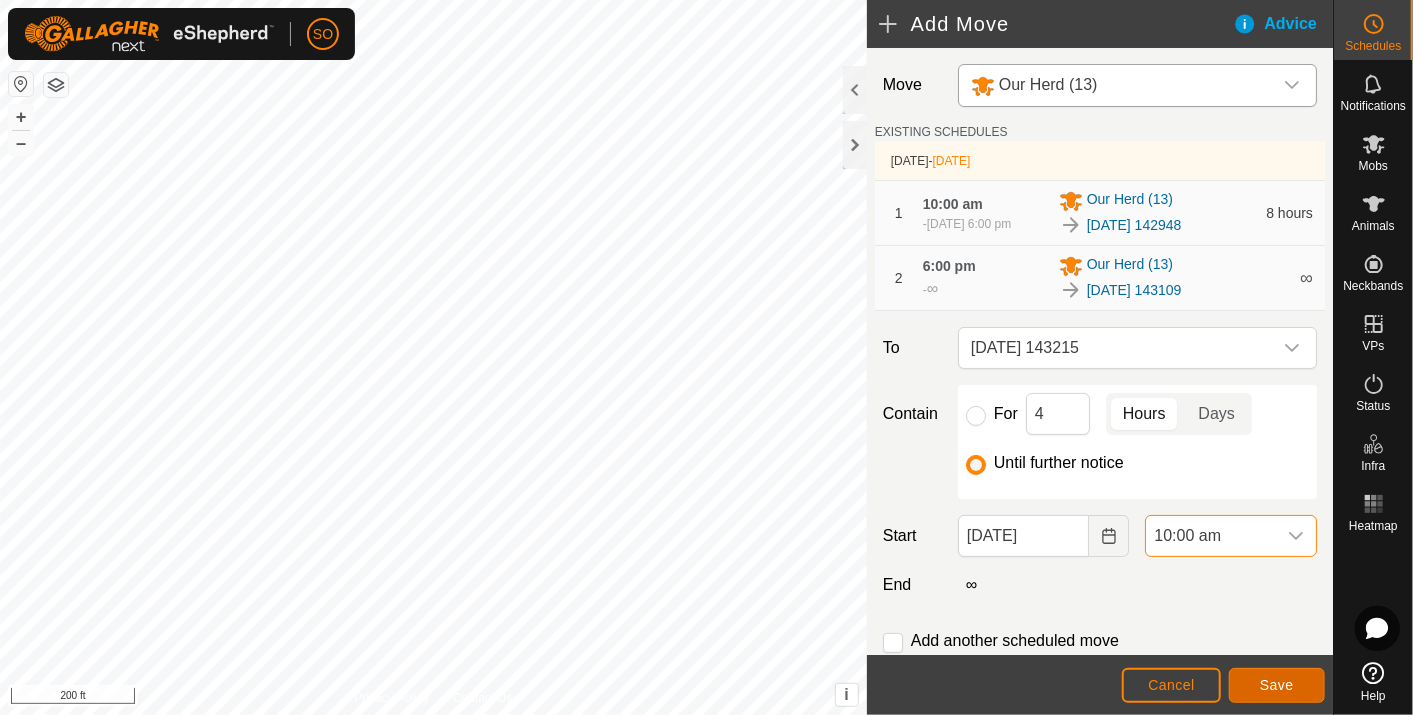 click on "Save" 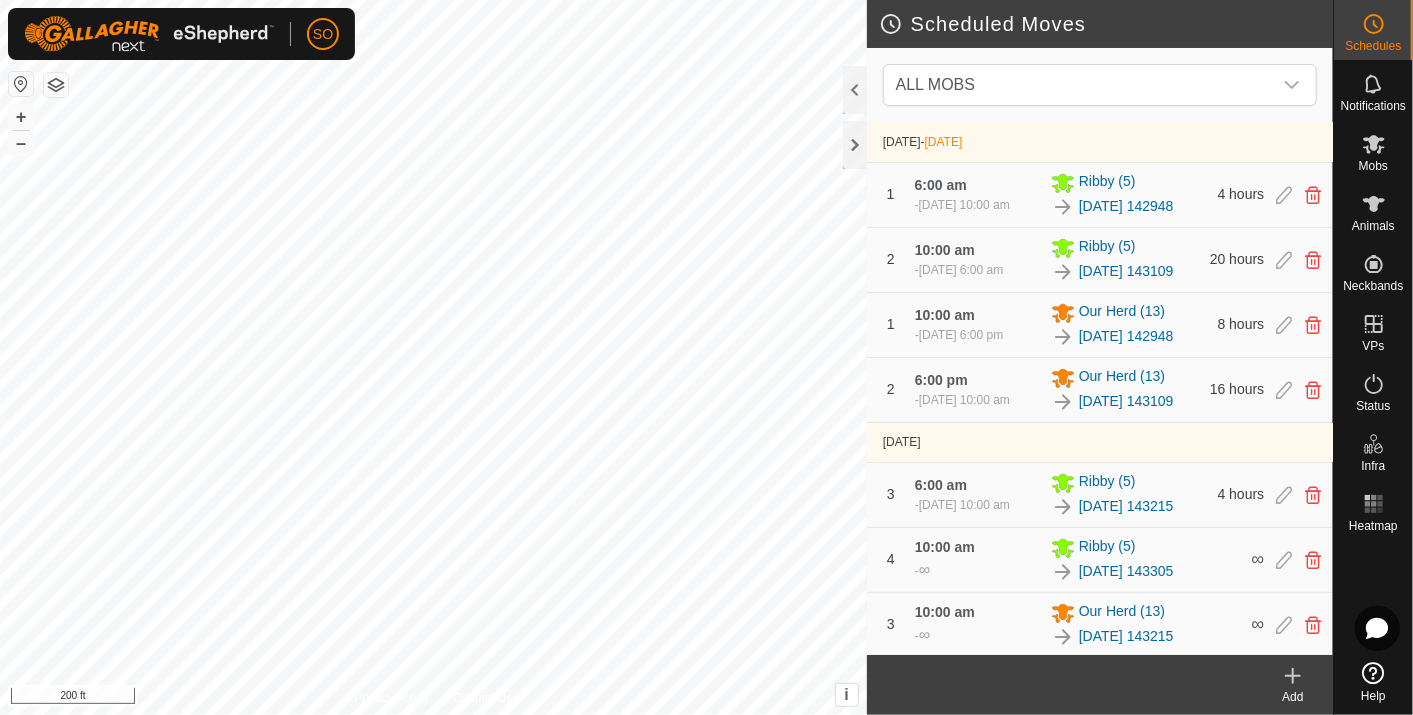click 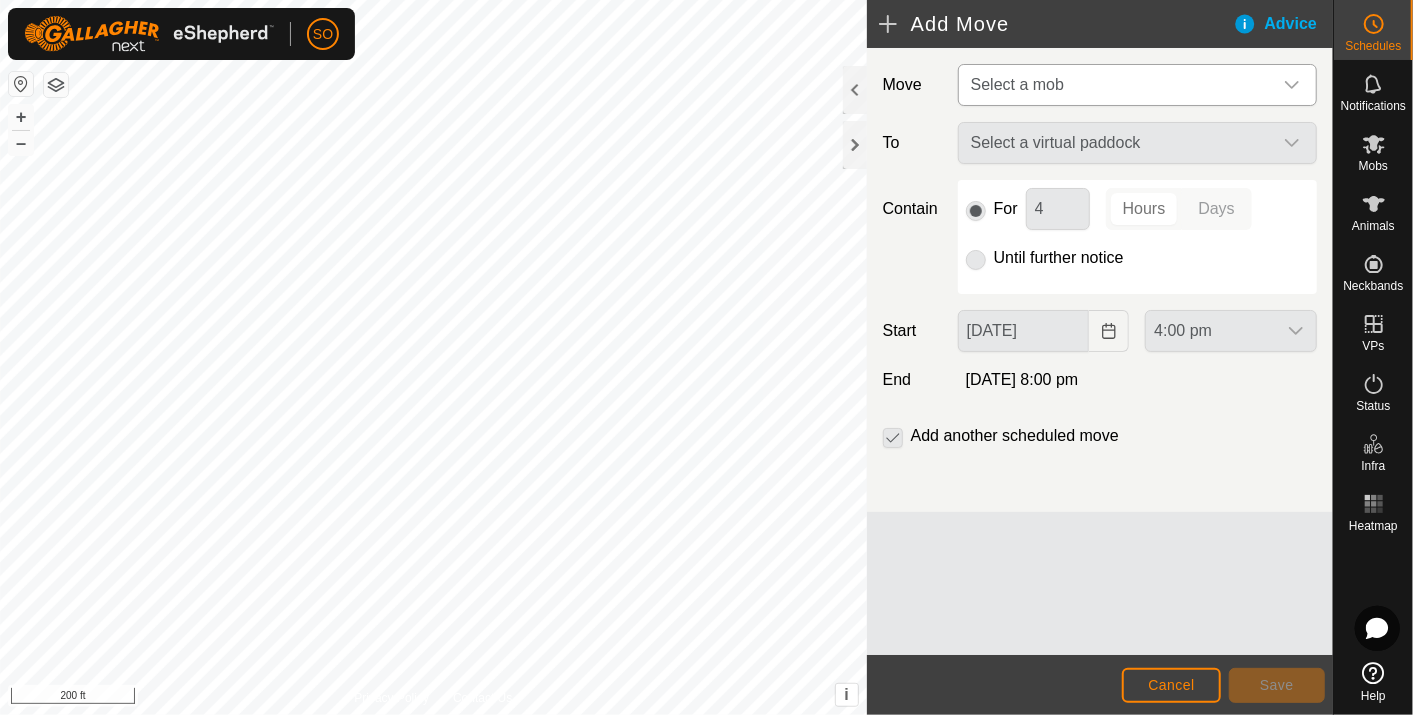 click 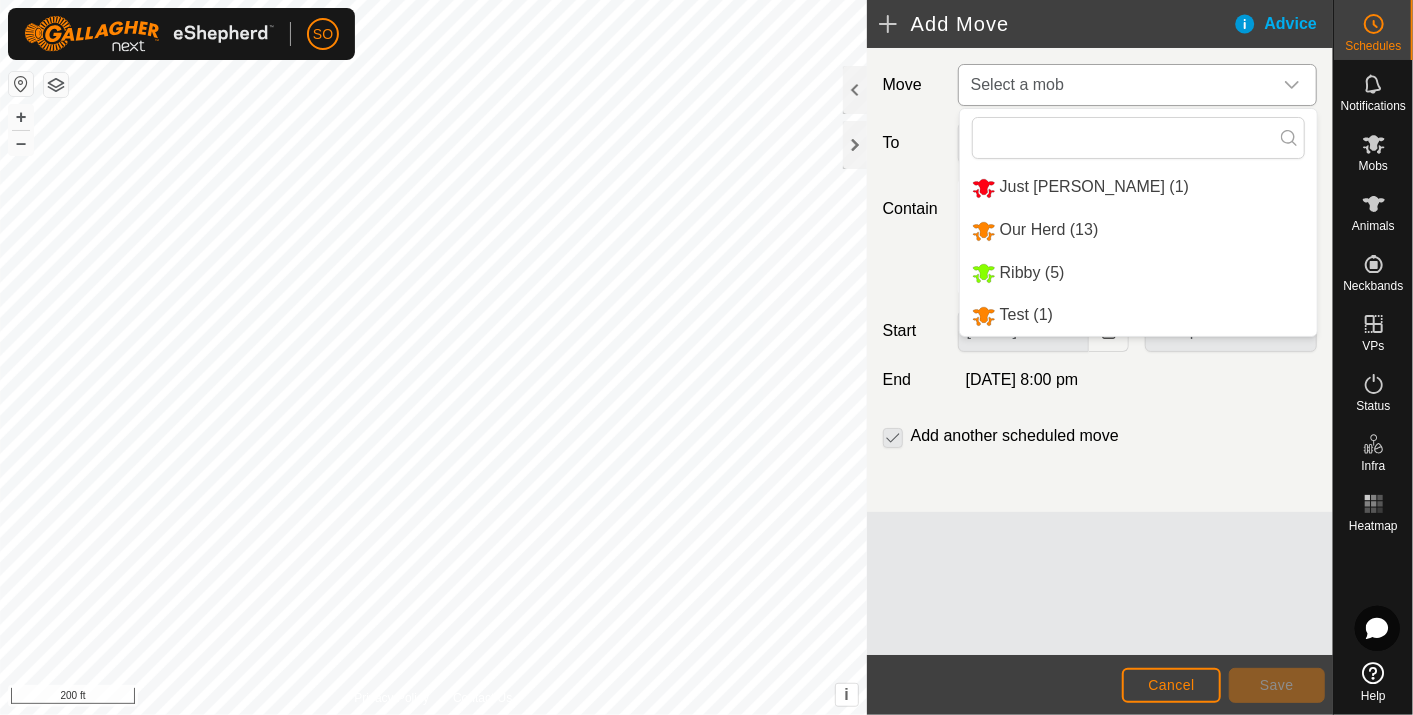 click on "Our Herd (13)" at bounding box center [1035, 230] 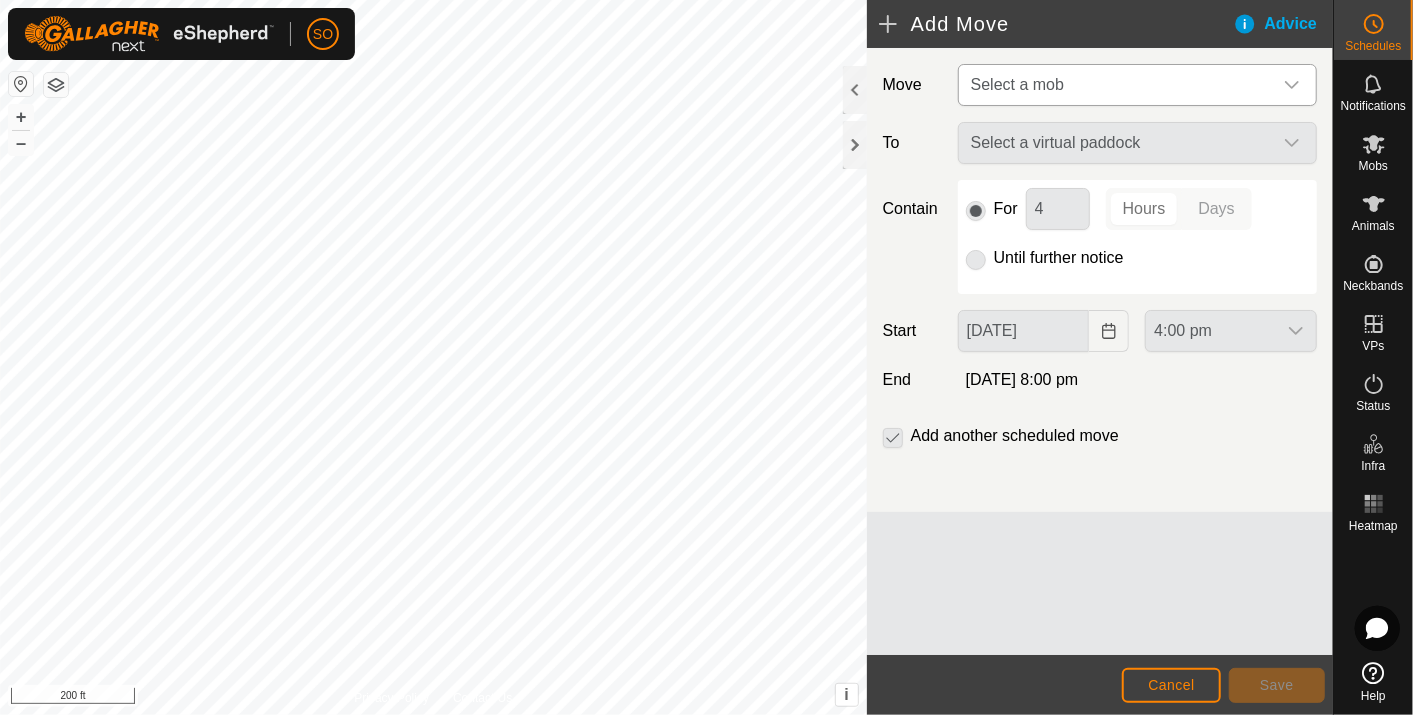 type on "[DATE]" 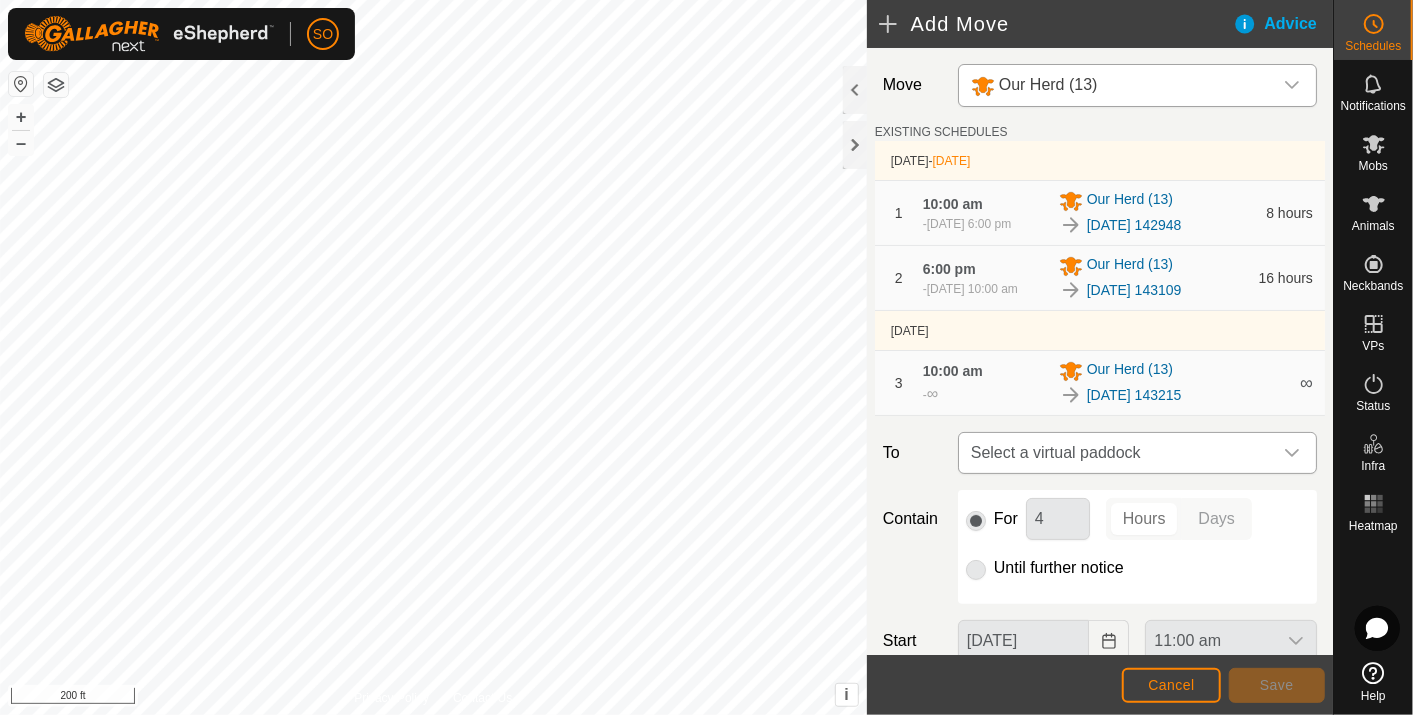 click 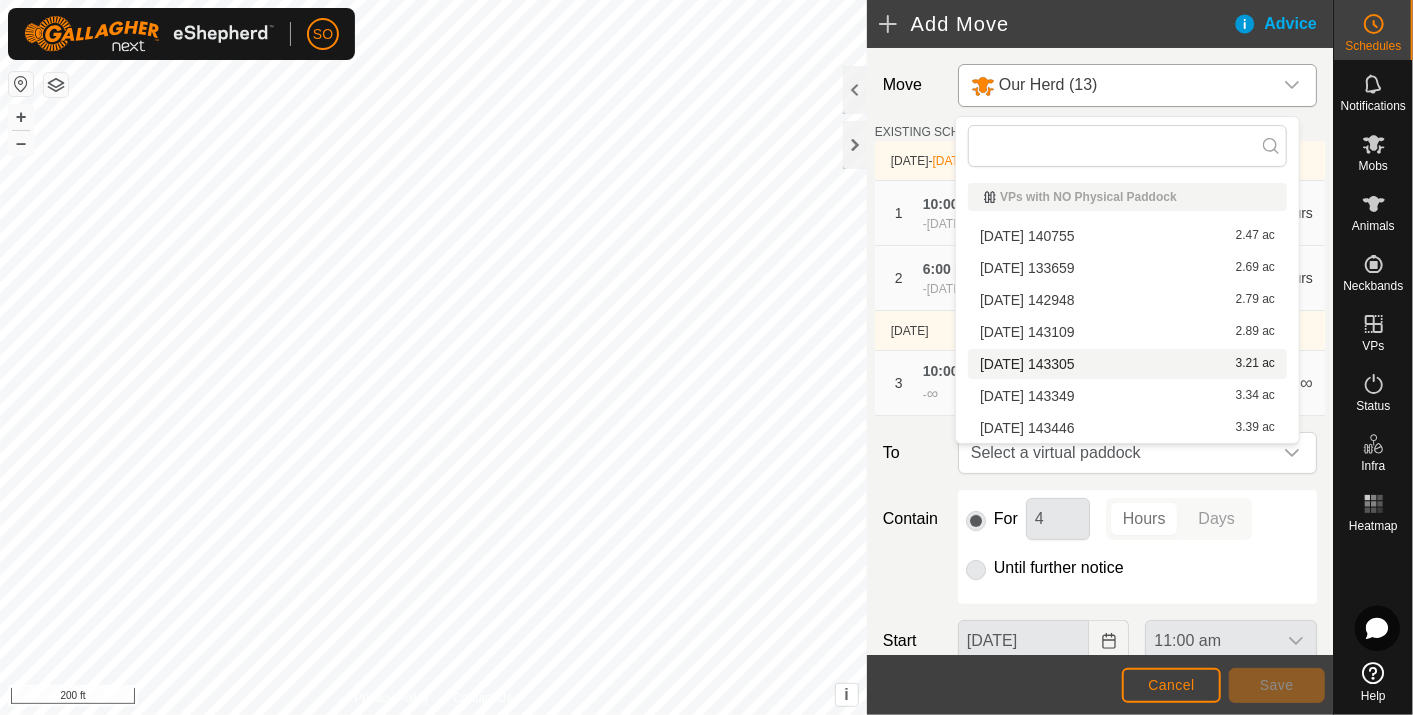 click on "[DATE] 143305  3.21 ac" at bounding box center (1127, 364) 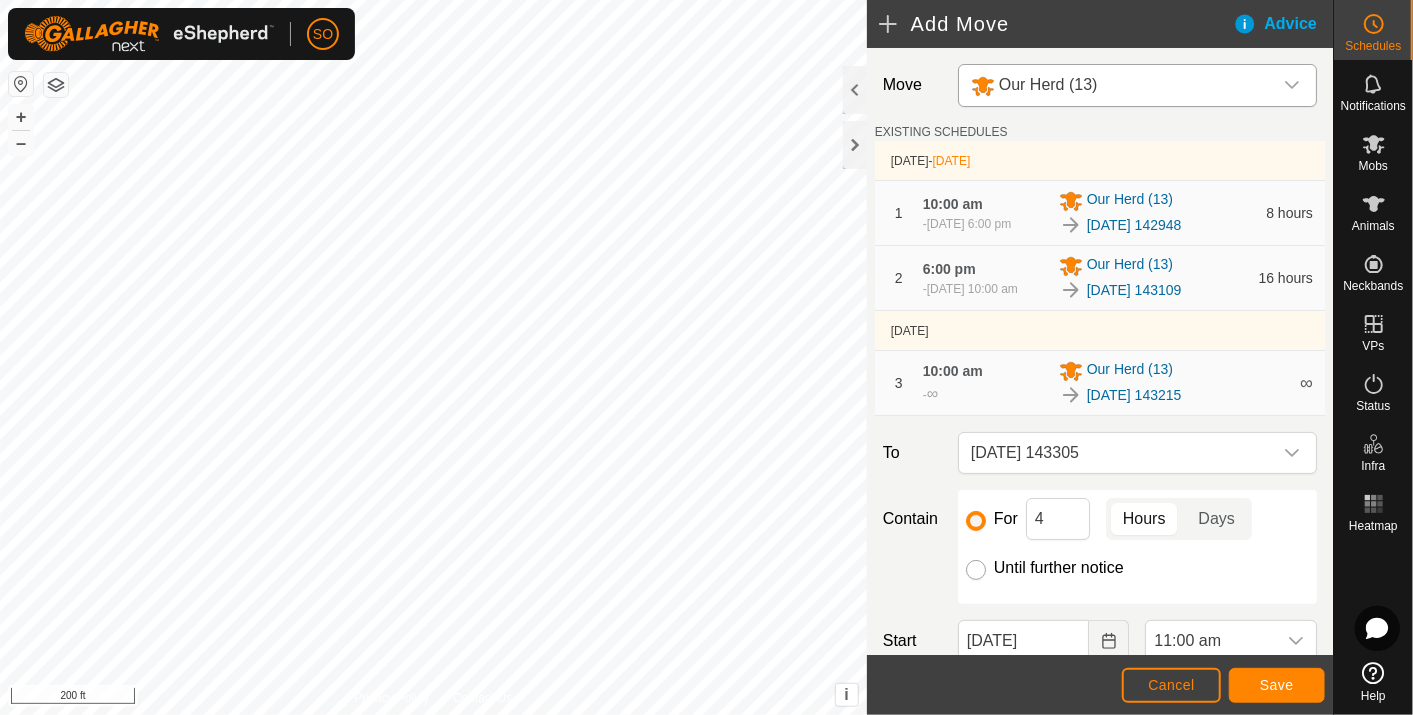 click on "Until further notice" at bounding box center (976, 570) 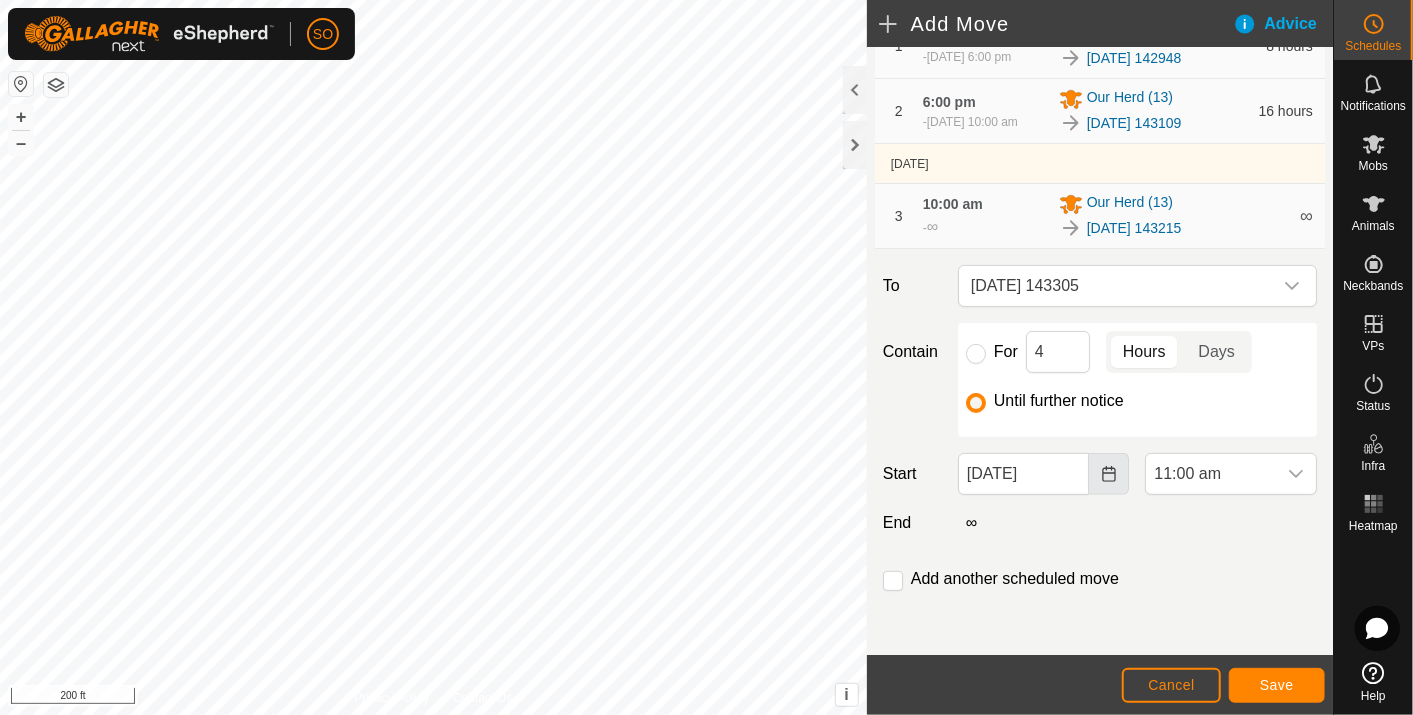 scroll, scrollTop: 173, scrollLeft: 0, axis: vertical 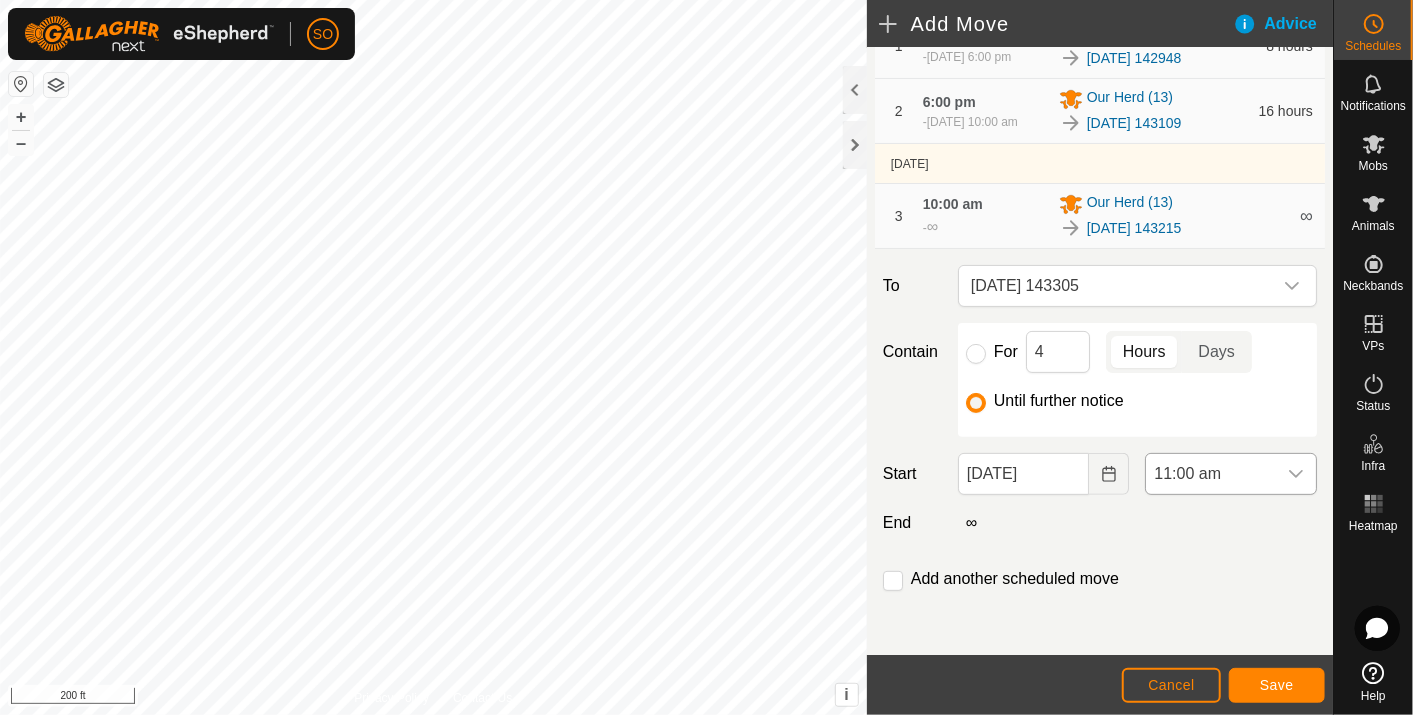 click 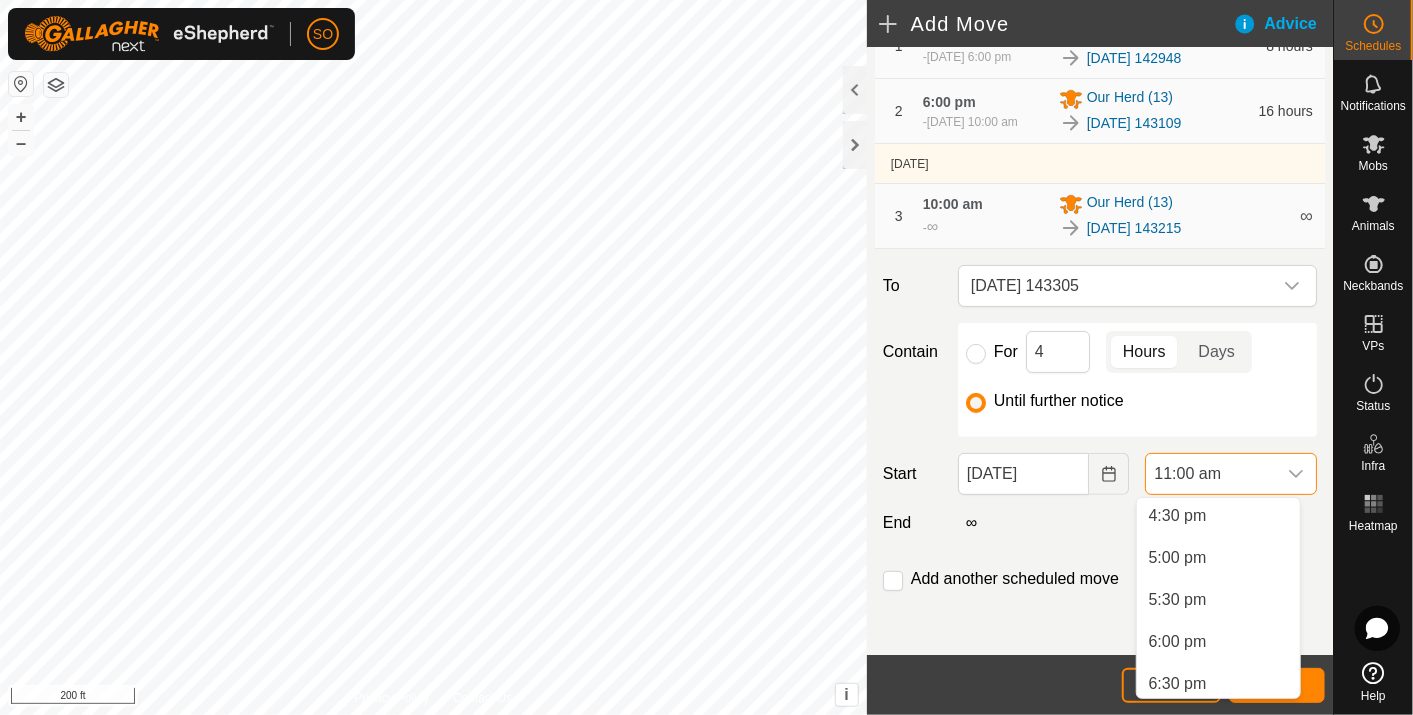 scroll, scrollTop: 1430, scrollLeft: 0, axis: vertical 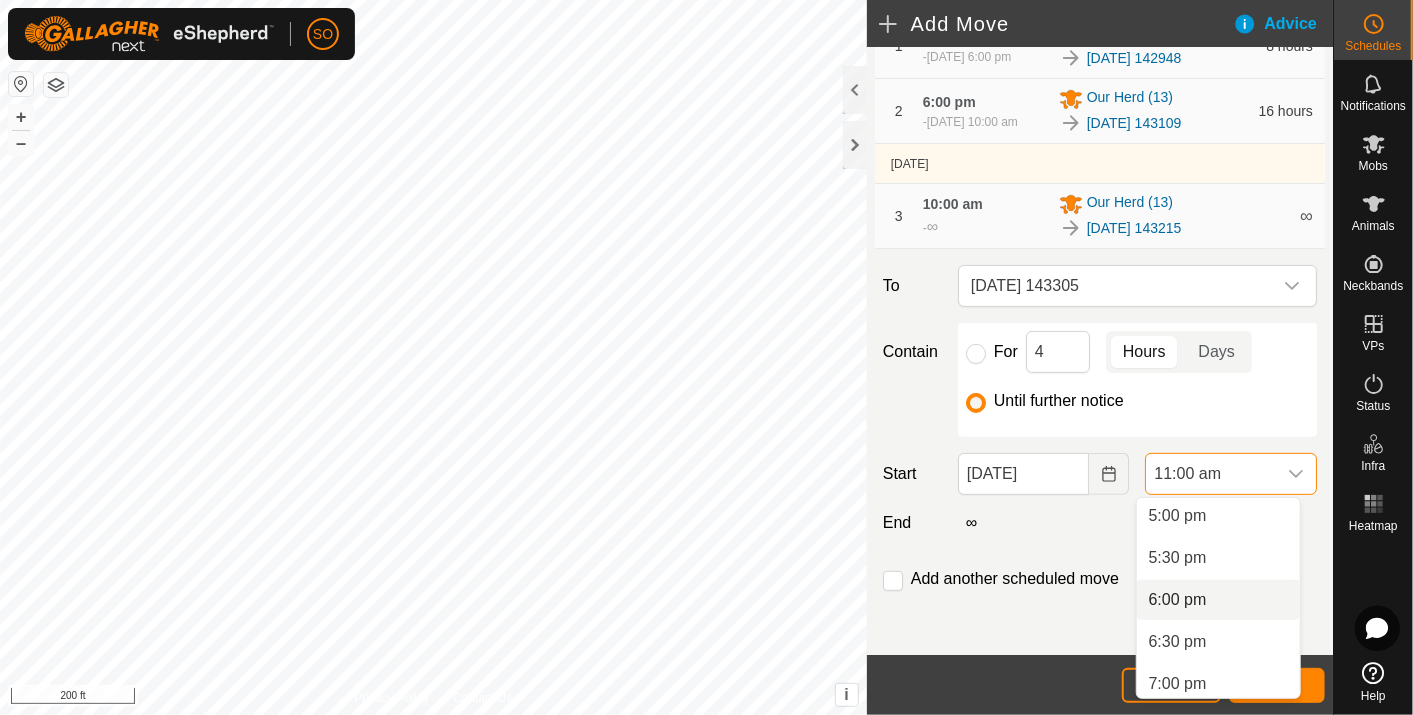 click on "6:00 pm" at bounding box center (1218, 600) 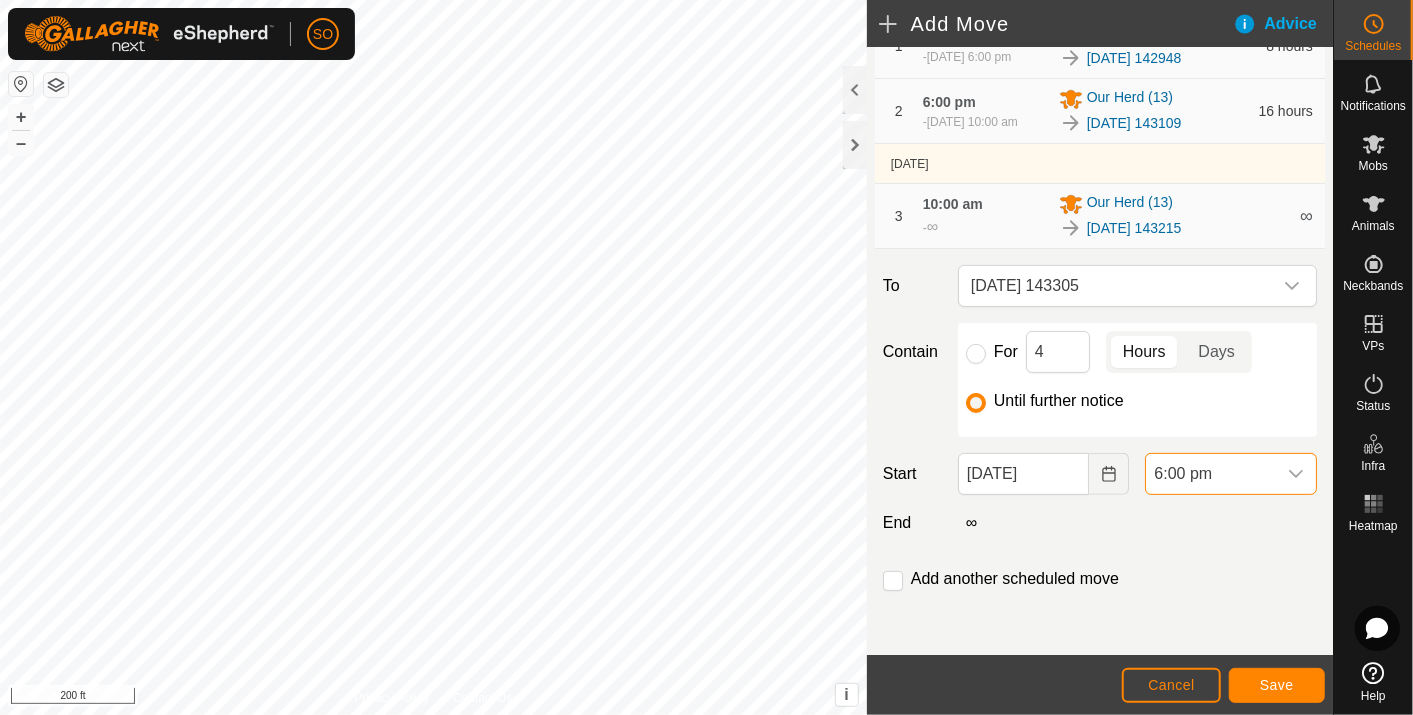 scroll, scrollTop: 923, scrollLeft: 0, axis: vertical 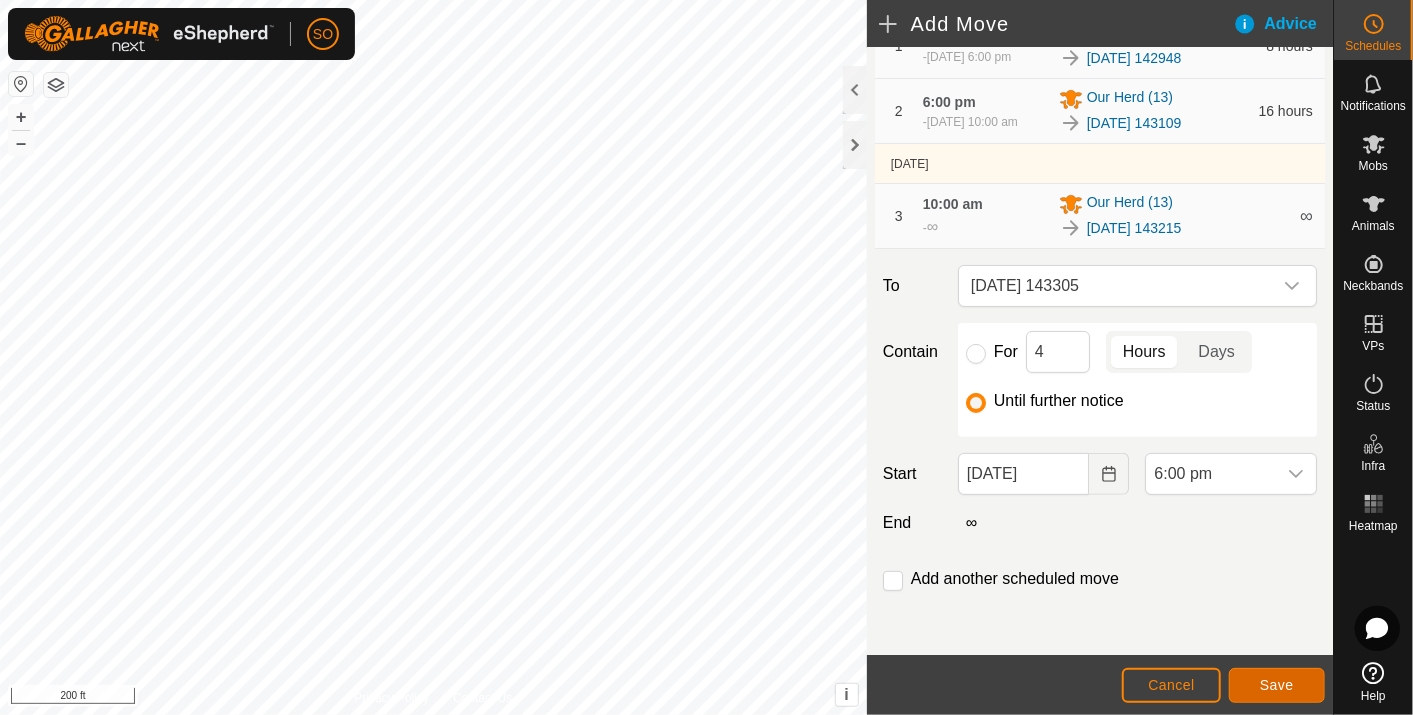 click on "Save" 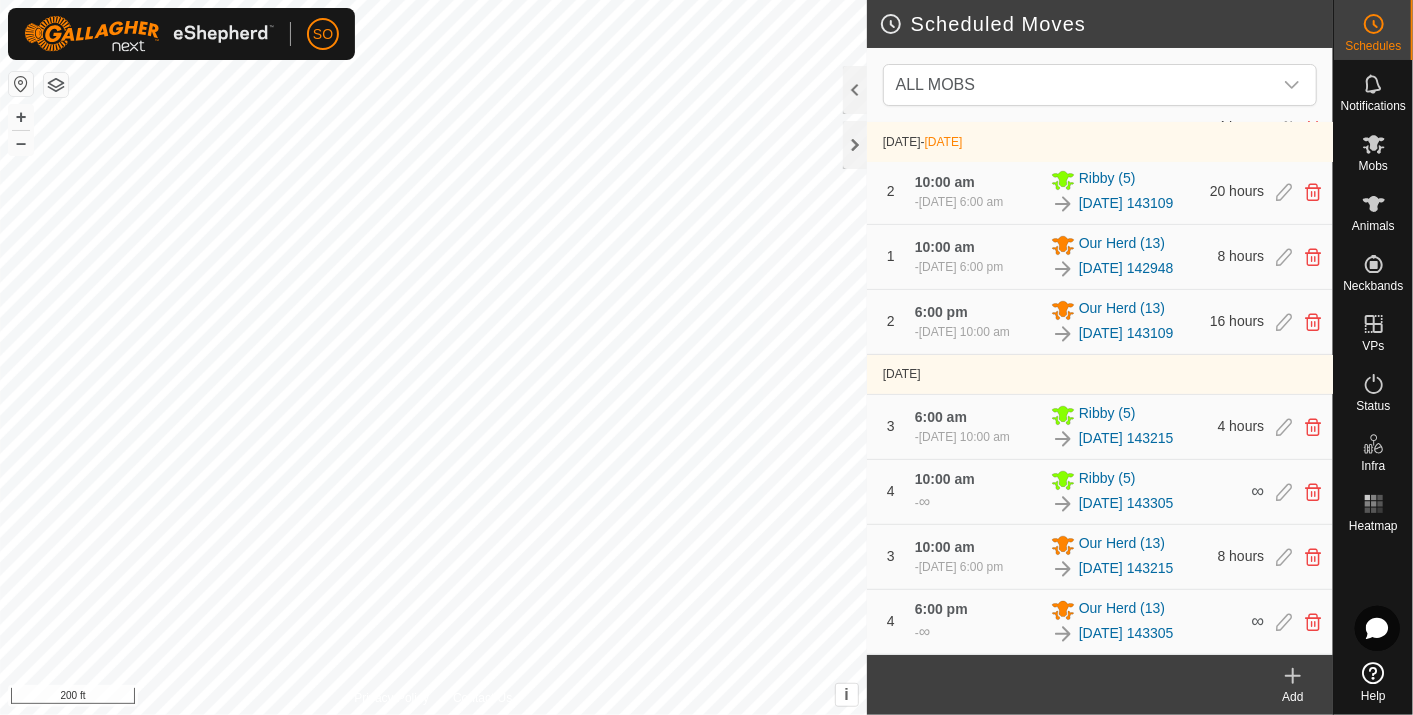 scroll, scrollTop: 0, scrollLeft: 0, axis: both 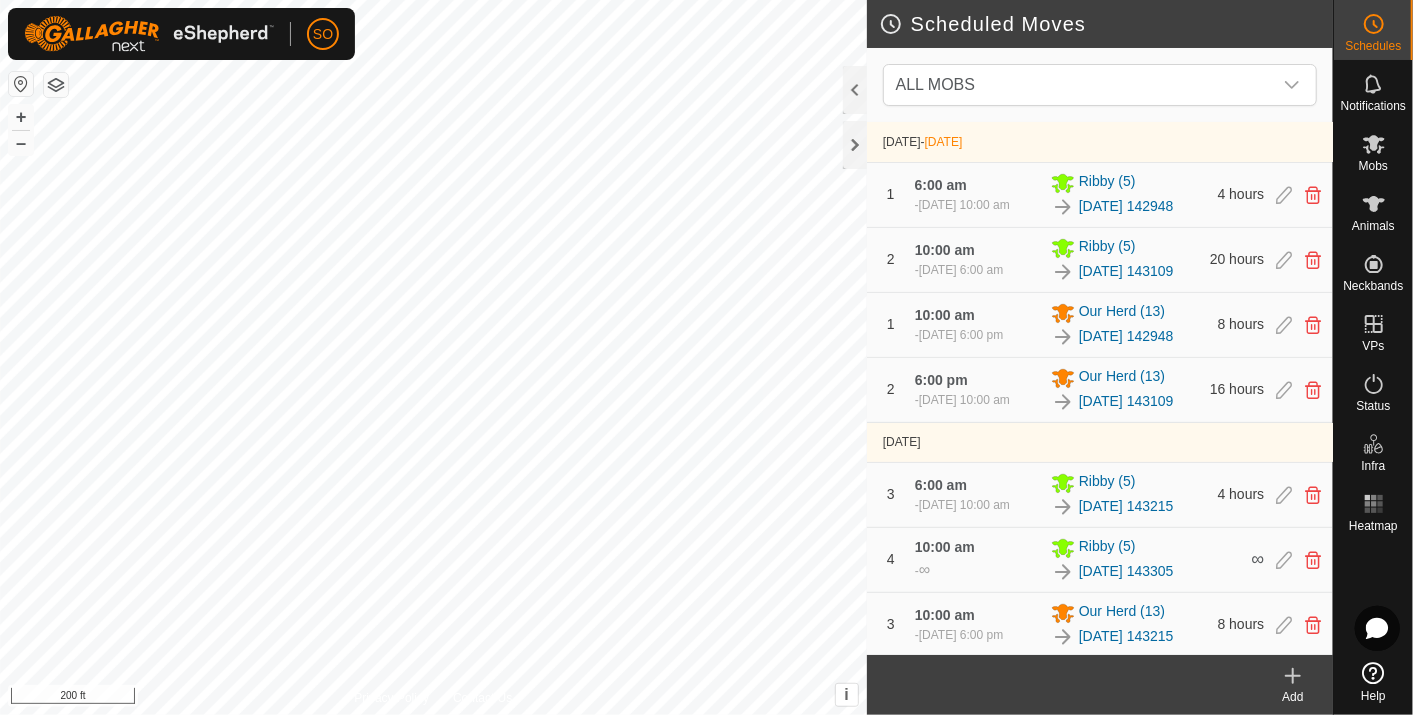 click 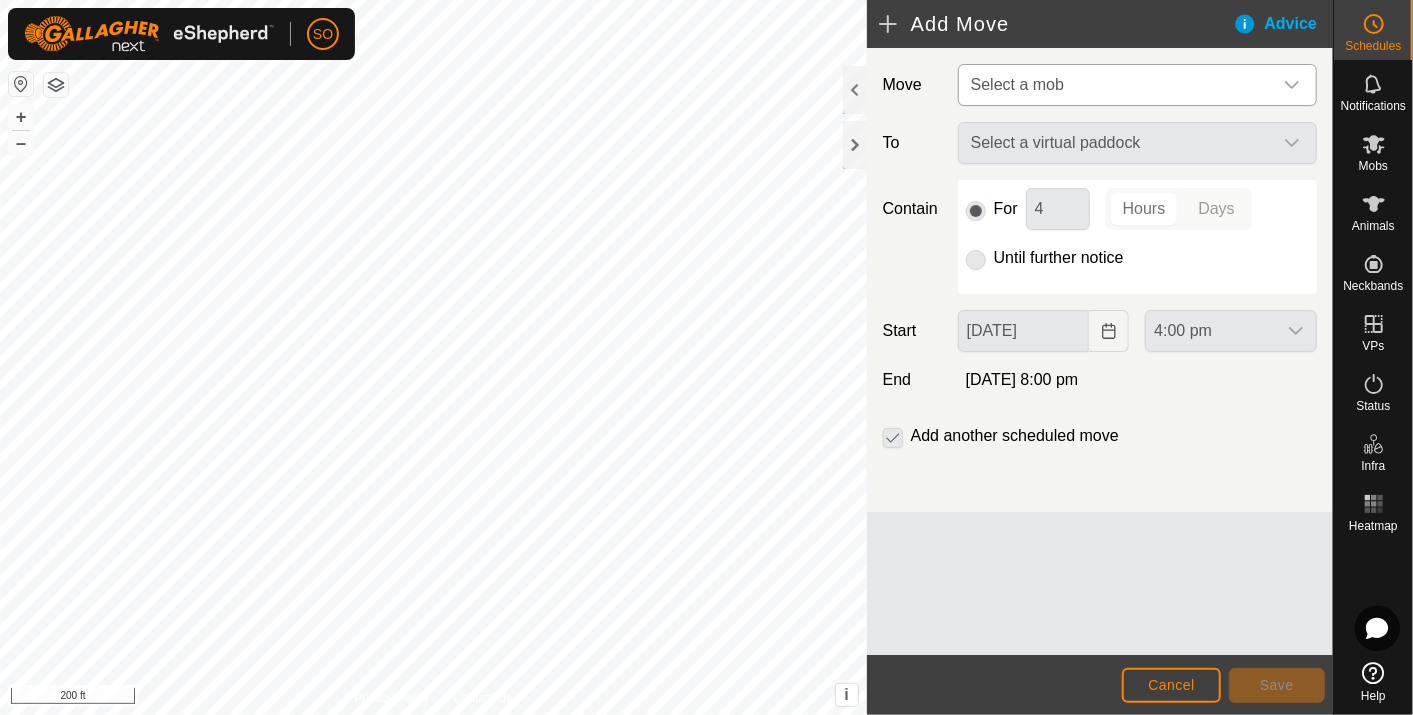 click 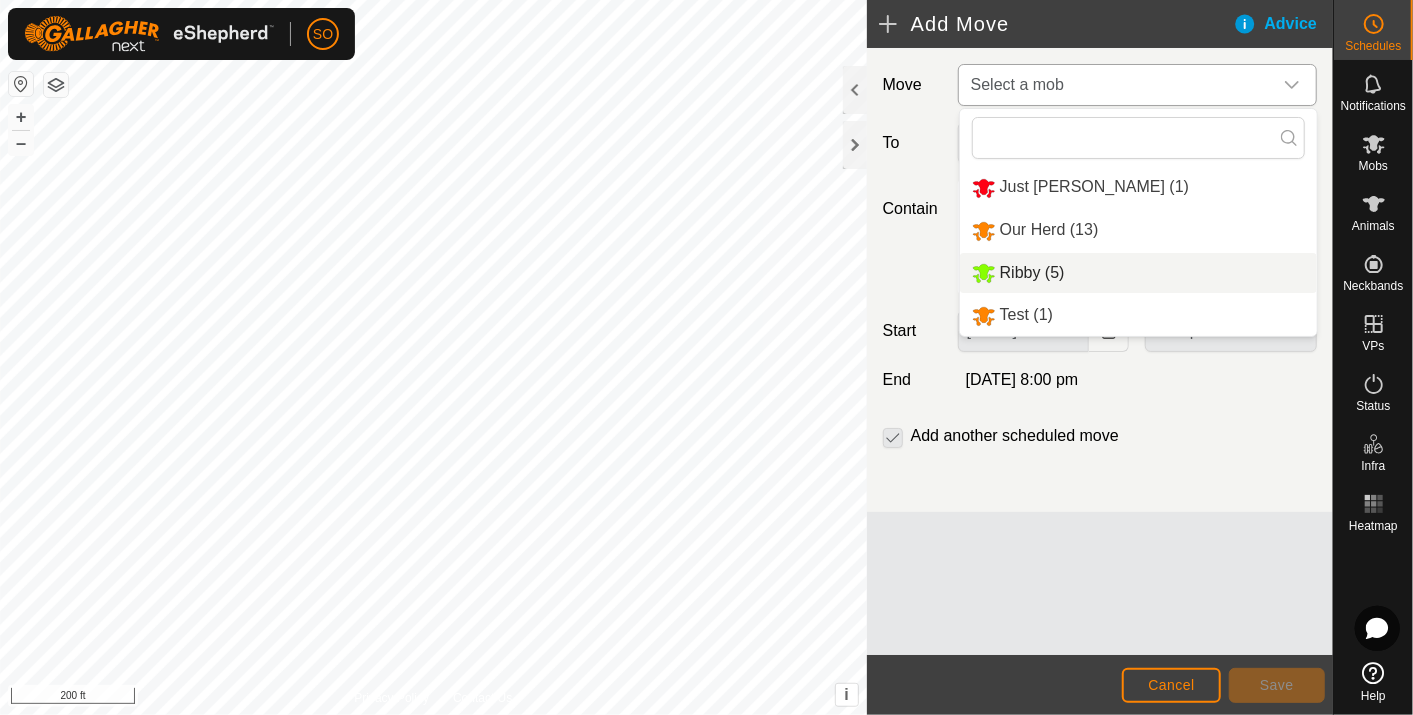 click on "Ribby (5)" at bounding box center [1138, 273] 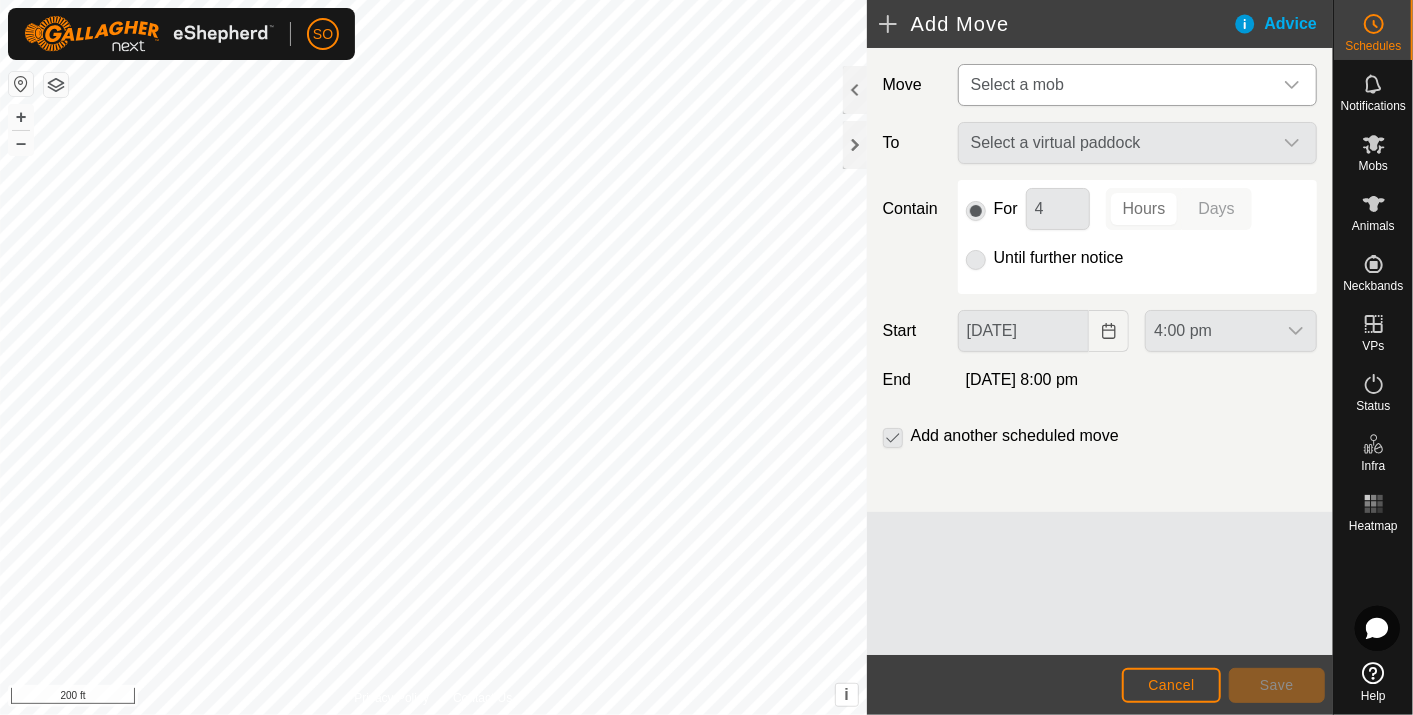 type on "[DATE]" 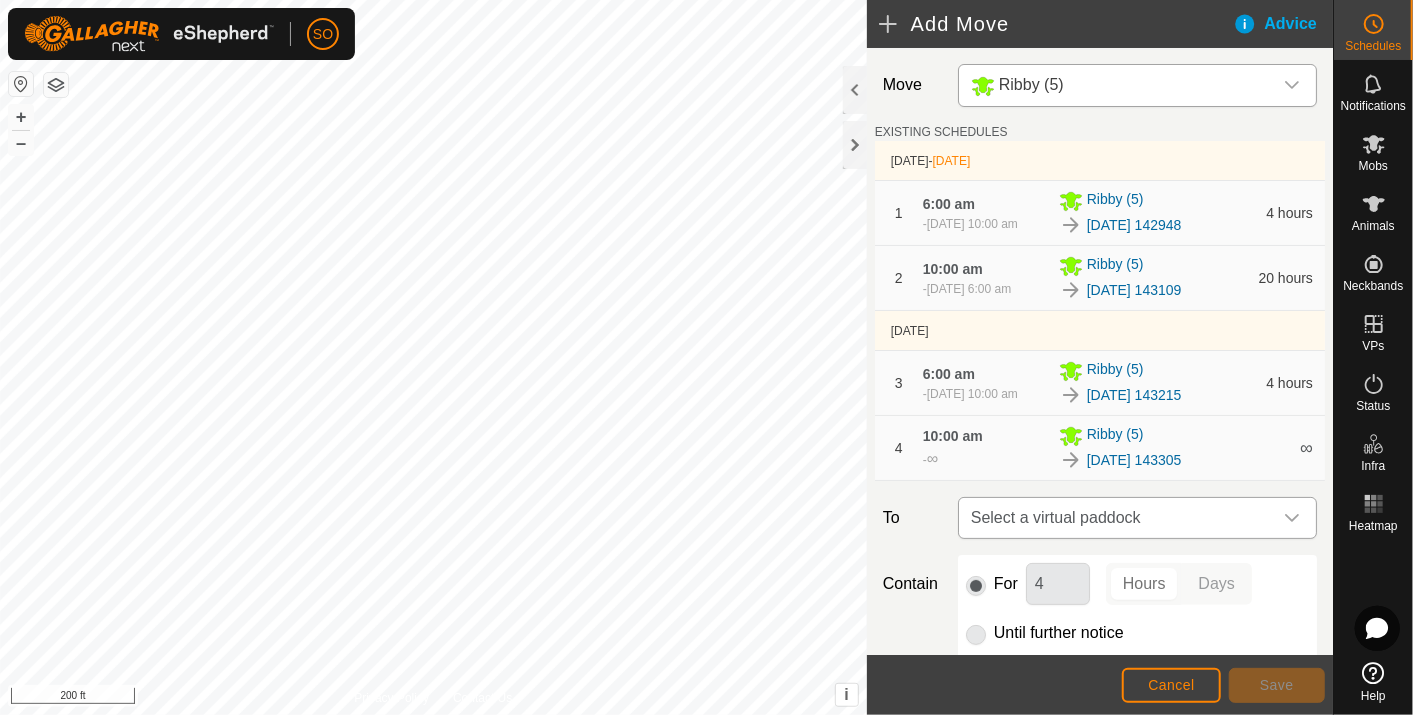 click 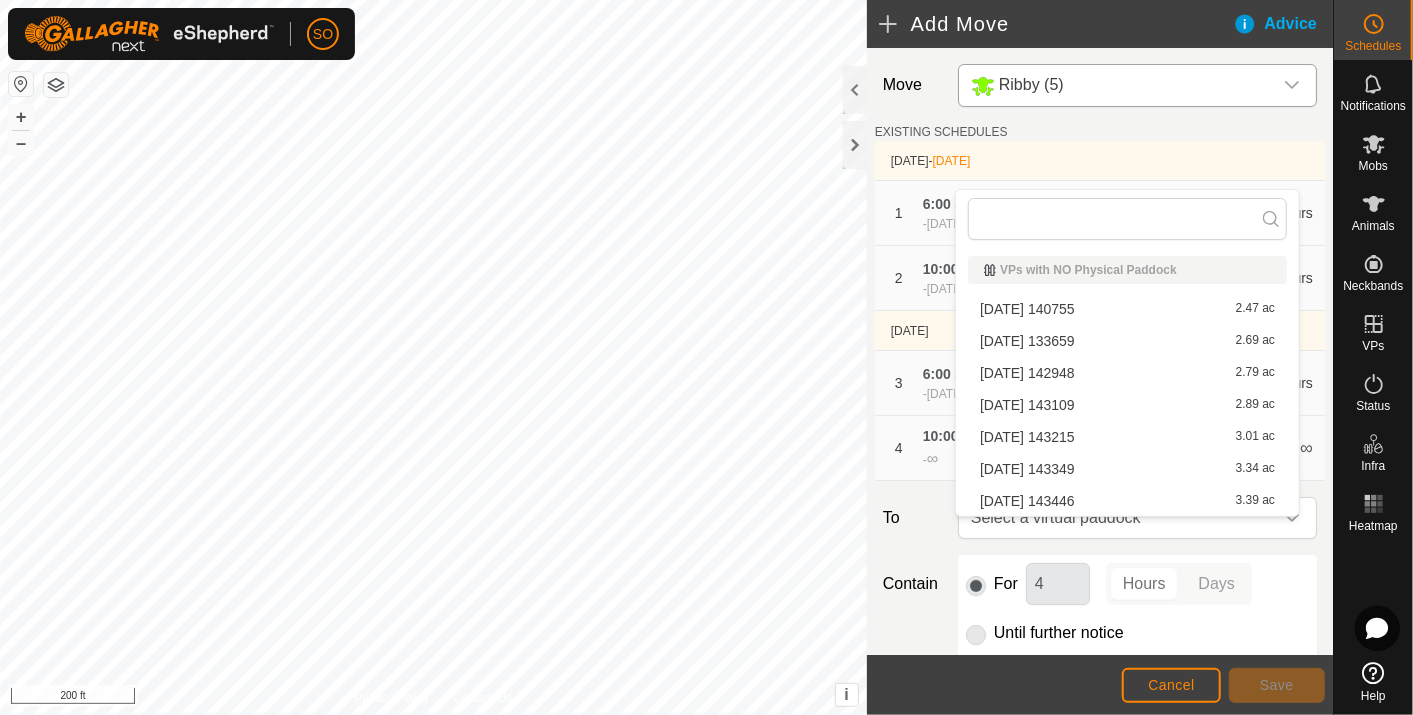 click on "[DATE] 143349  3.34 ac" at bounding box center (1127, 469) 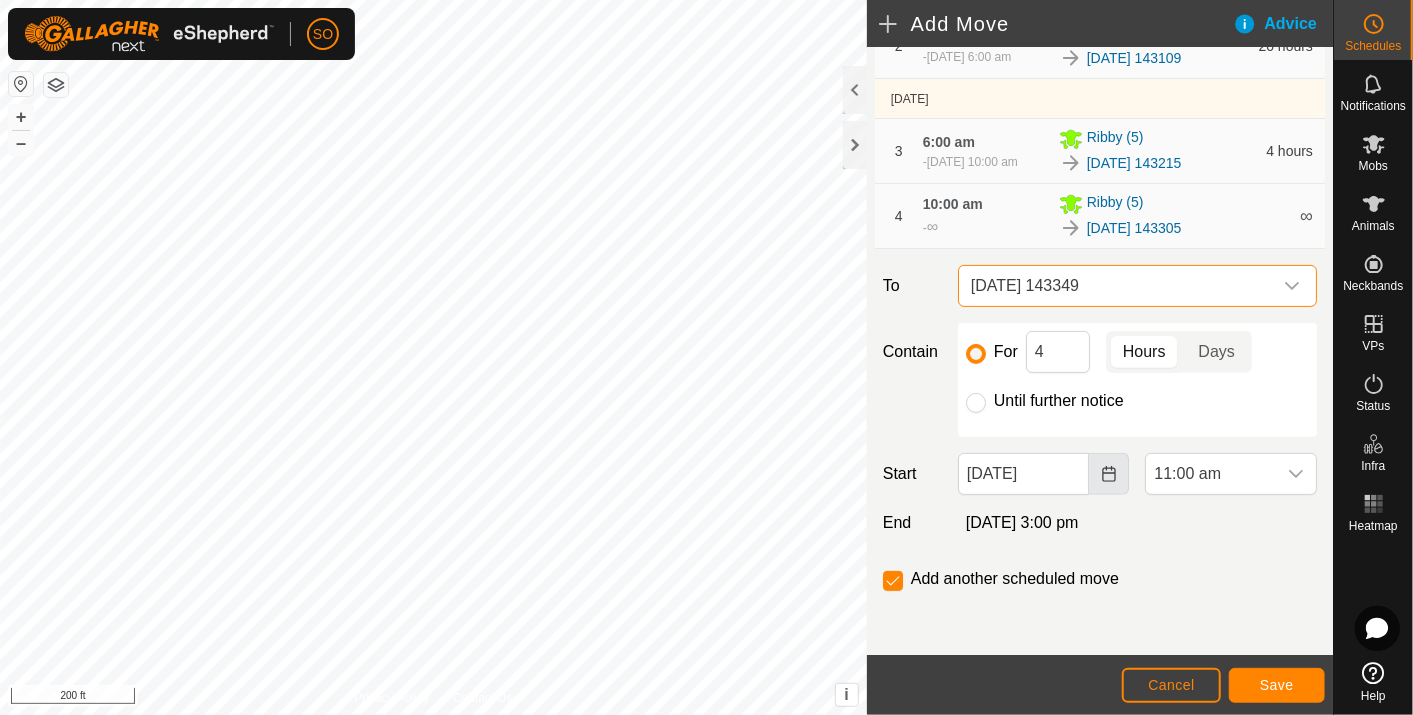 scroll, scrollTop: 247, scrollLeft: 0, axis: vertical 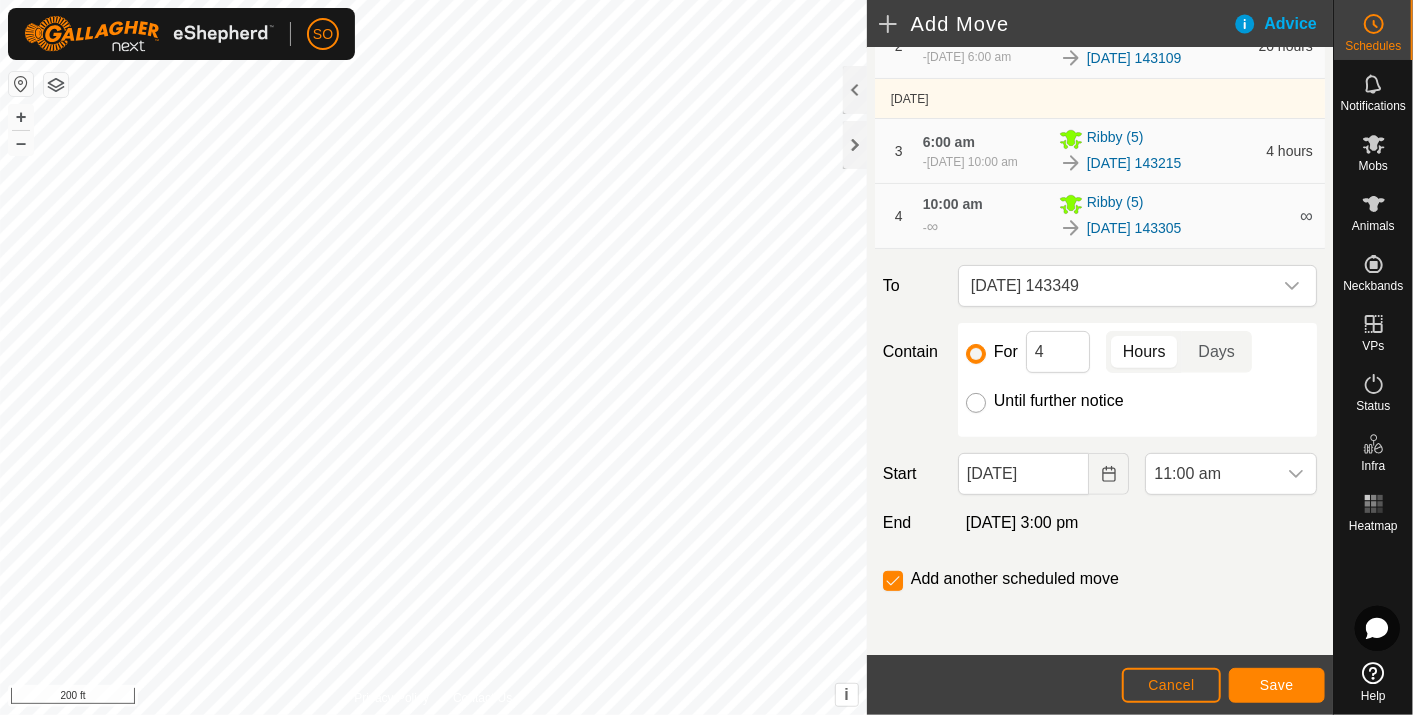click on "Until further notice" at bounding box center [976, 403] 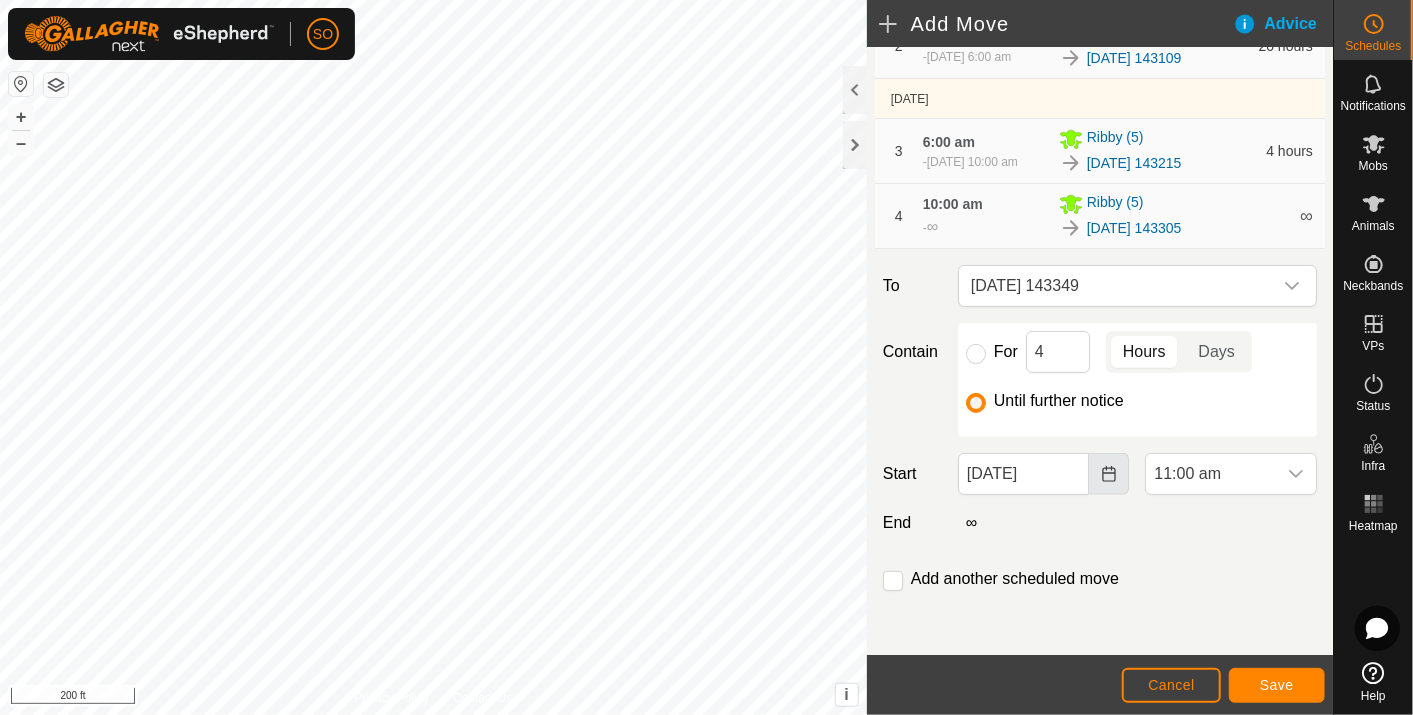 click 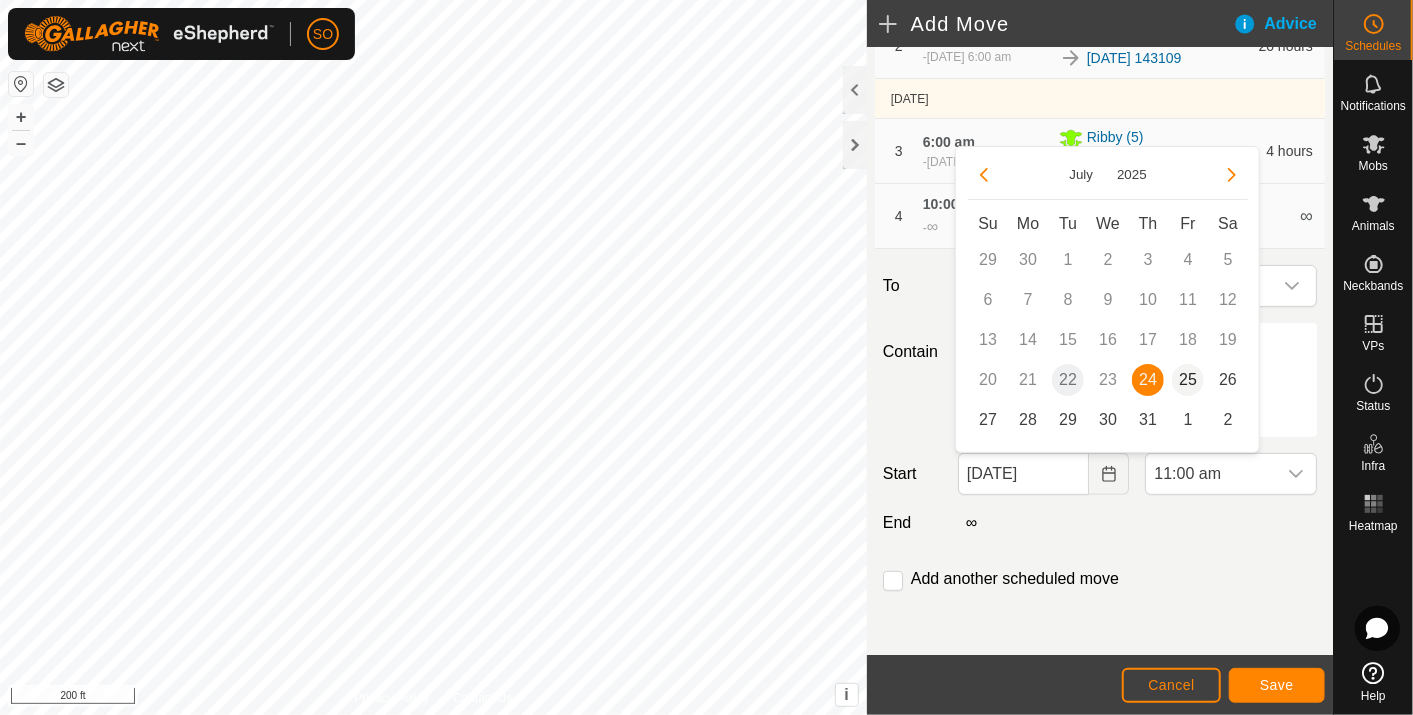 click on "25" at bounding box center [1188, 380] 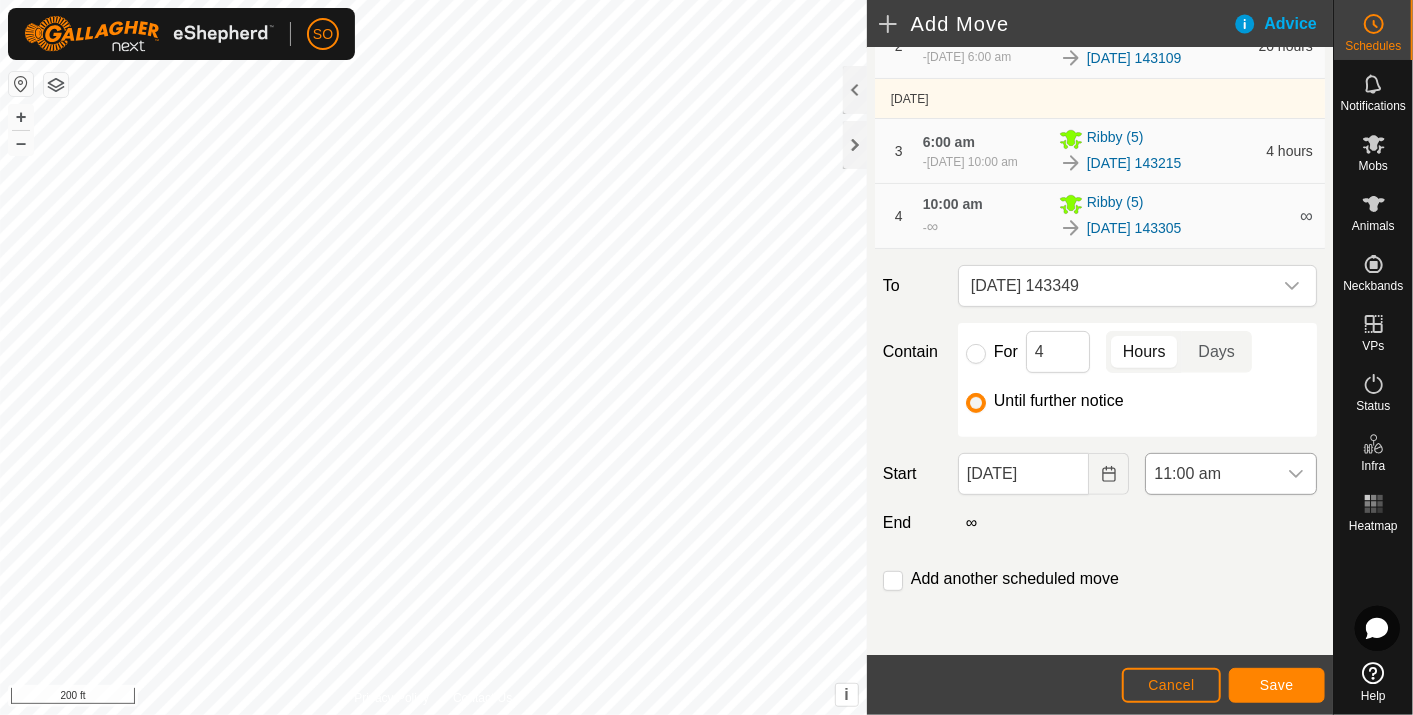 click 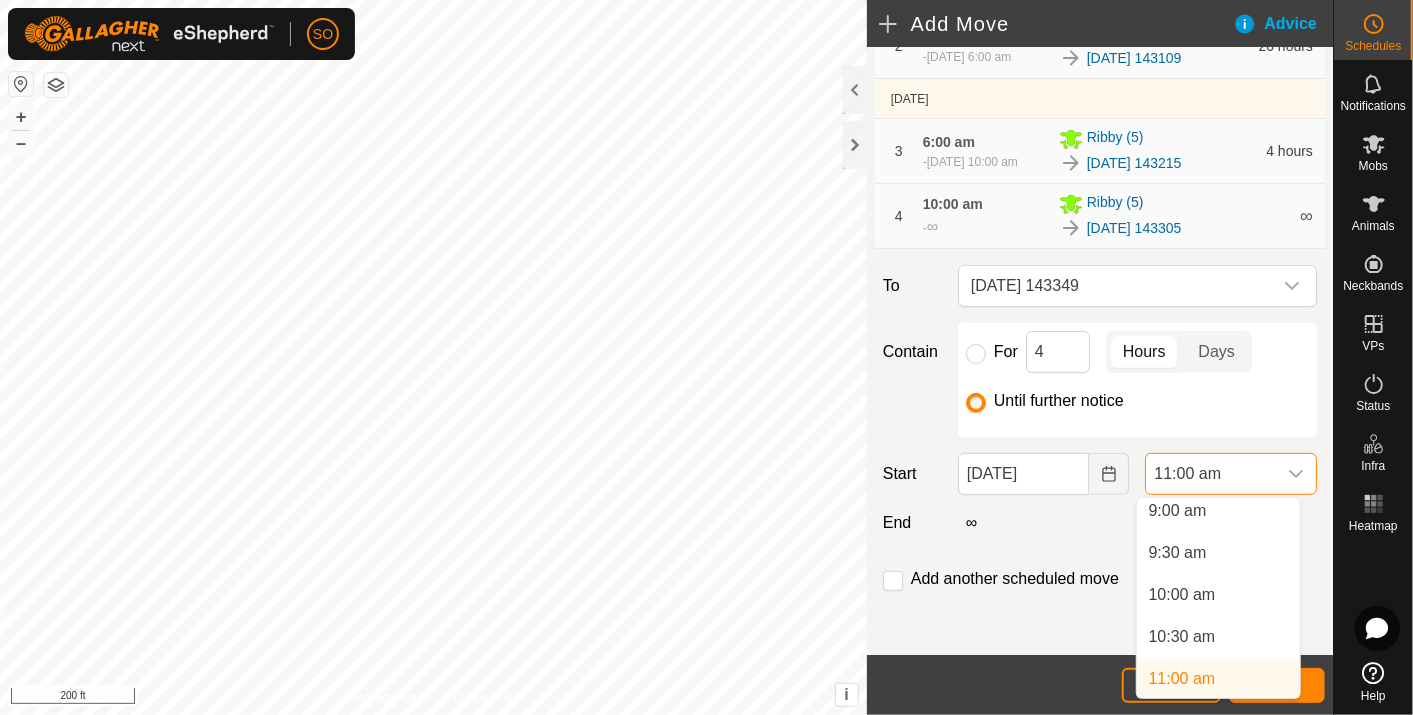 scroll, scrollTop: 755, scrollLeft: 0, axis: vertical 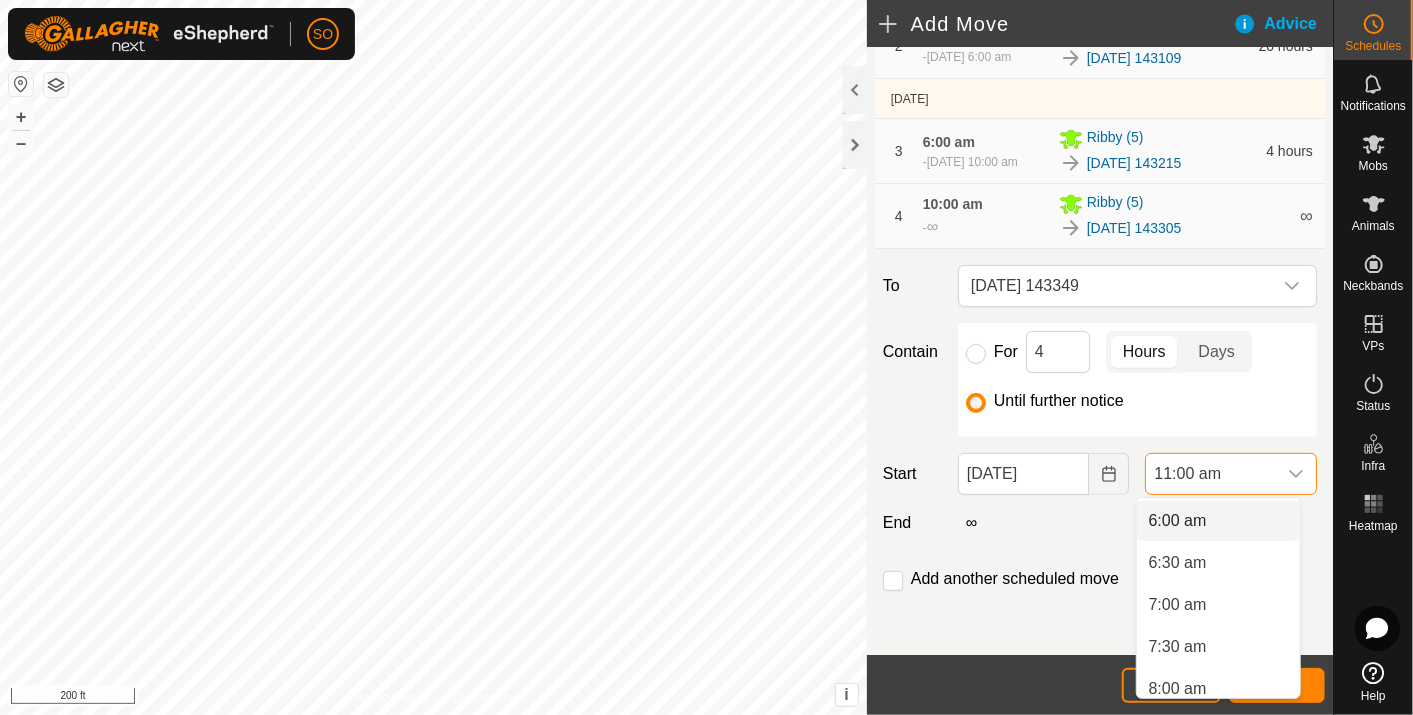 click on "6:00 am" at bounding box center [1218, 521] 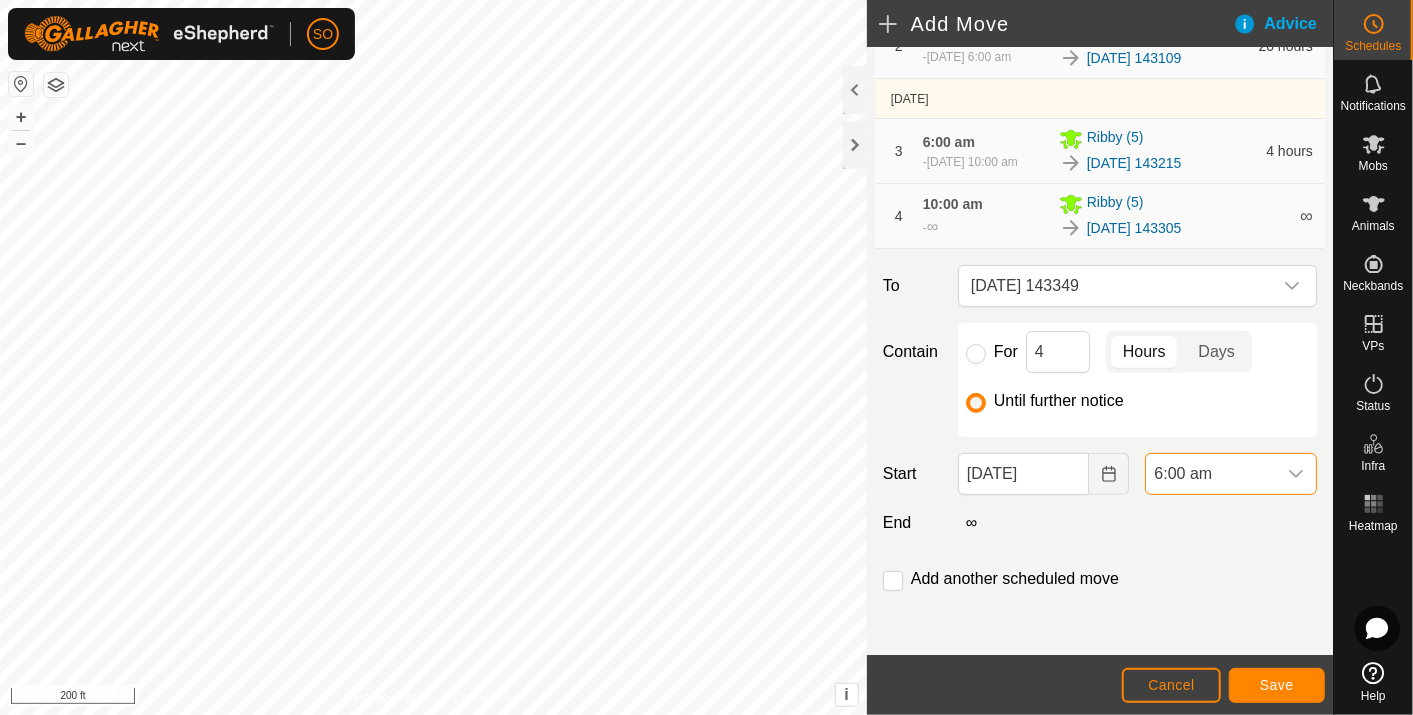 scroll, scrollTop: 763, scrollLeft: 0, axis: vertical 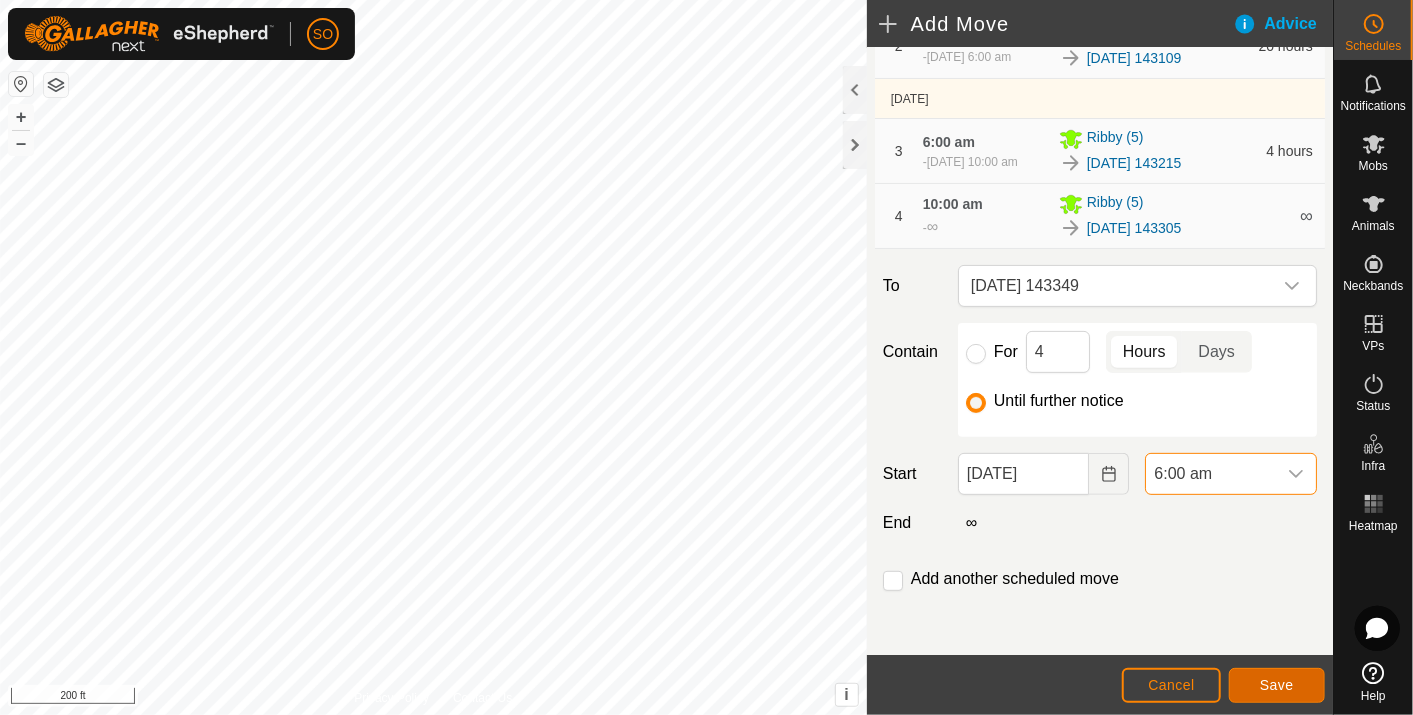 click on "Save" 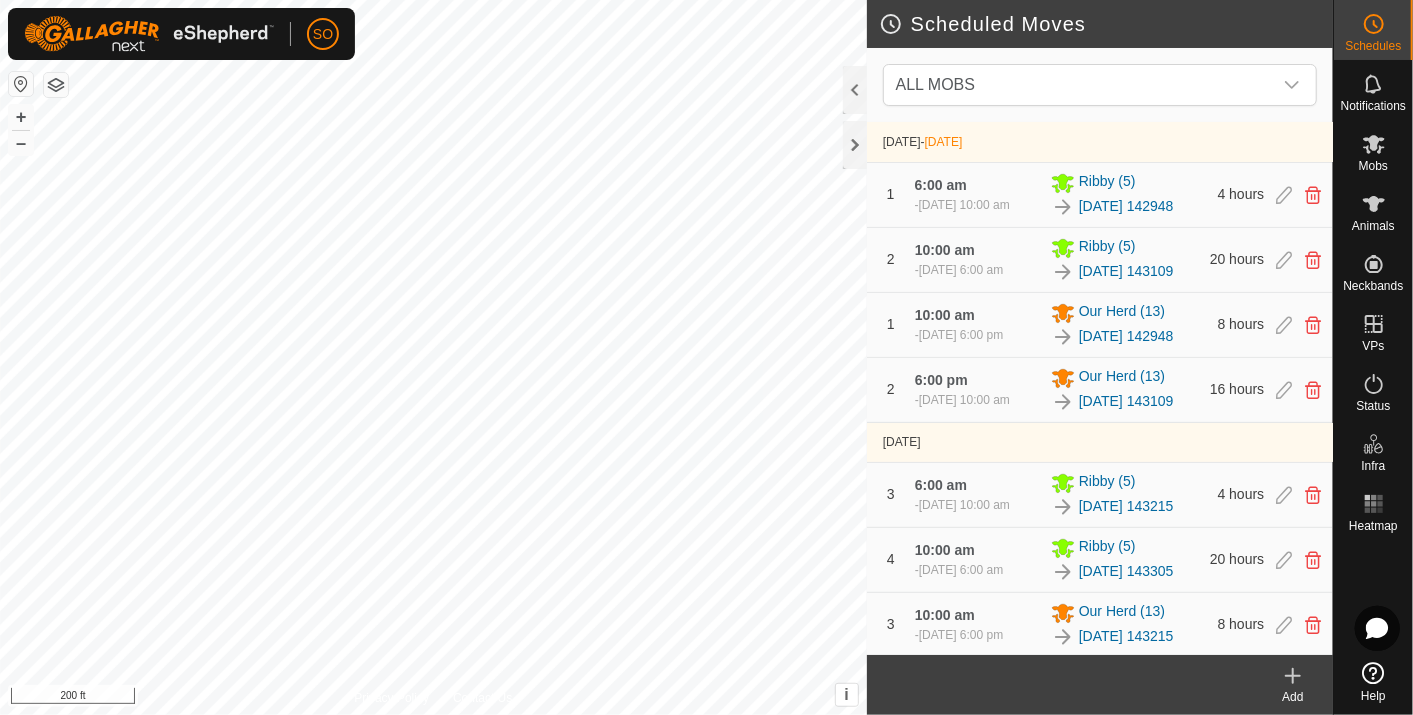 click 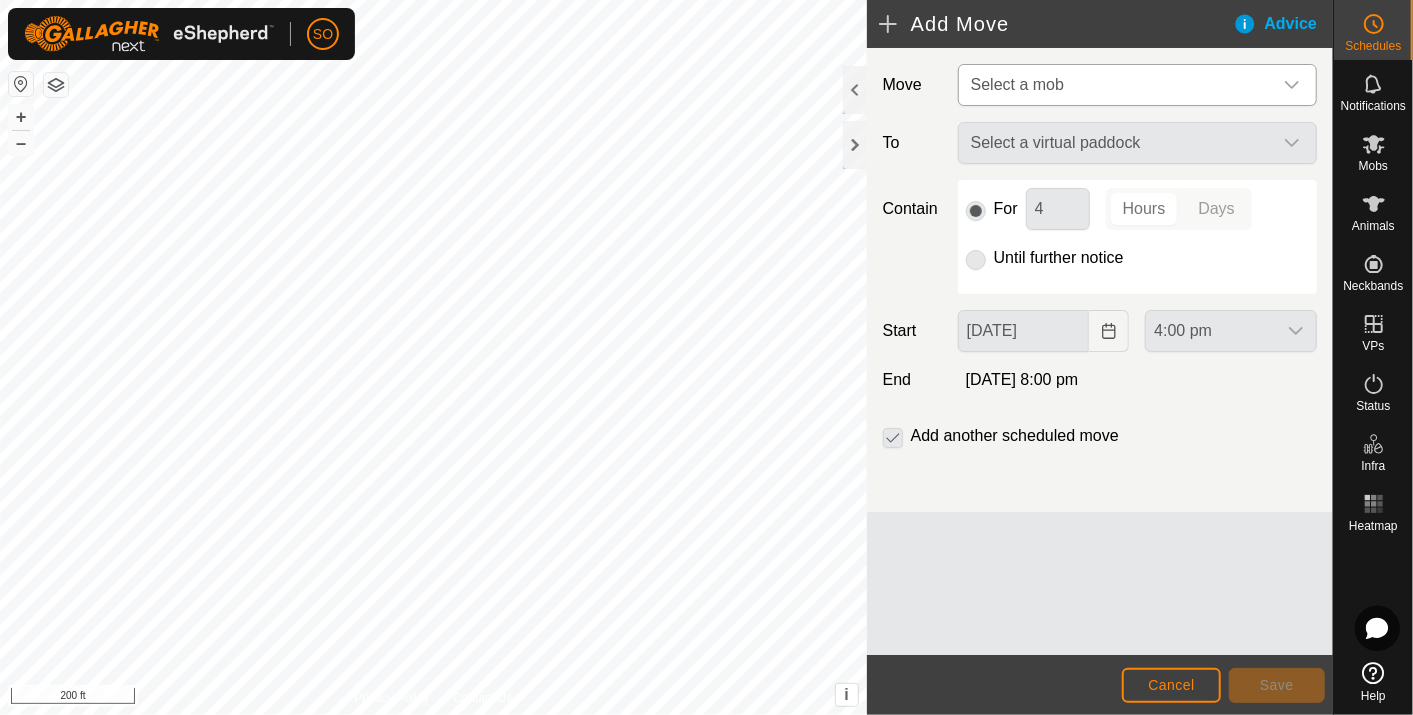 click 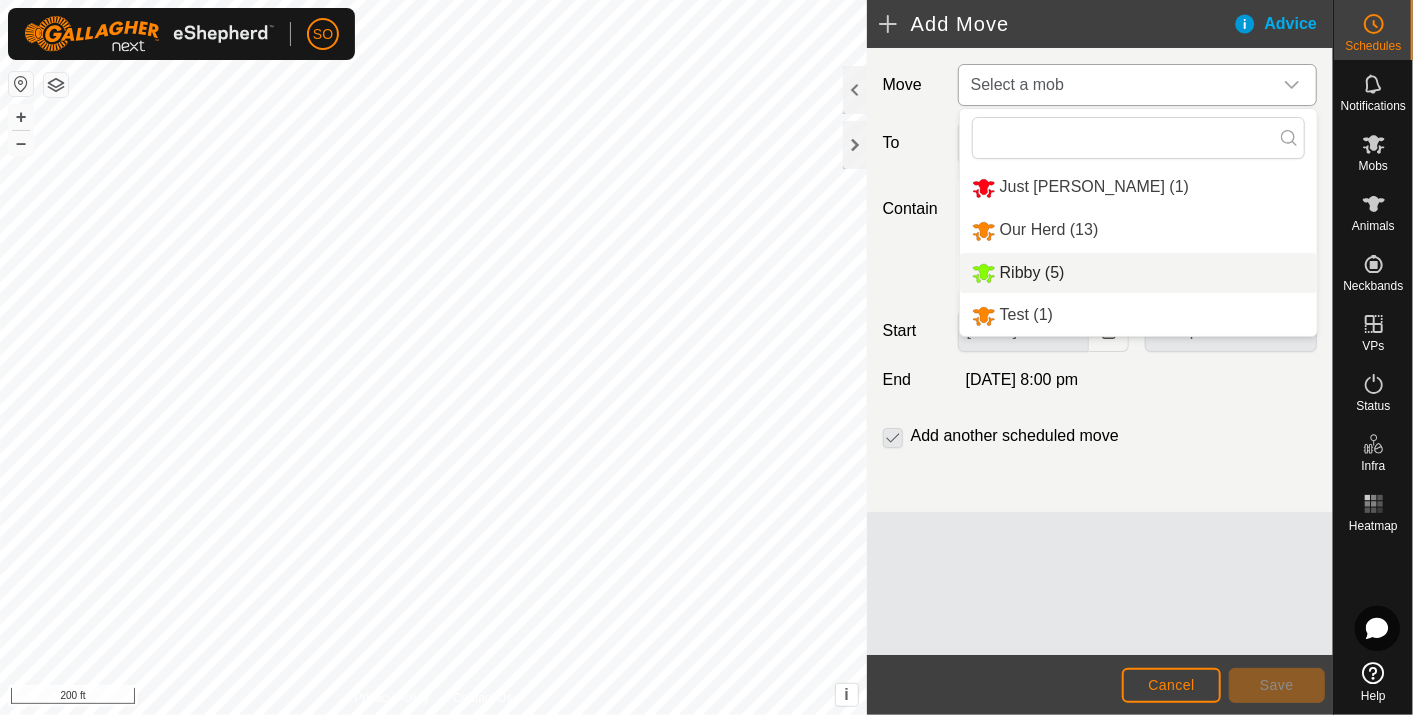 click on "Ribby (5)" at bounding box center [1032, 272] 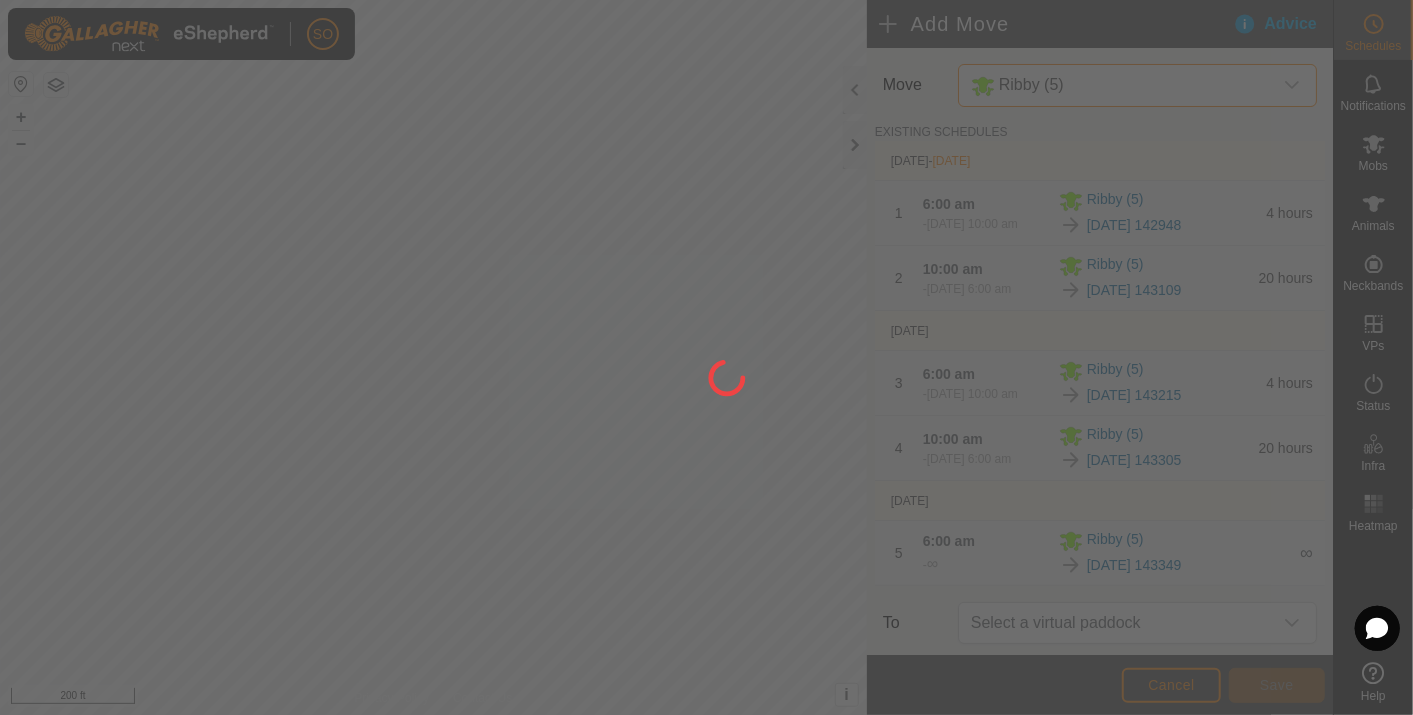 type on "[DATE]" 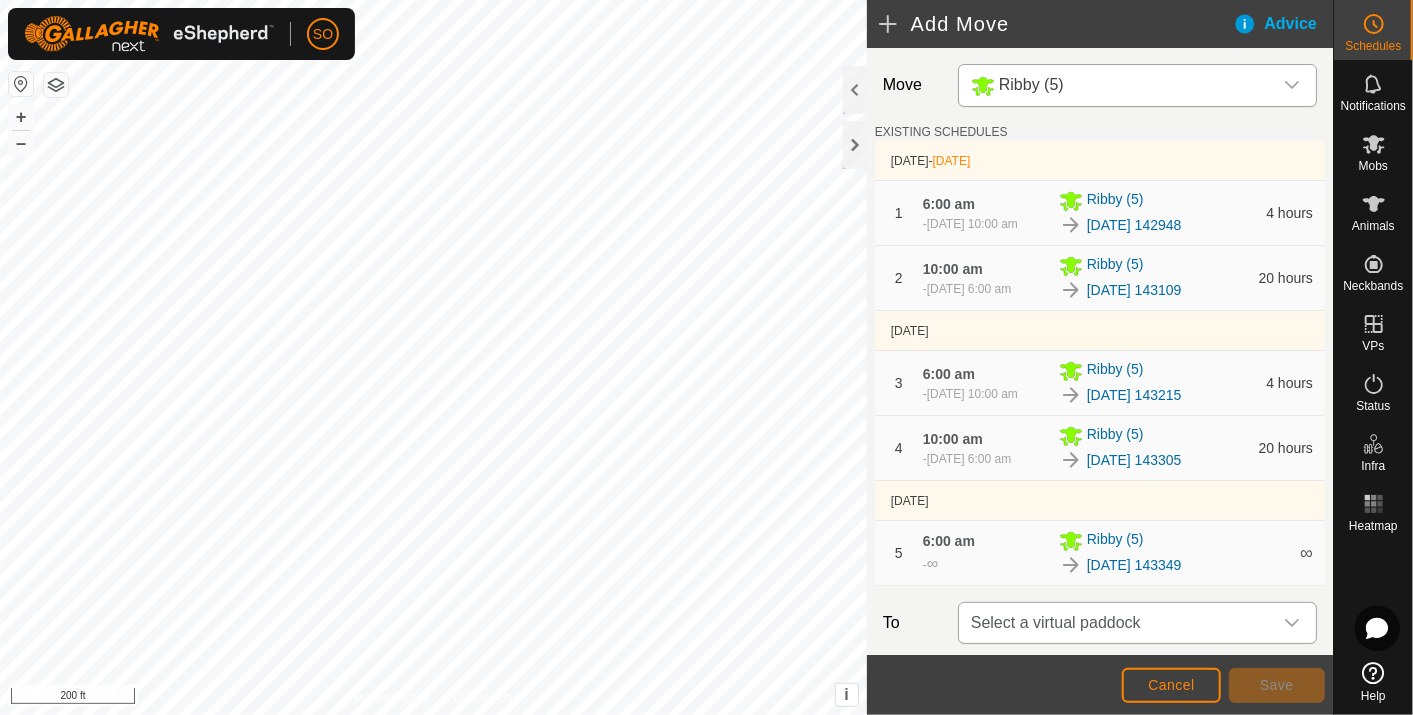 click 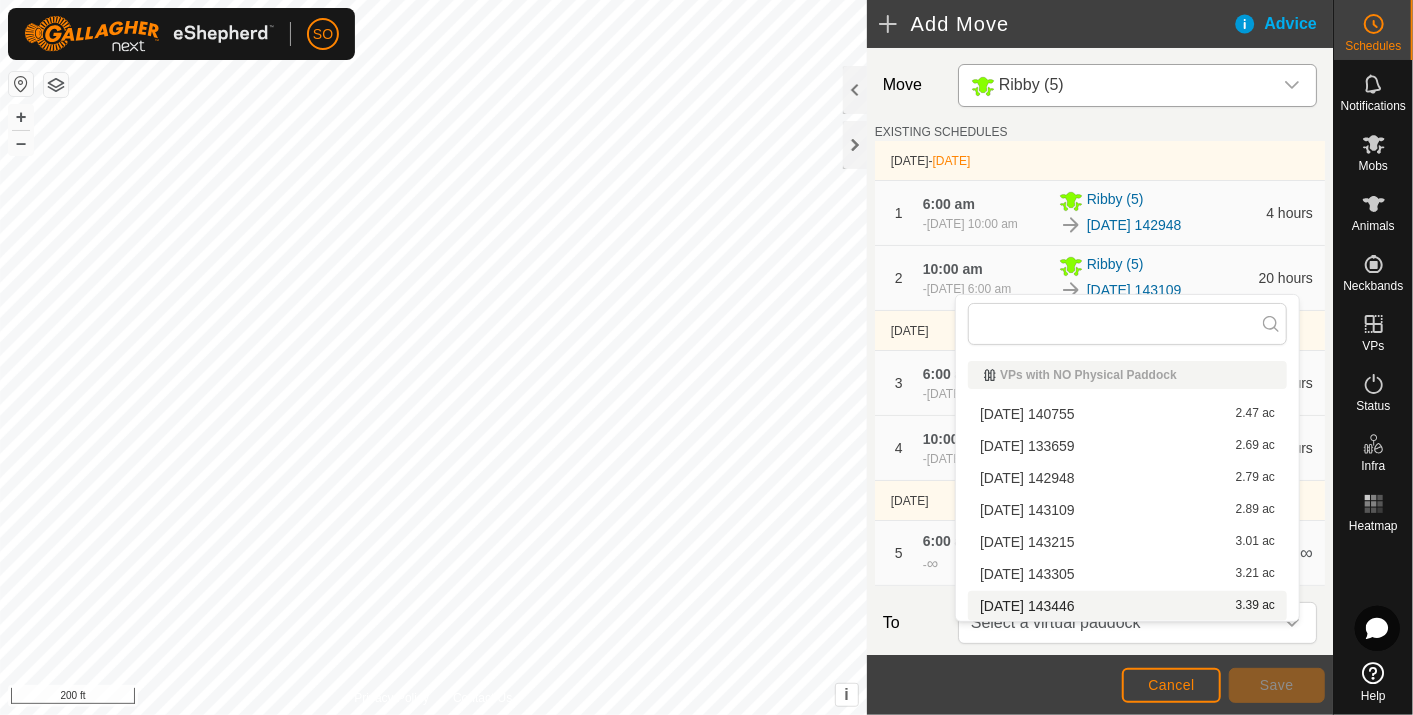 click on "[DATE] 143446  3.39 ac" at bounding box center (1127, 606) 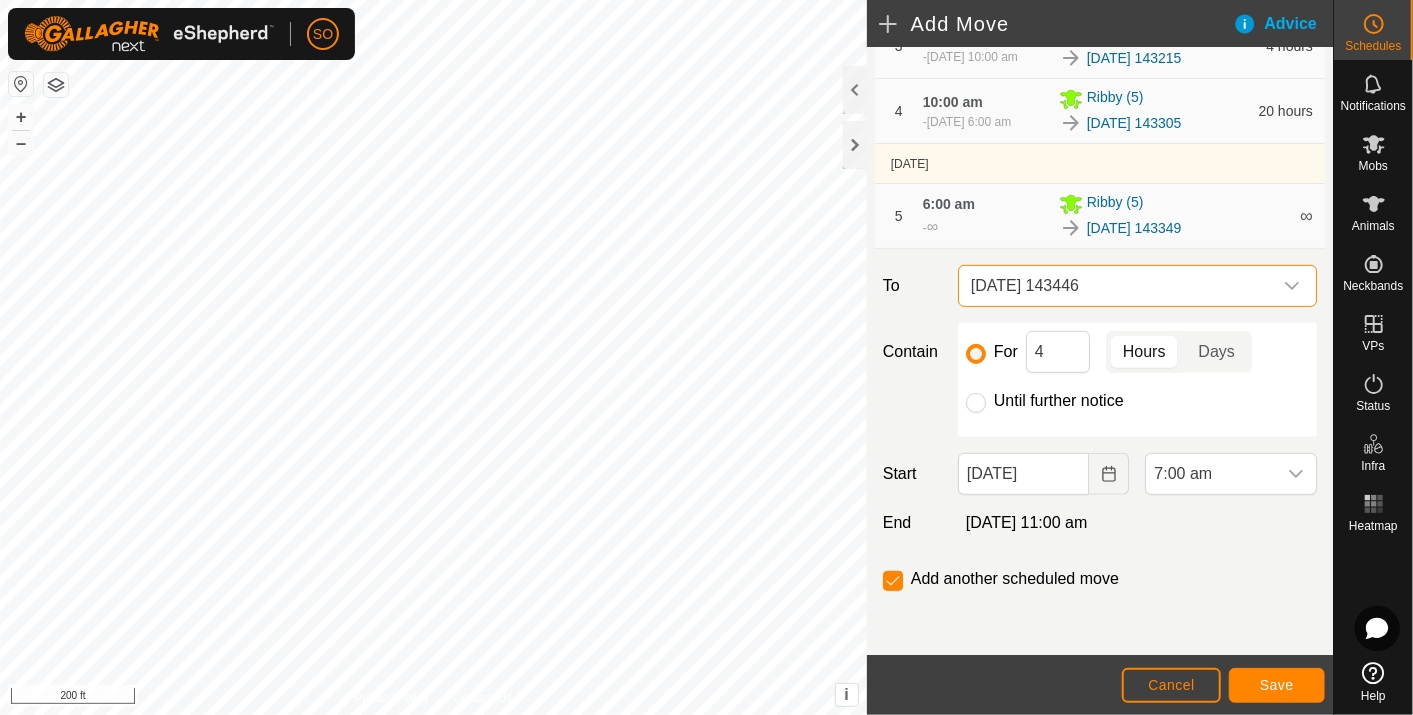 scroll, scrollTop: 351, scrollLeft: 0, axis: vertical 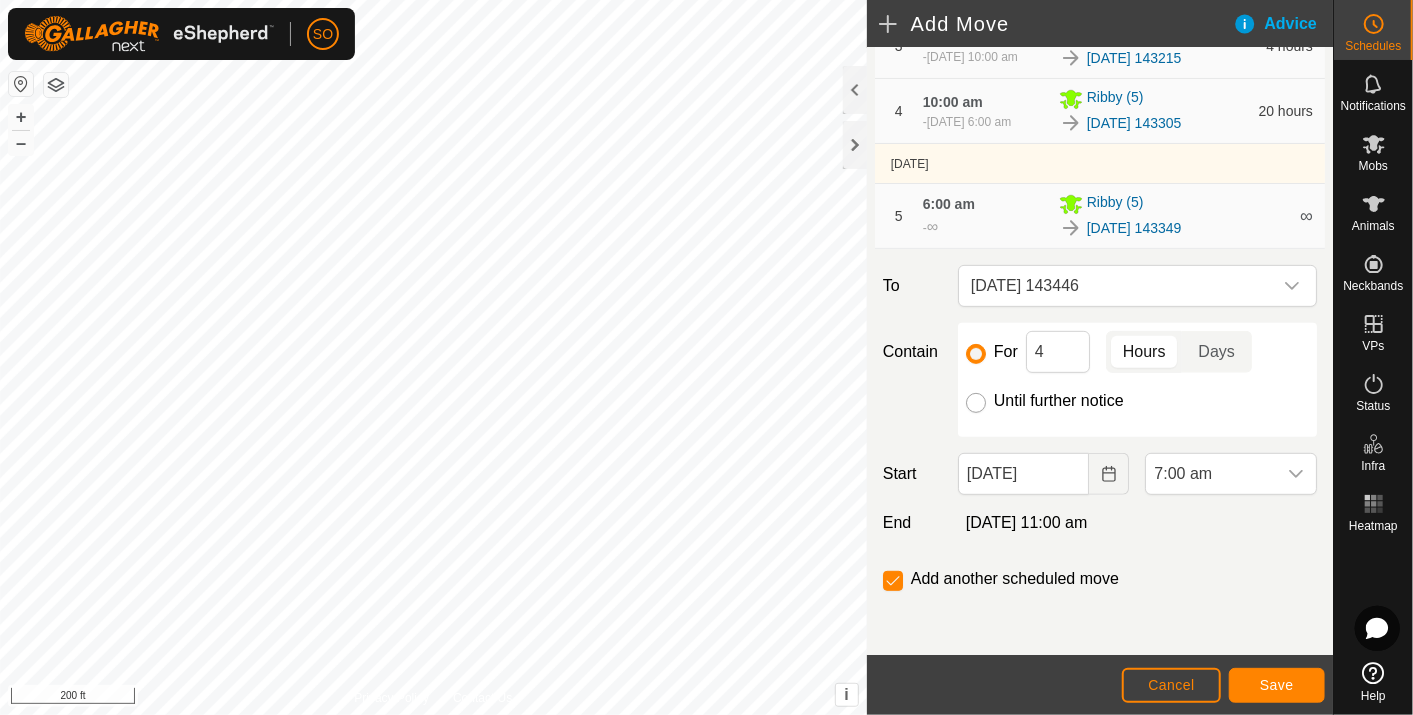 click on "Until further notice" at bounding box center (976, 403) 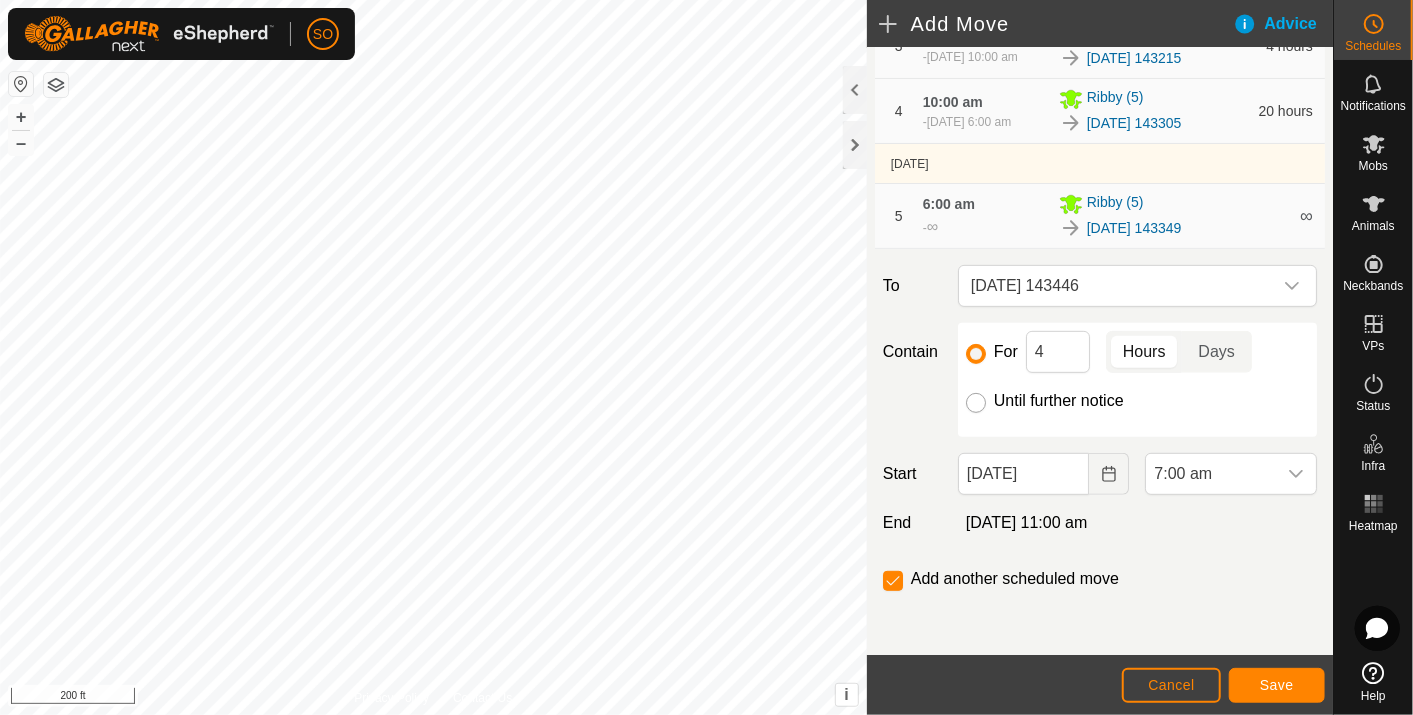 radio on "true" 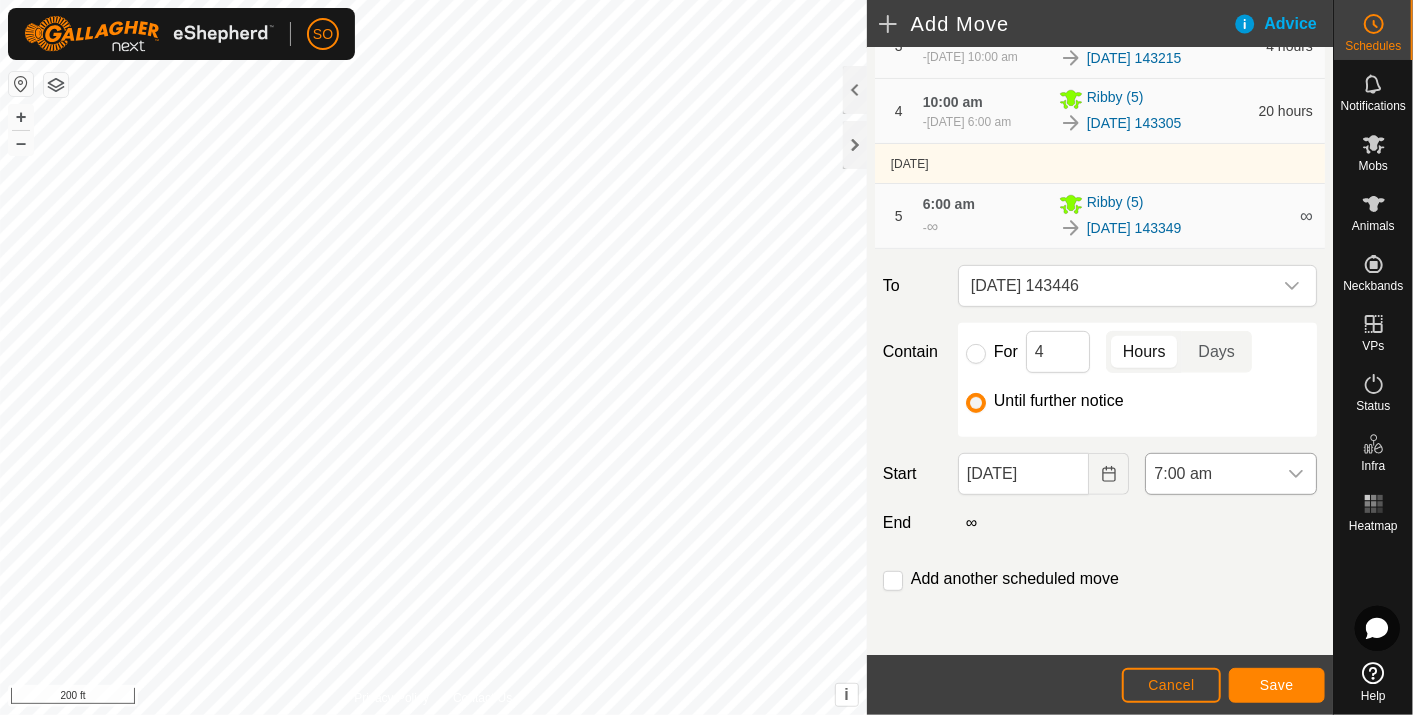 click 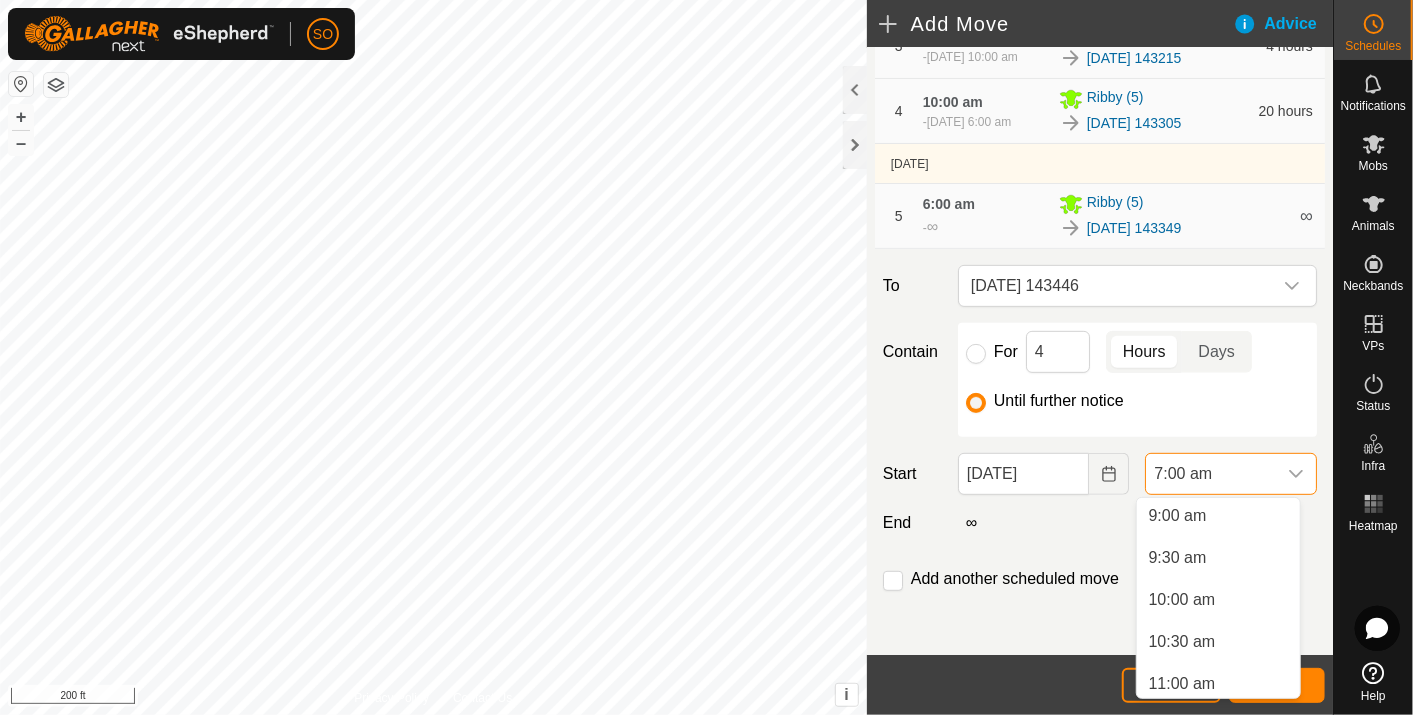 scroll, scrollTop: 760, scrollLeft: 0, axis: vertical 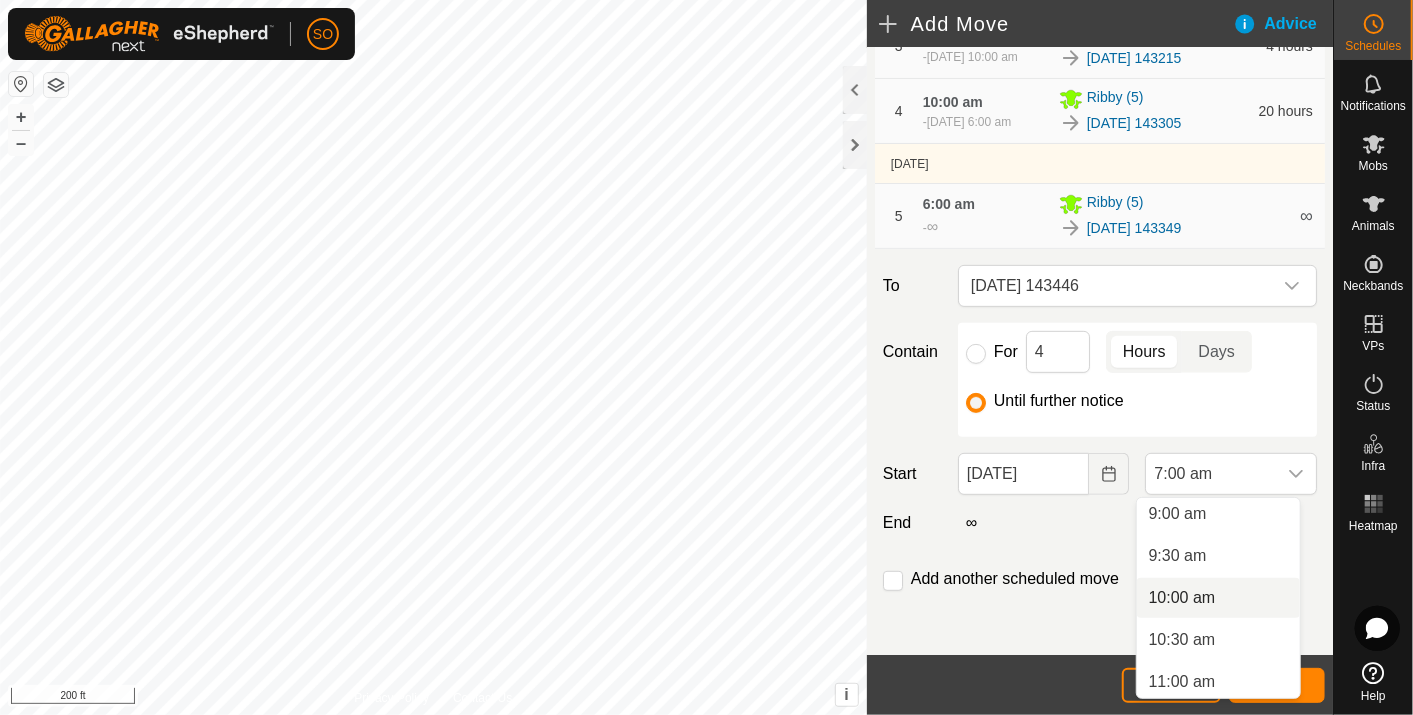 click on "10:00 am" at bounding box center (1218, 598) 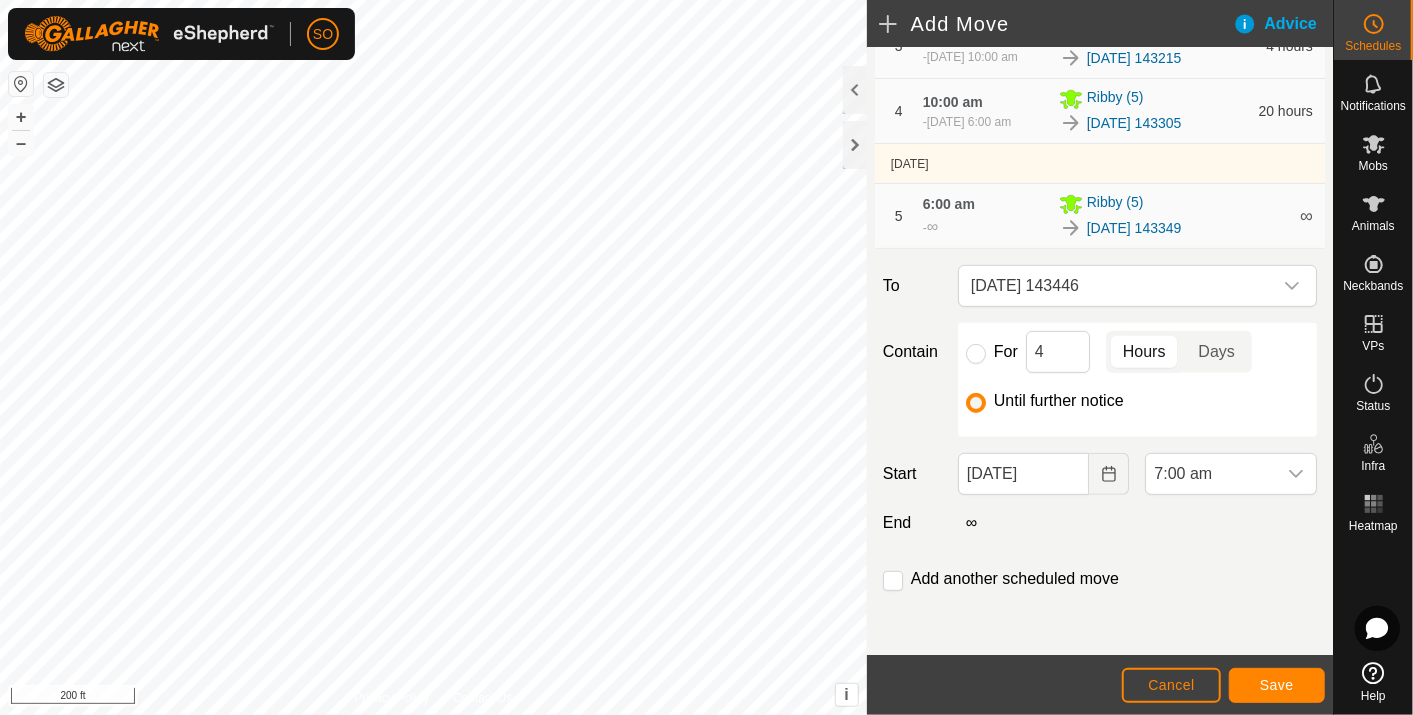 scroll, scrollTop: 587, scrollLeft: 0, axis: vertical 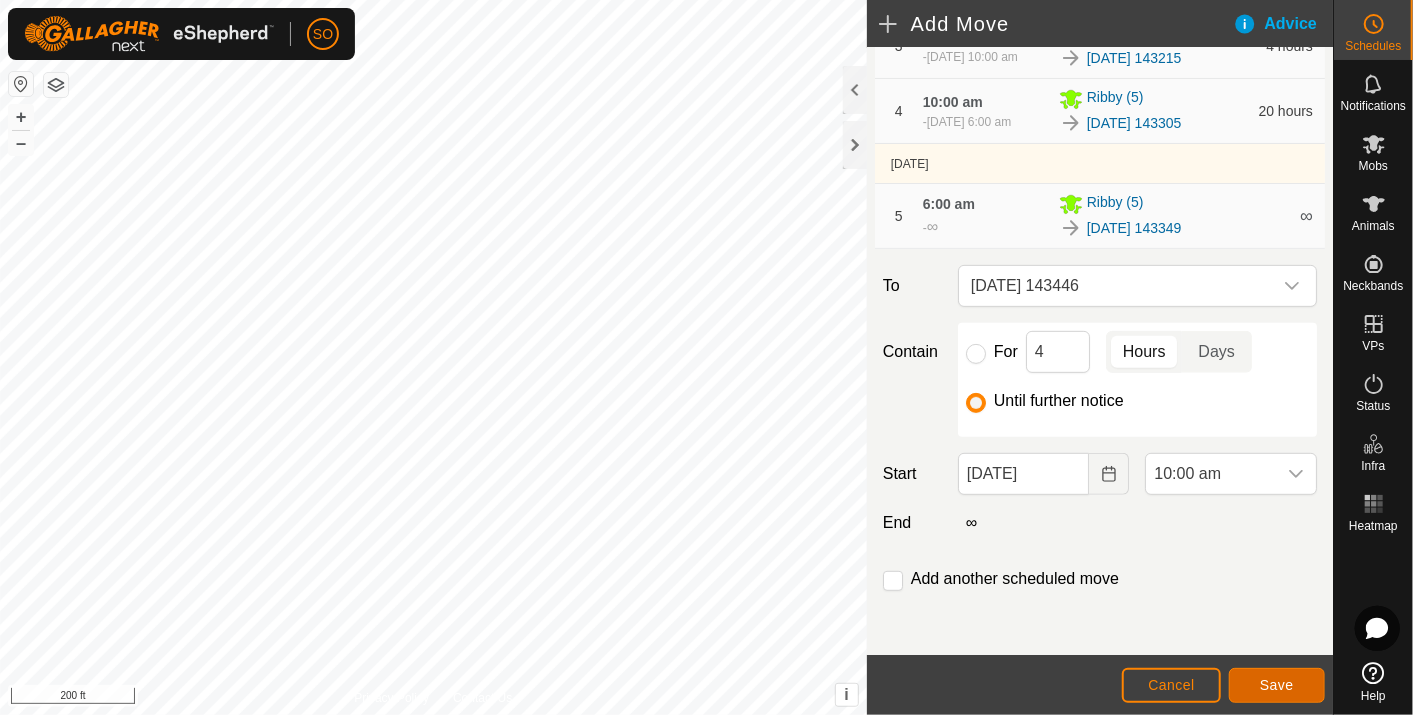 click on "Save" 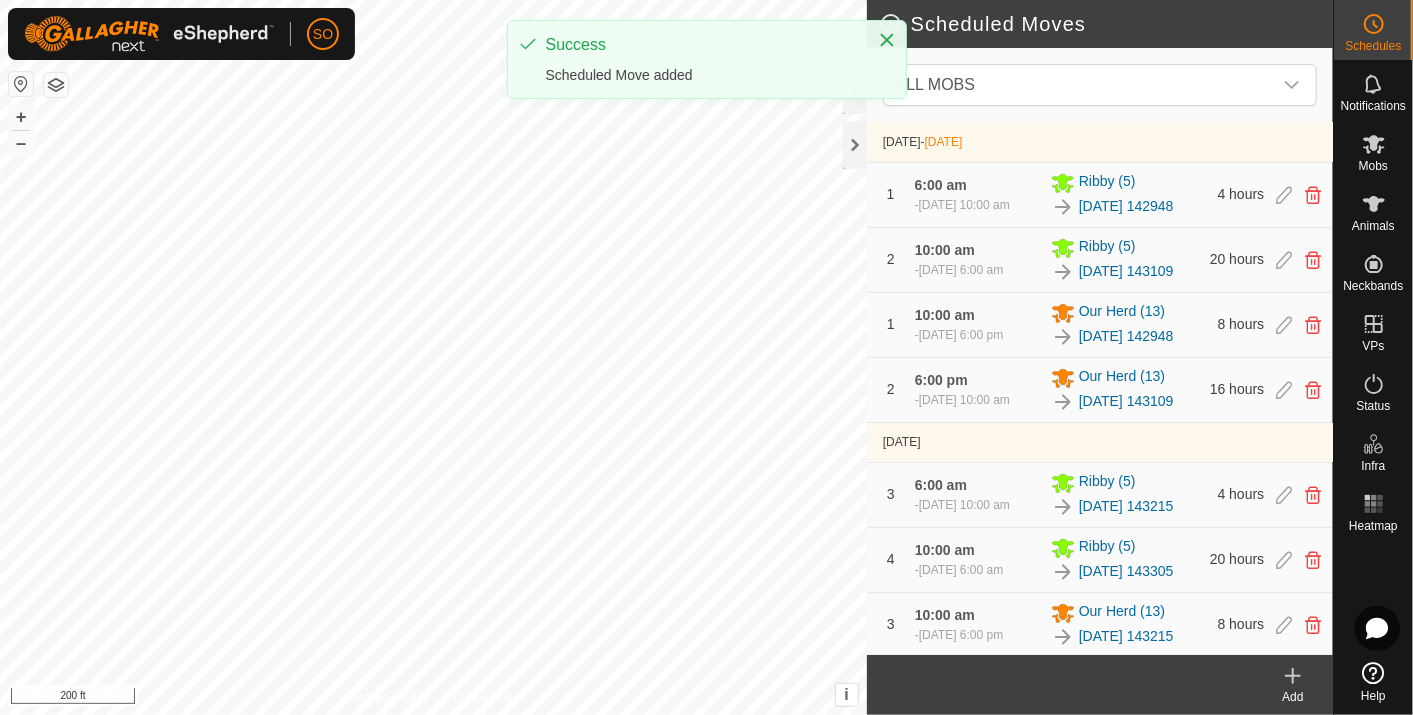 click 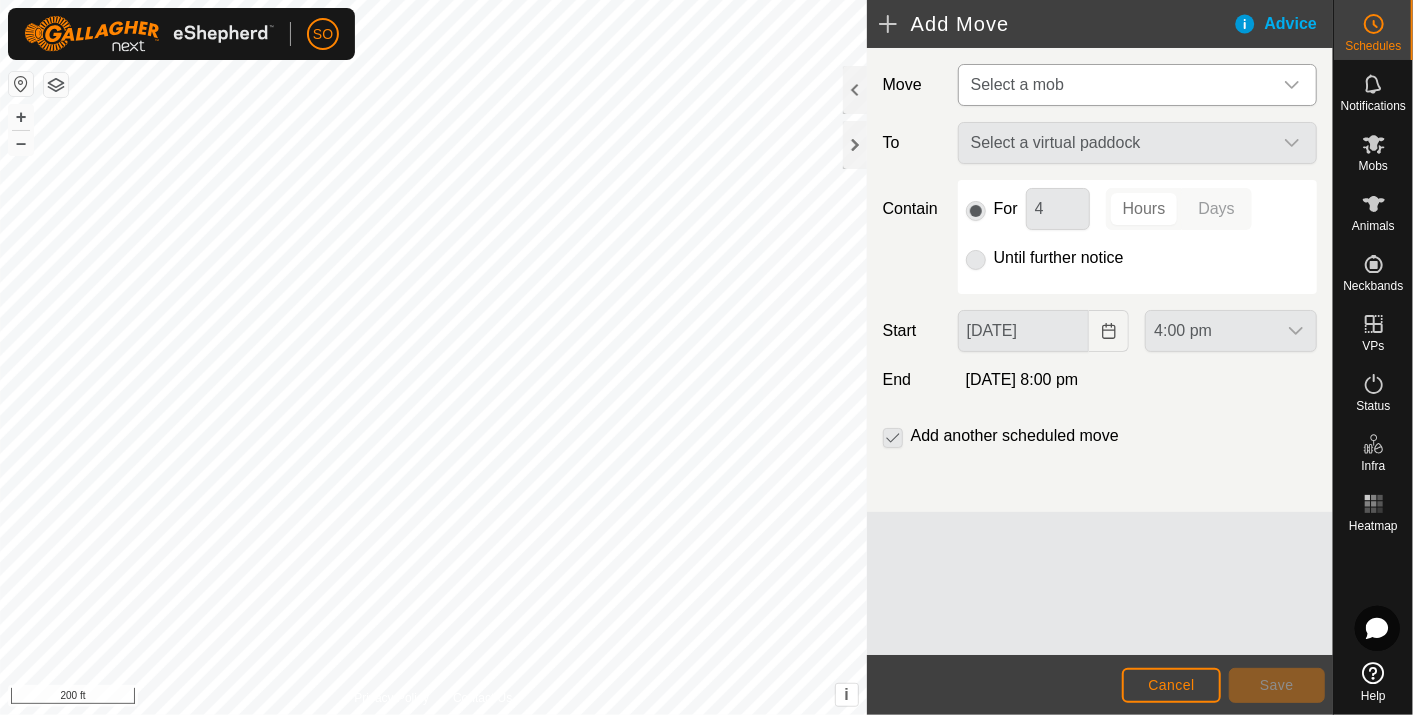 click 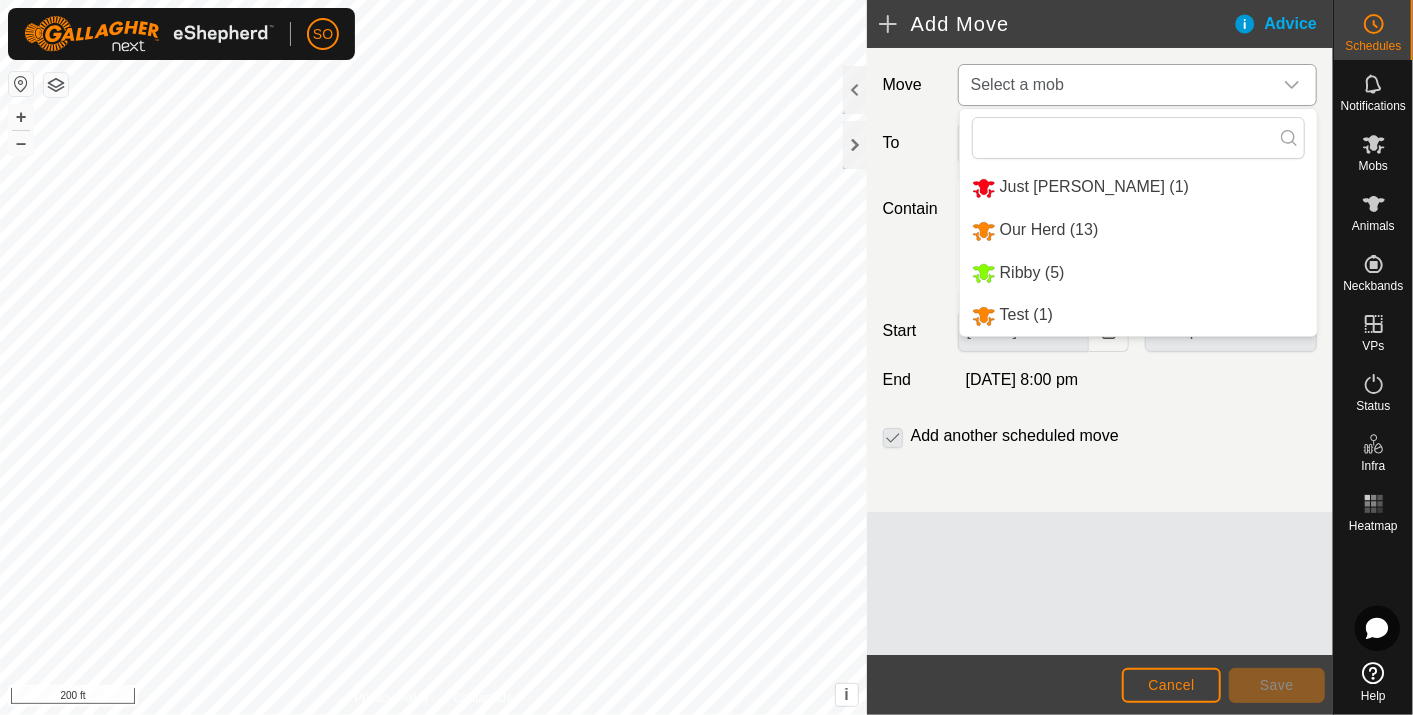 click on "Our Herd (13)" at bounding box center [1138, 230] 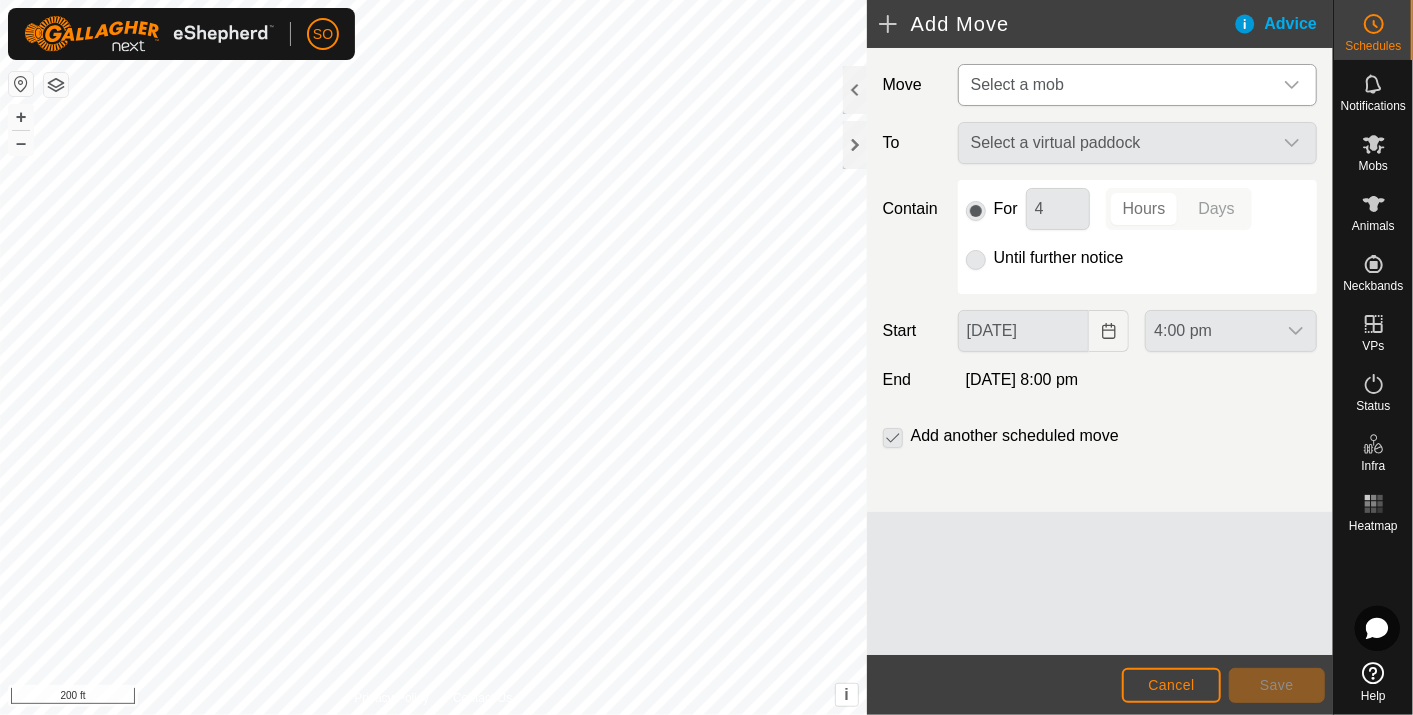 type on "[DATE]" 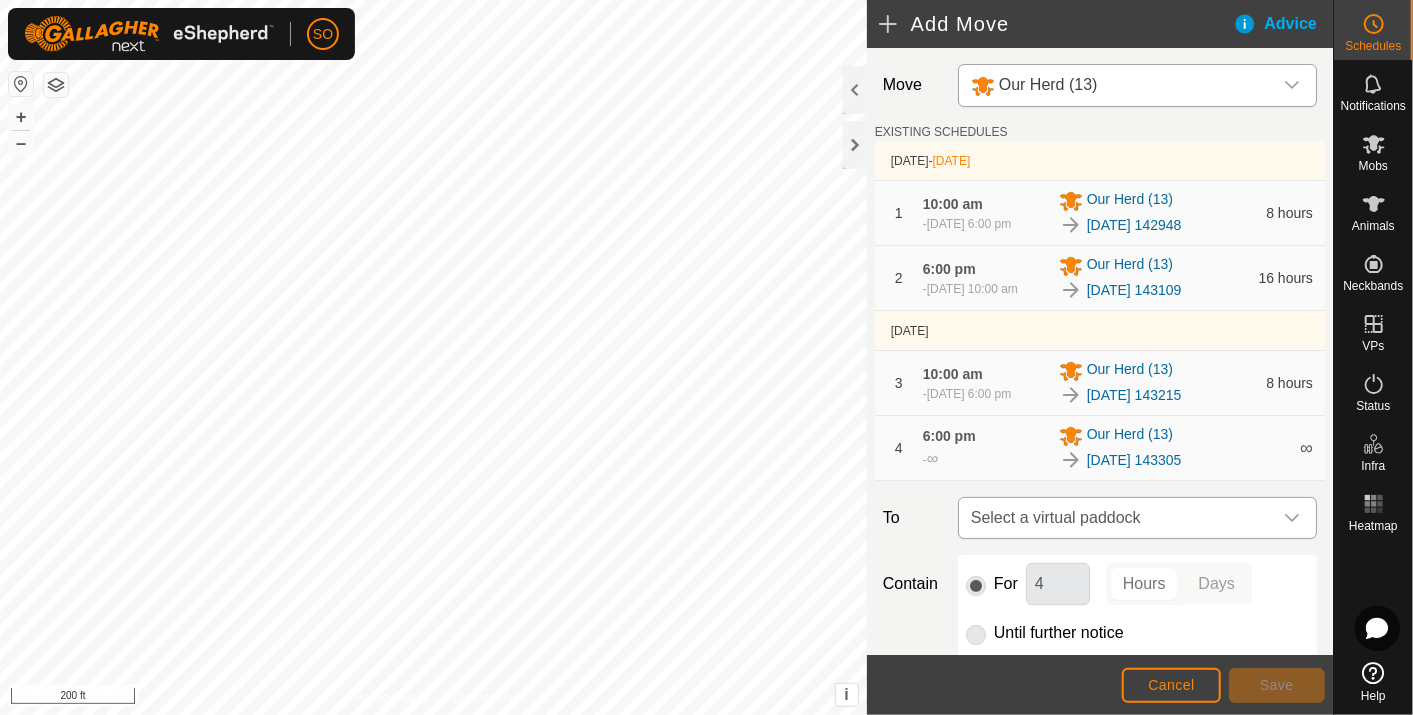 click 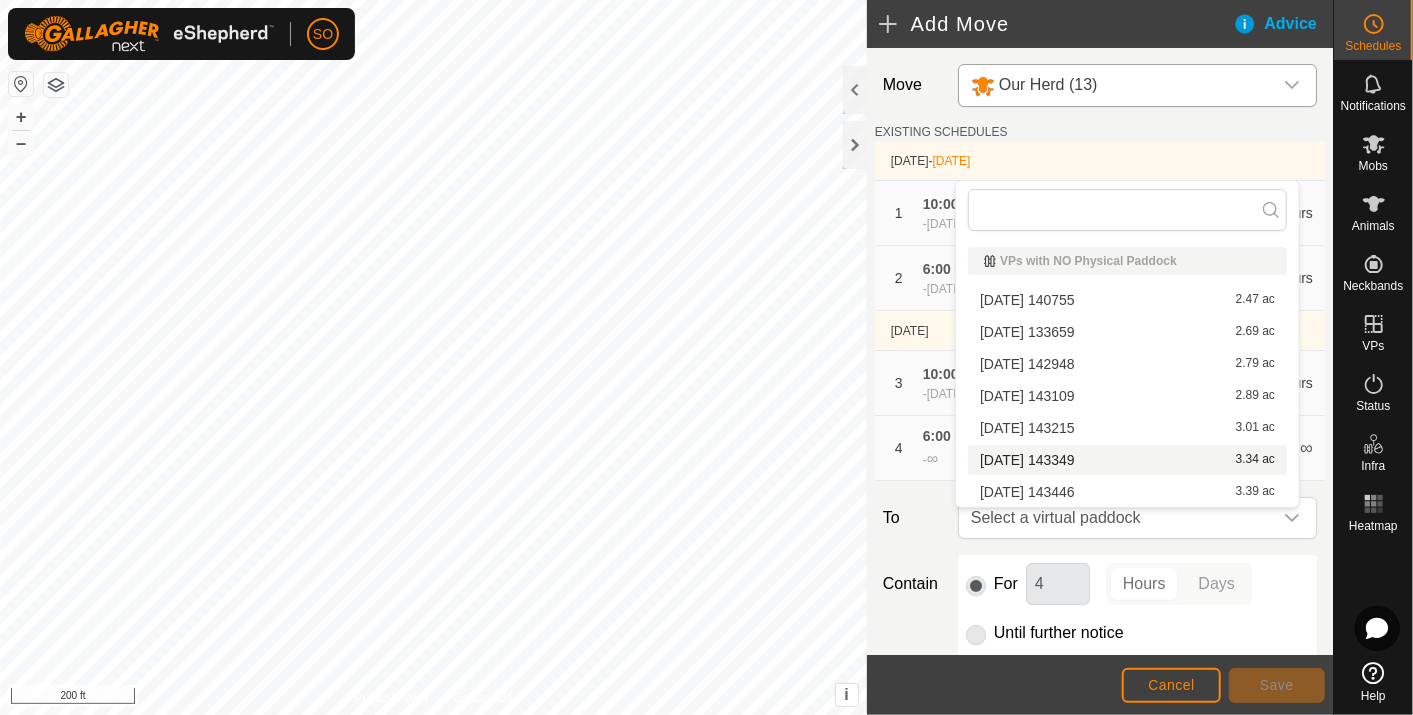 click on "[DATE] 143349  3.34 ac" at bounding box center (1127, 460) 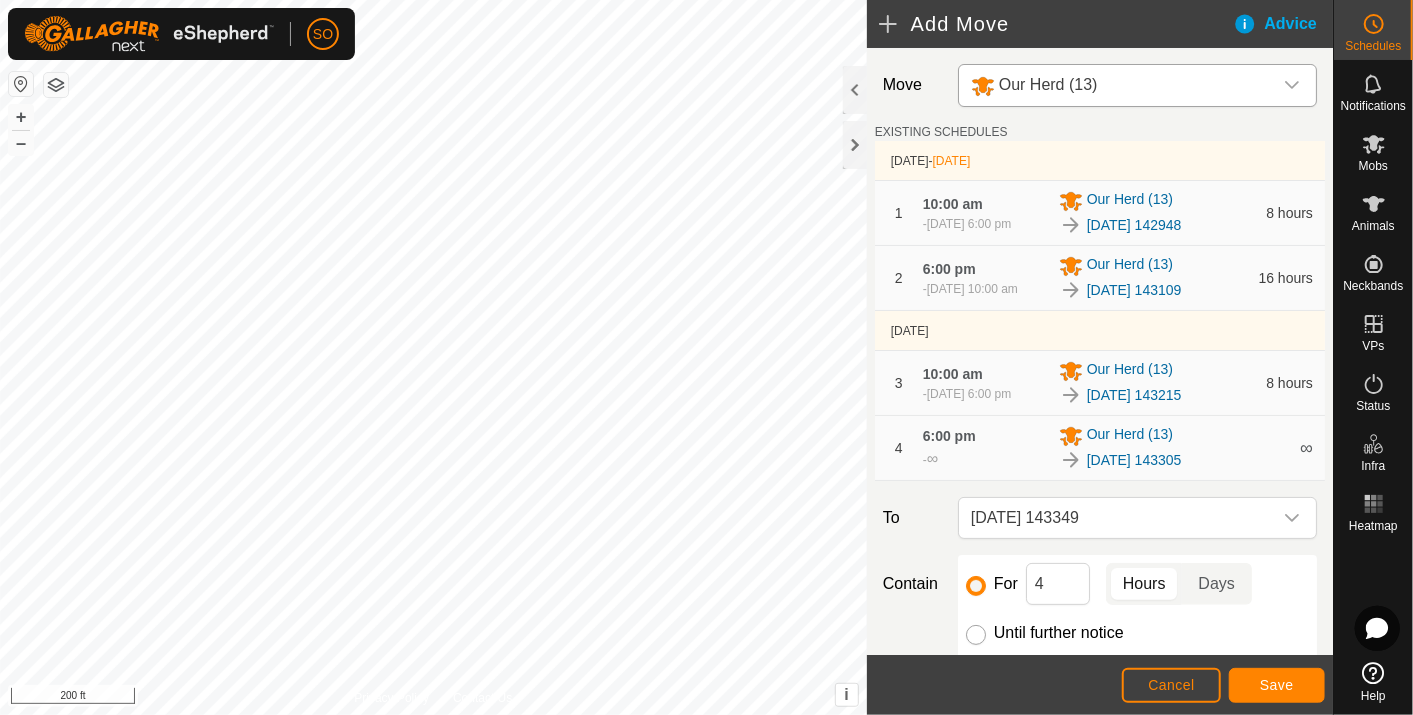 click on "Until further notice" at bounding box center [976, 635] 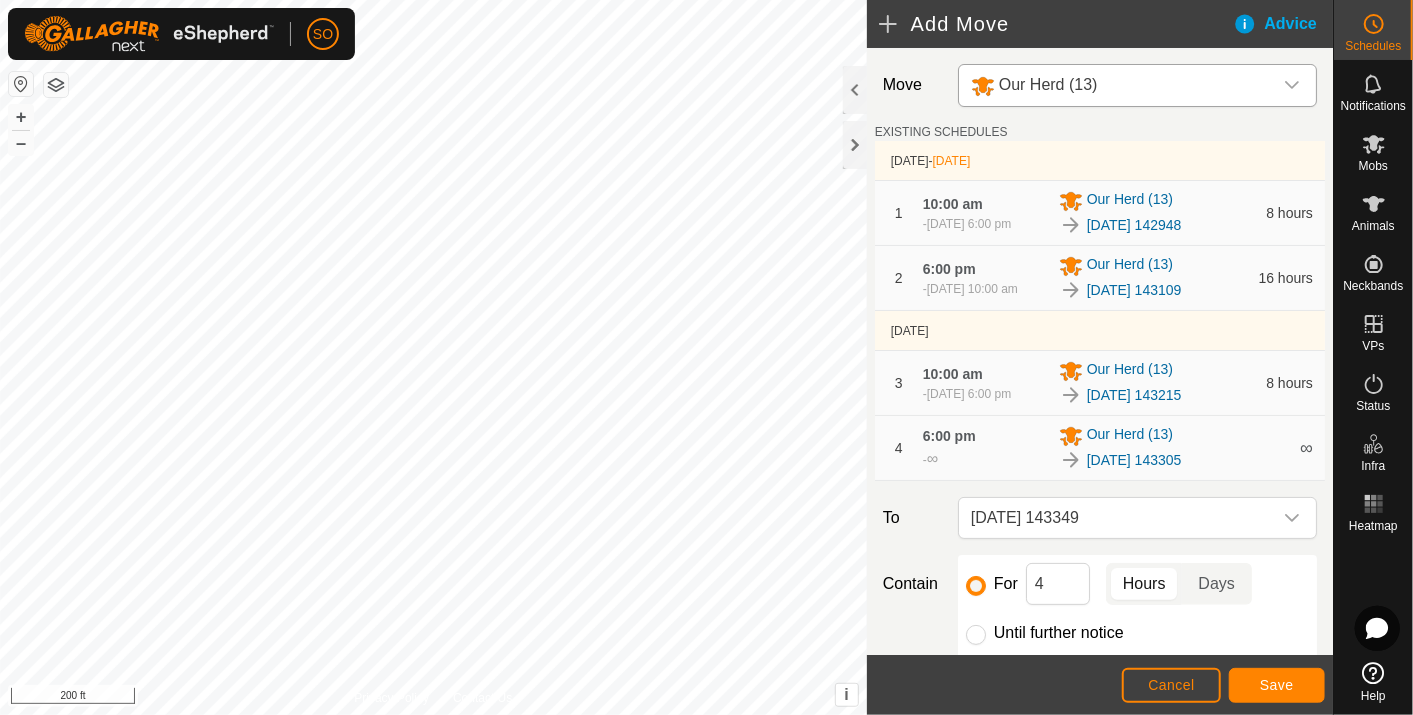 checkbox on "false" 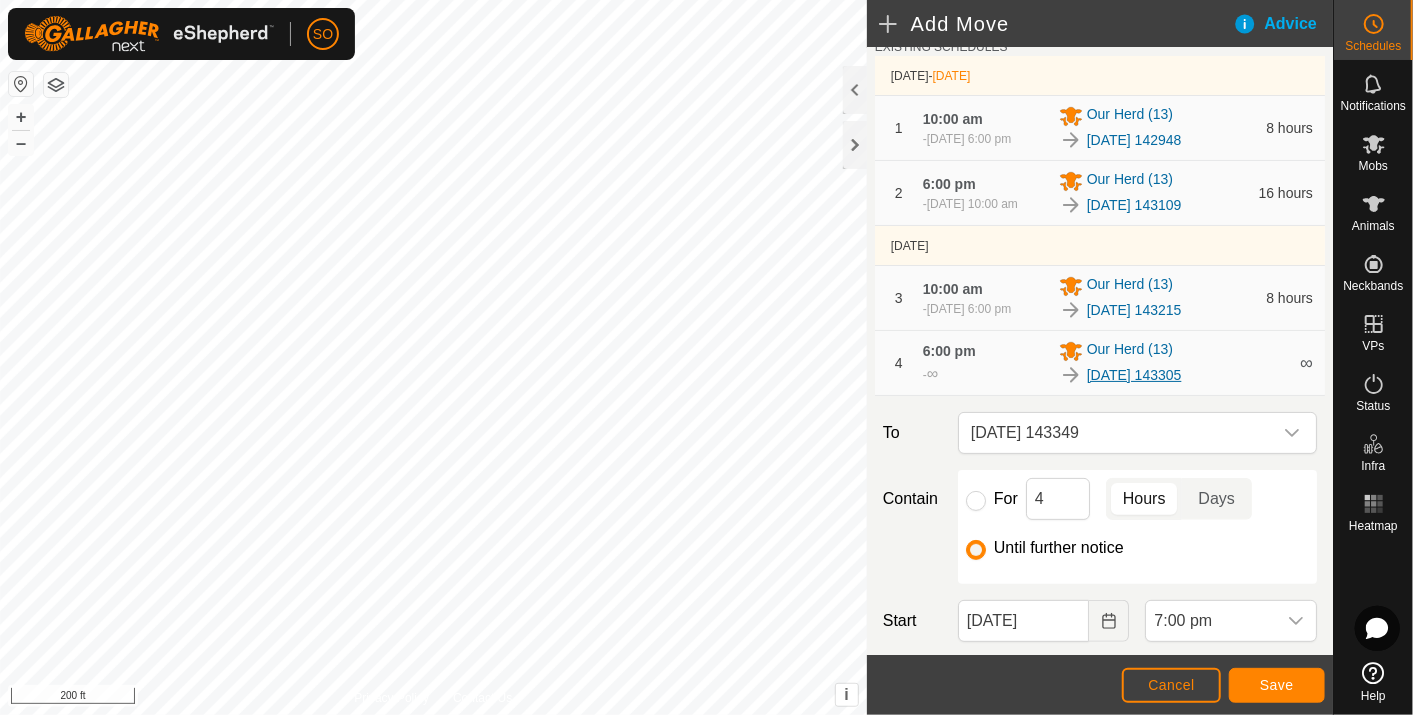 scroll, scrollTop: 237, scrollLeft: 0, axis: vertical 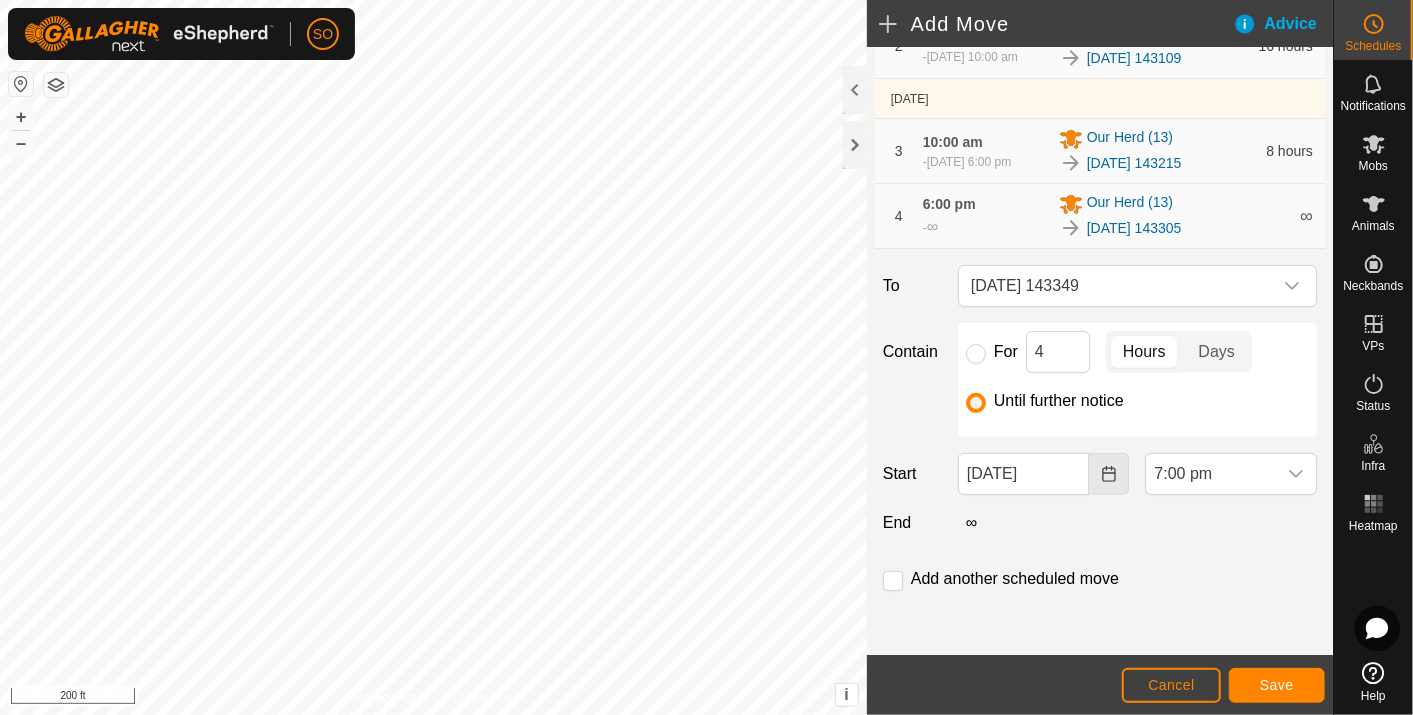 click 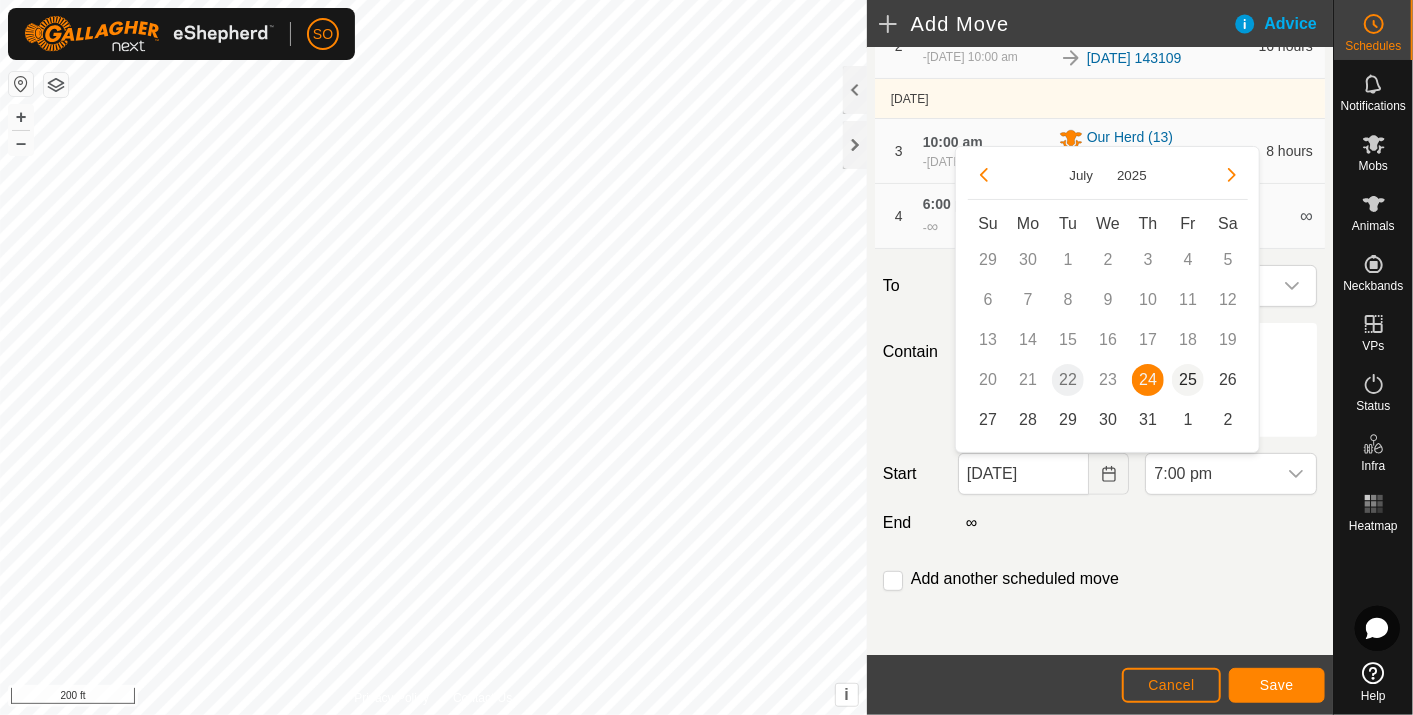 click on "25" at bounding box center [1188, 380] 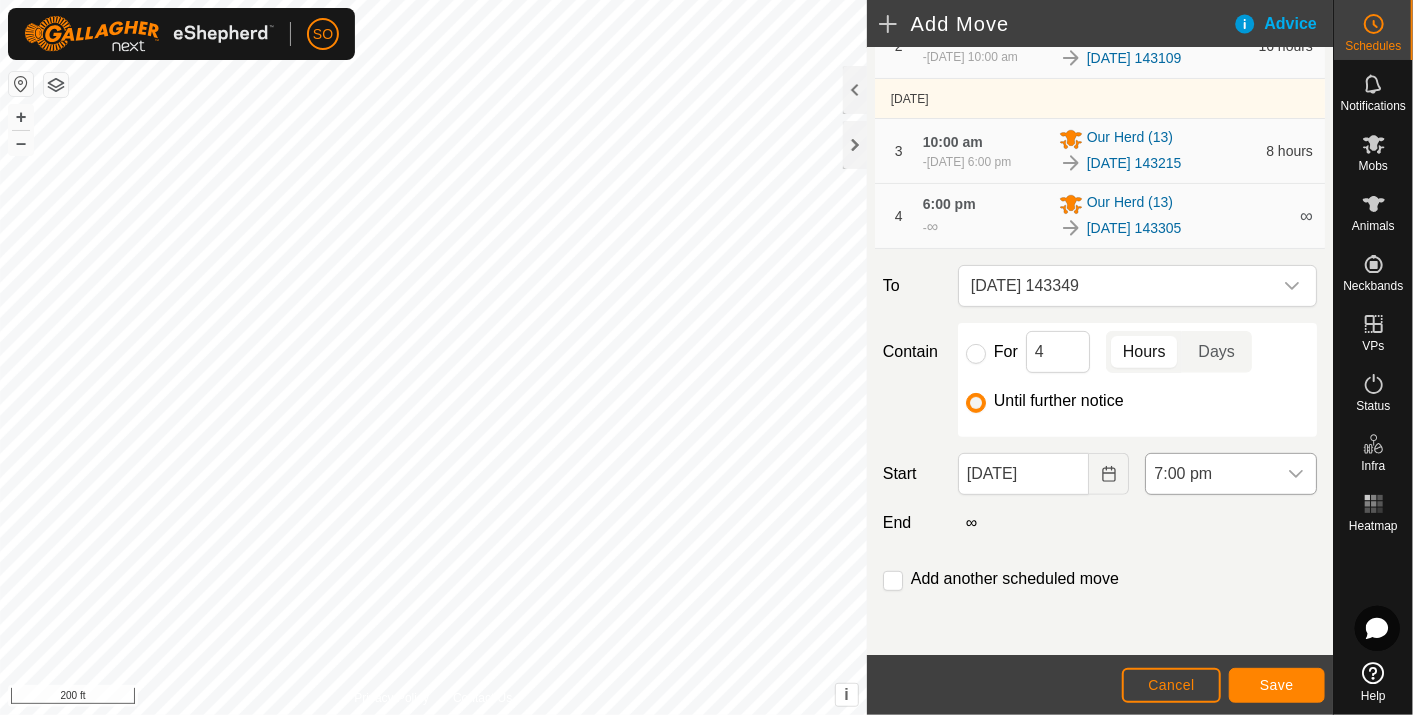 click 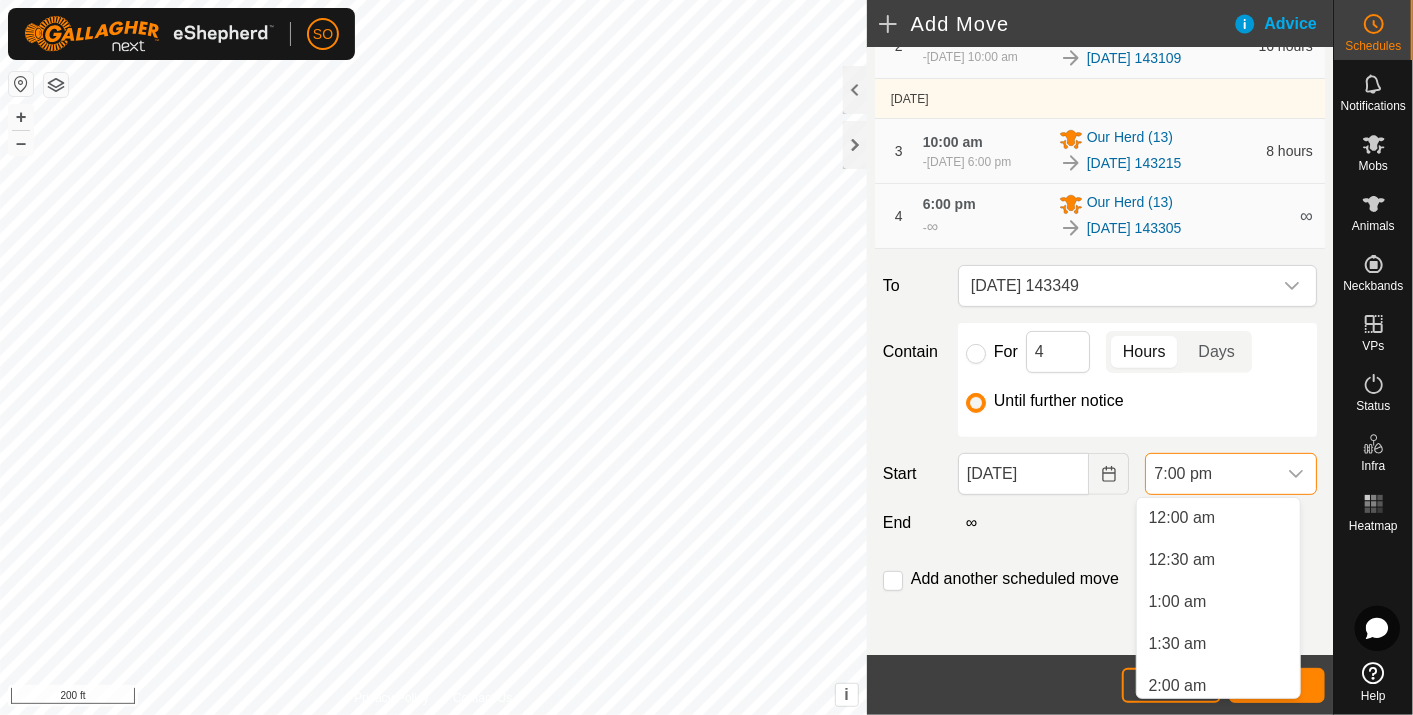 scroll, scrollTop: 1435, scrollLeft: 0, axis: vertical 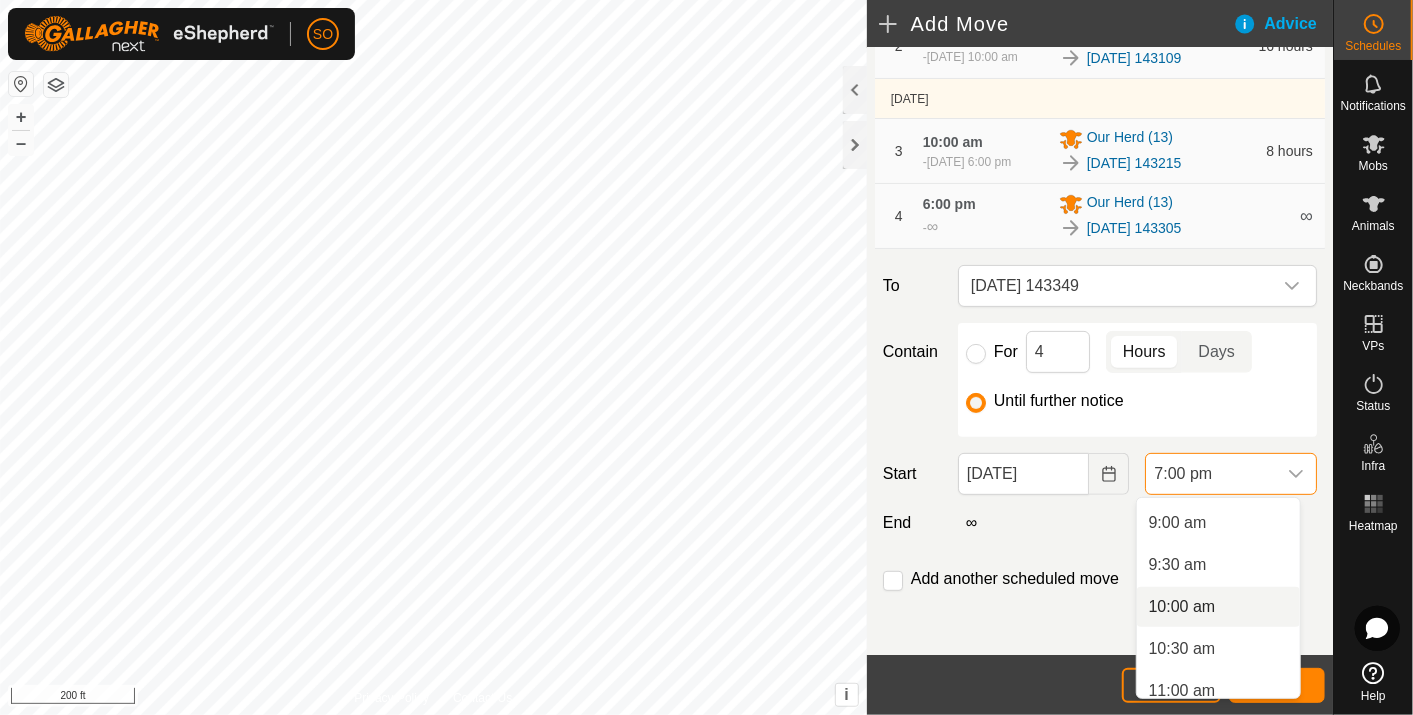 click on "10:00 am" at bounding box center (1218, 607) 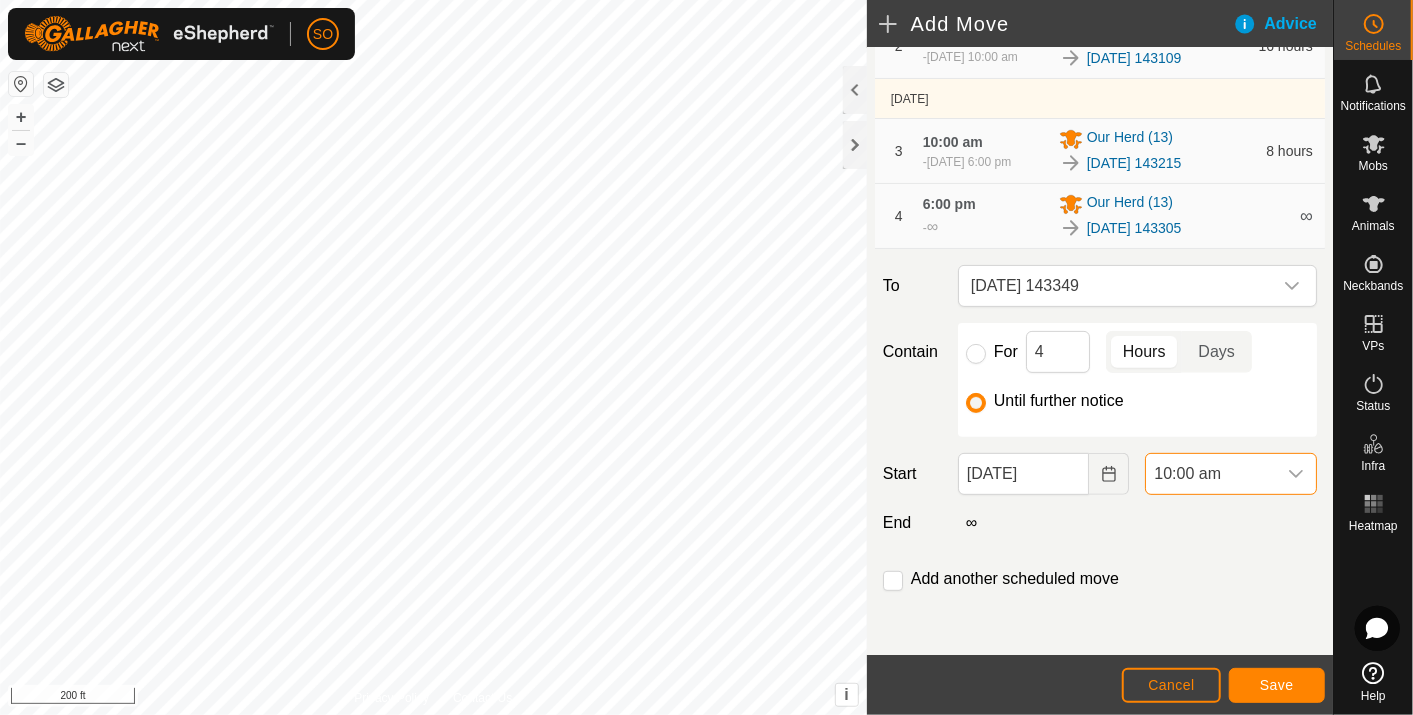 scroll, scrollTop: 1435, scrollLeft: 0, axis: vertical 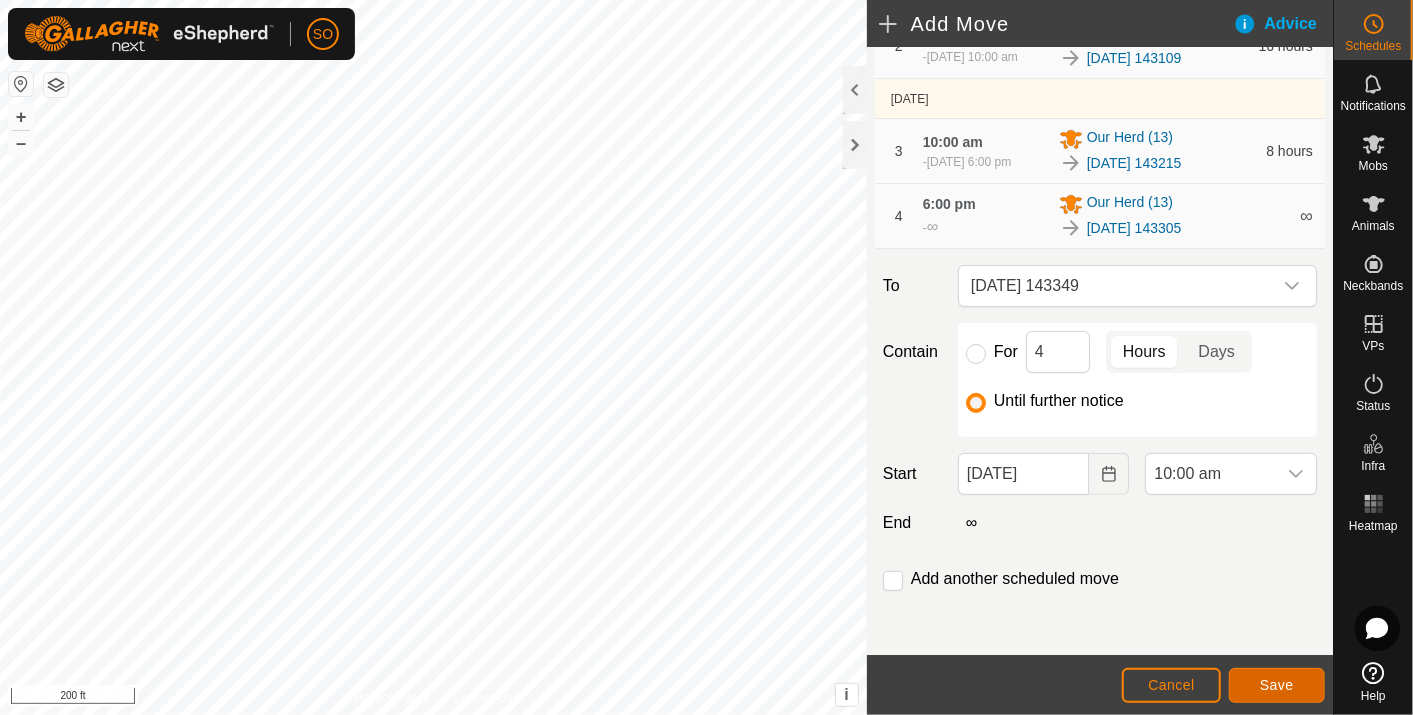 click on "Save" 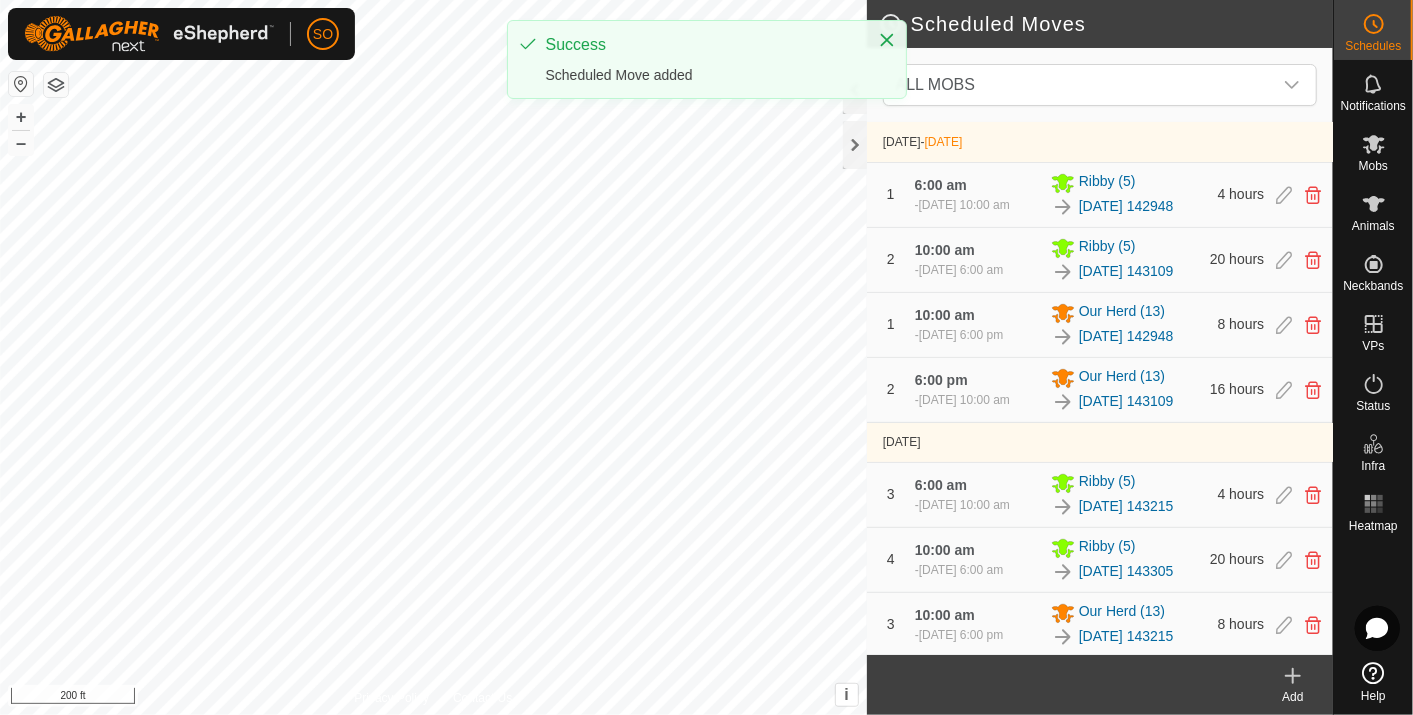 click 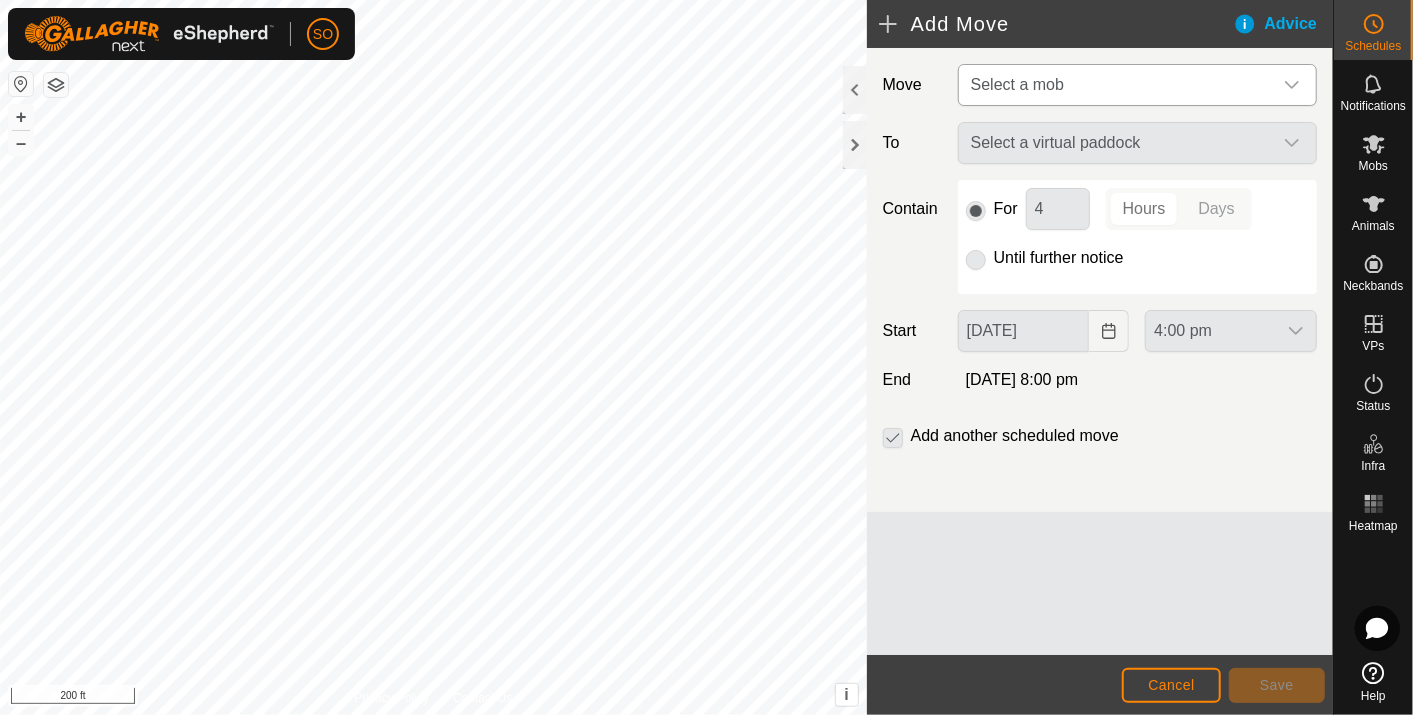 click 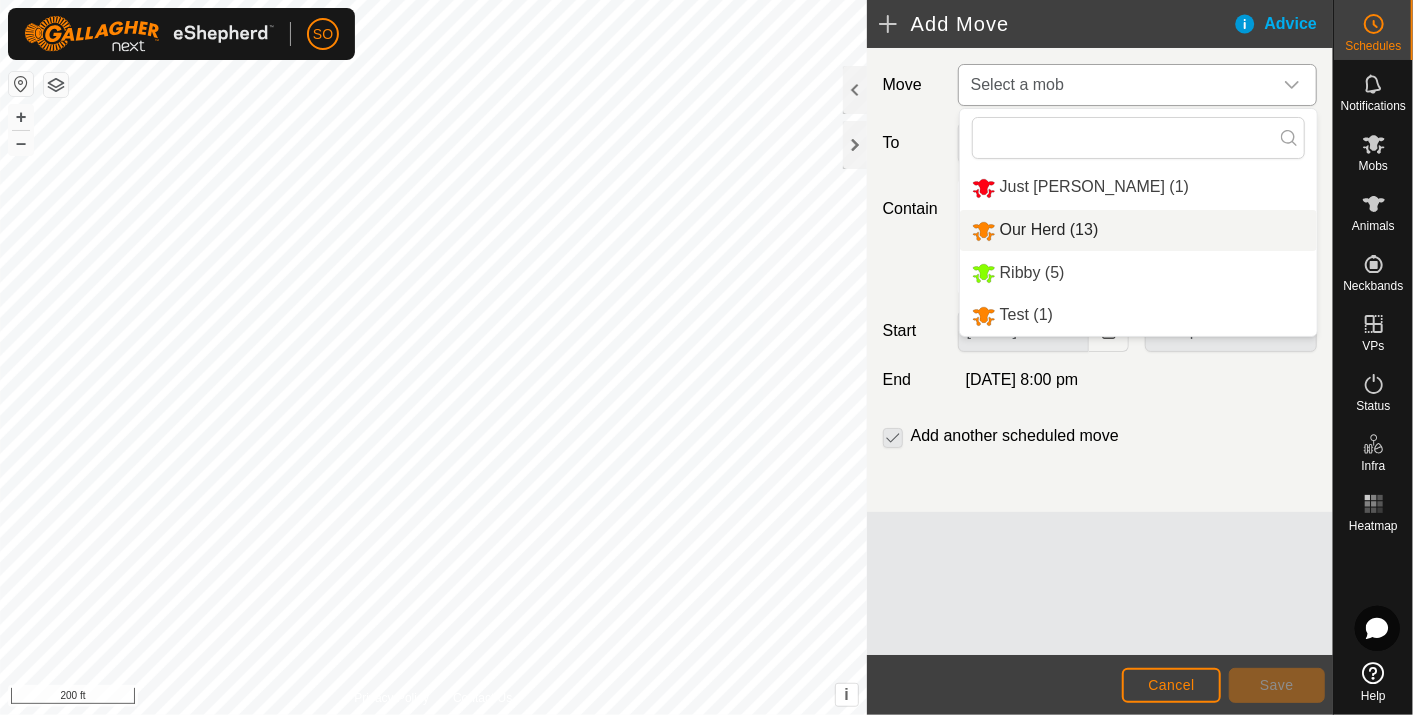 click on "Our Herd (13)" at bounding box center [1138, 230] 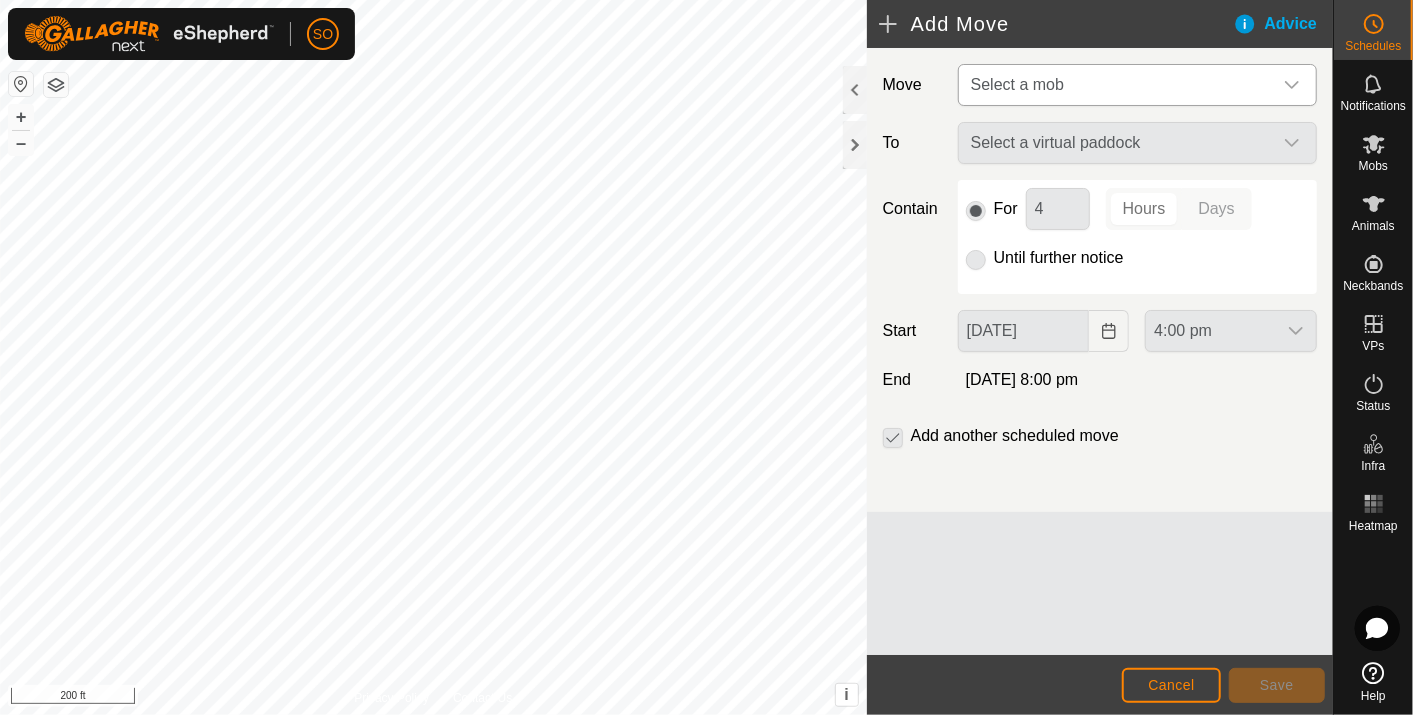 type on "[DATE]" 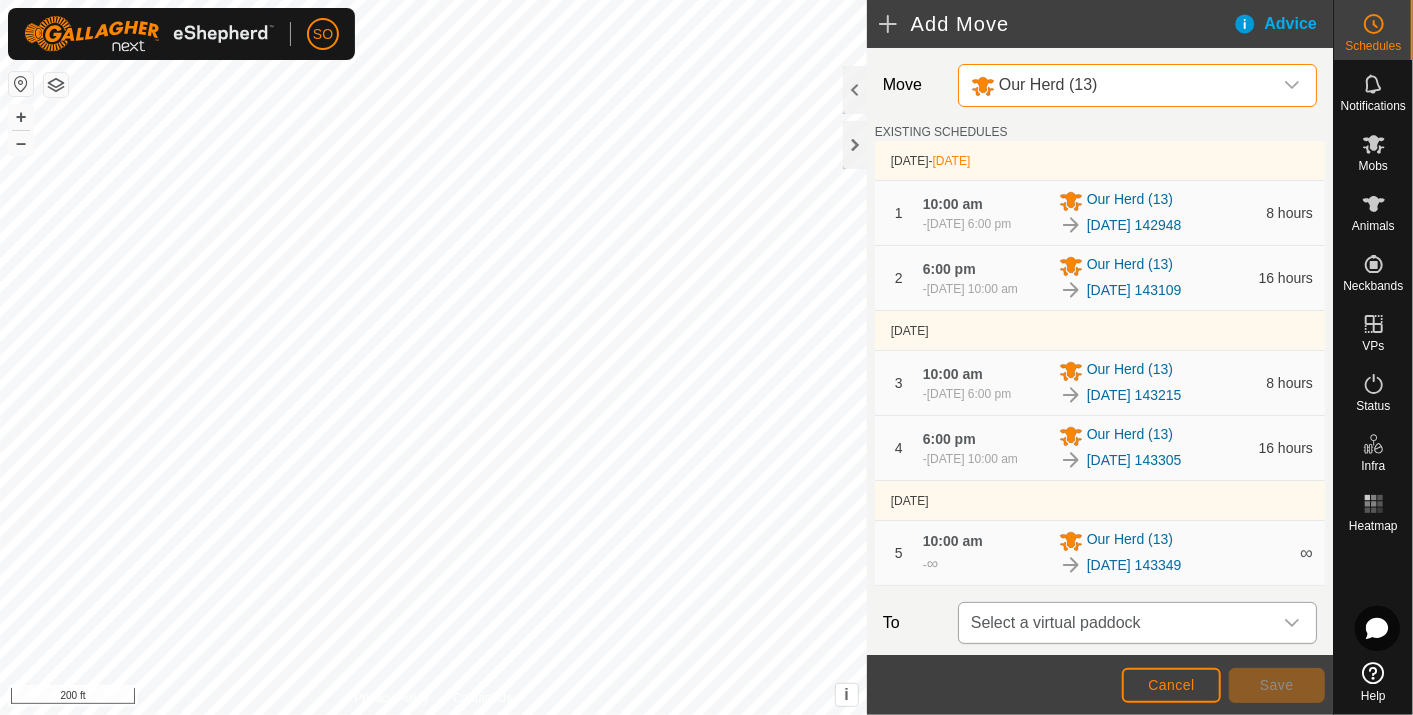 click 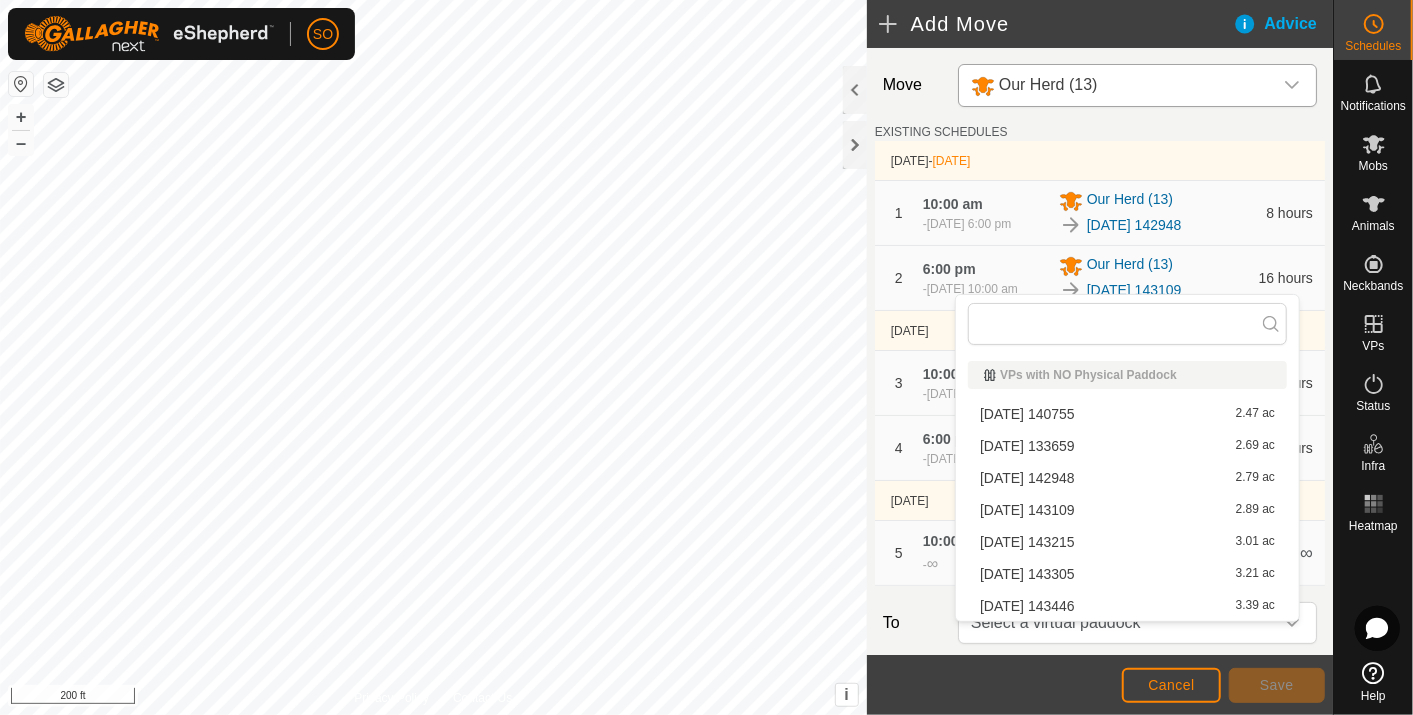 click on "[DATE] 143446  3.39 ac" at bounding box center (1127, 606) 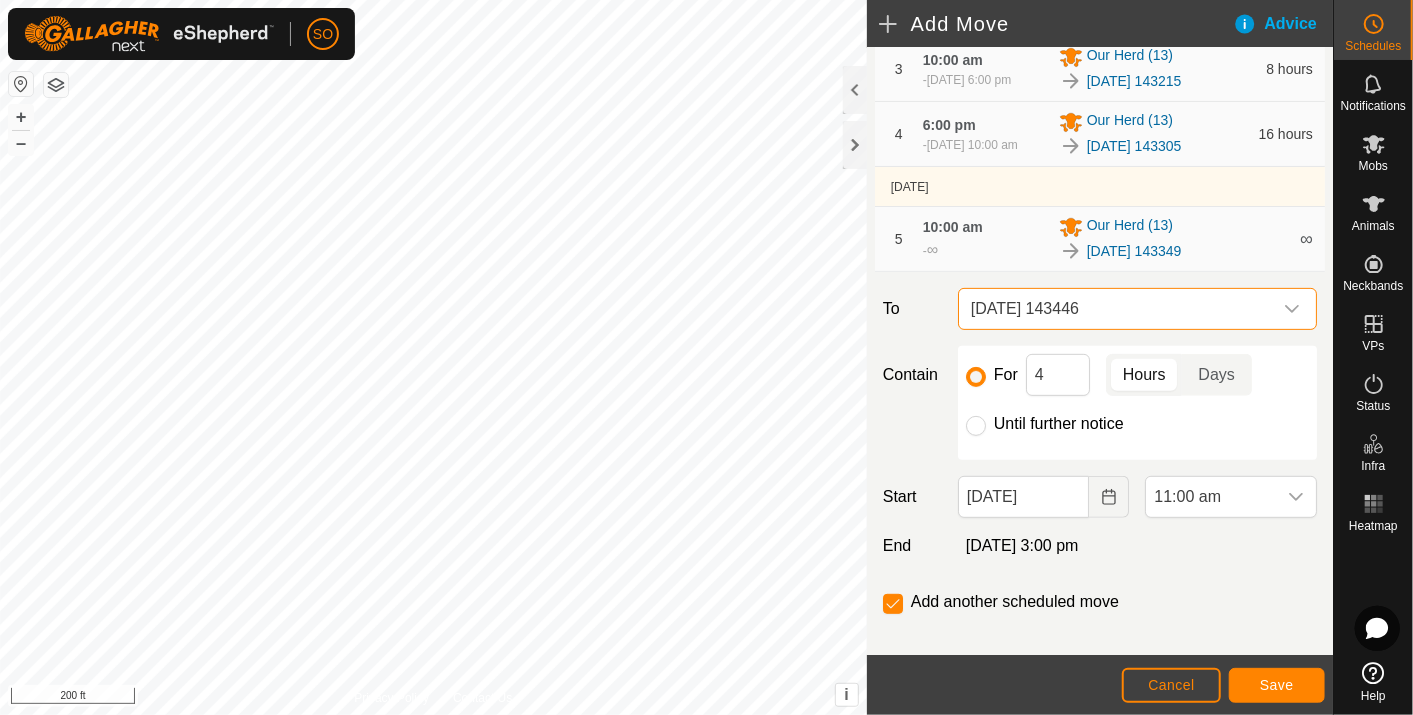 scroll, scrollTop: 337, scrollLeft: 0, axis: vertical 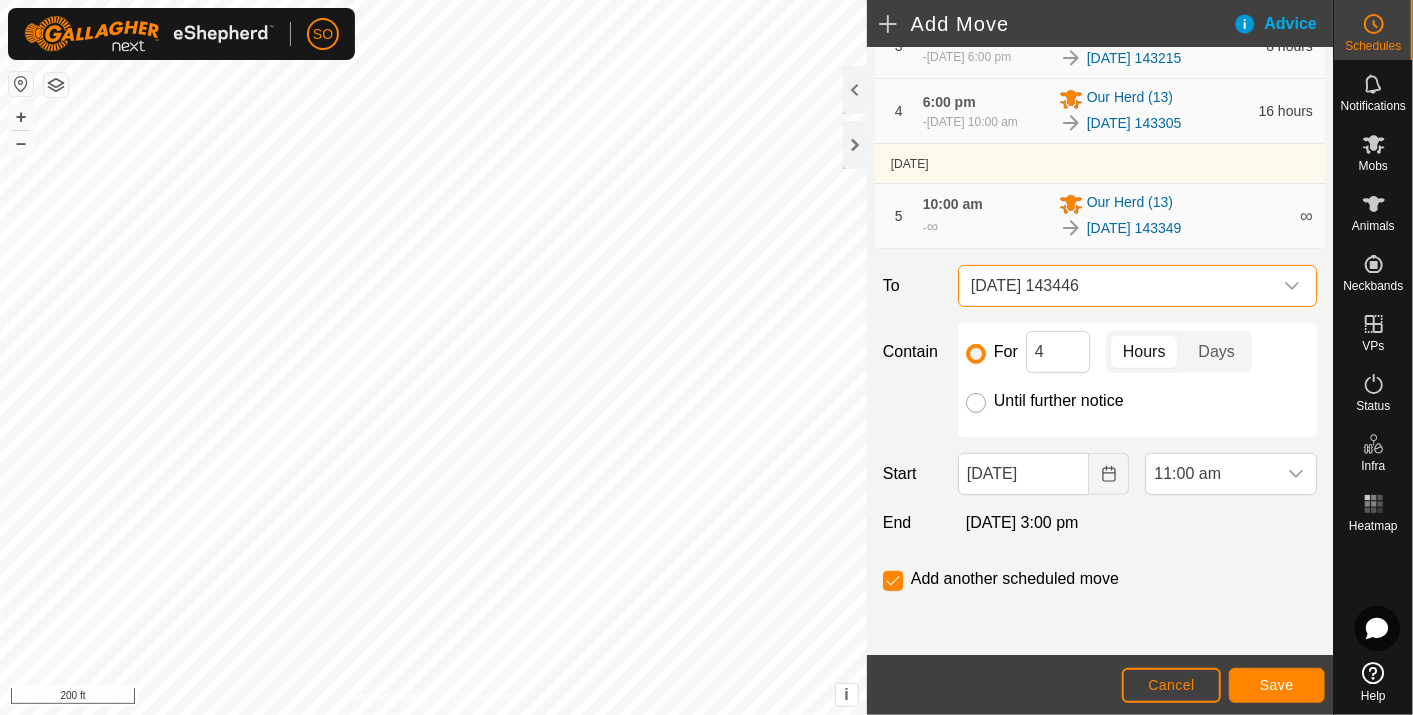 click on "Until further notice" at bounding box center [976, 403] 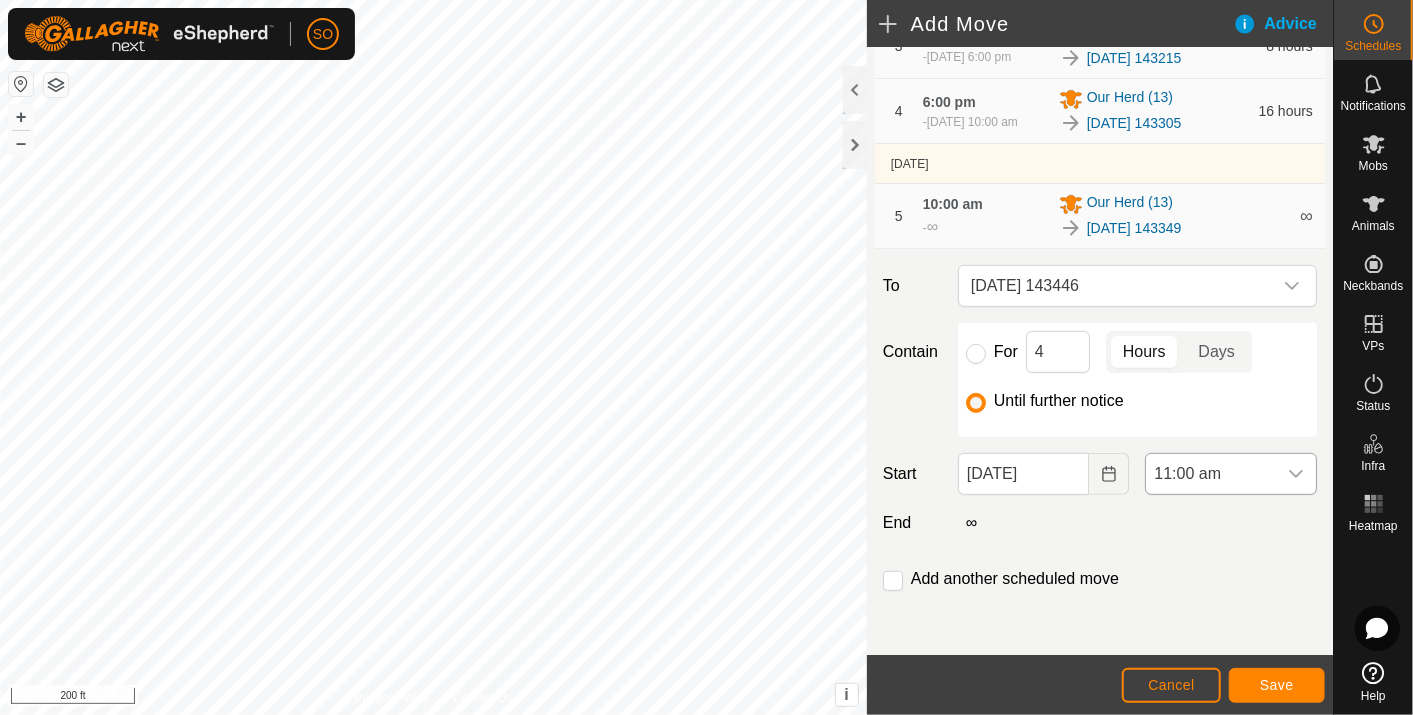 click 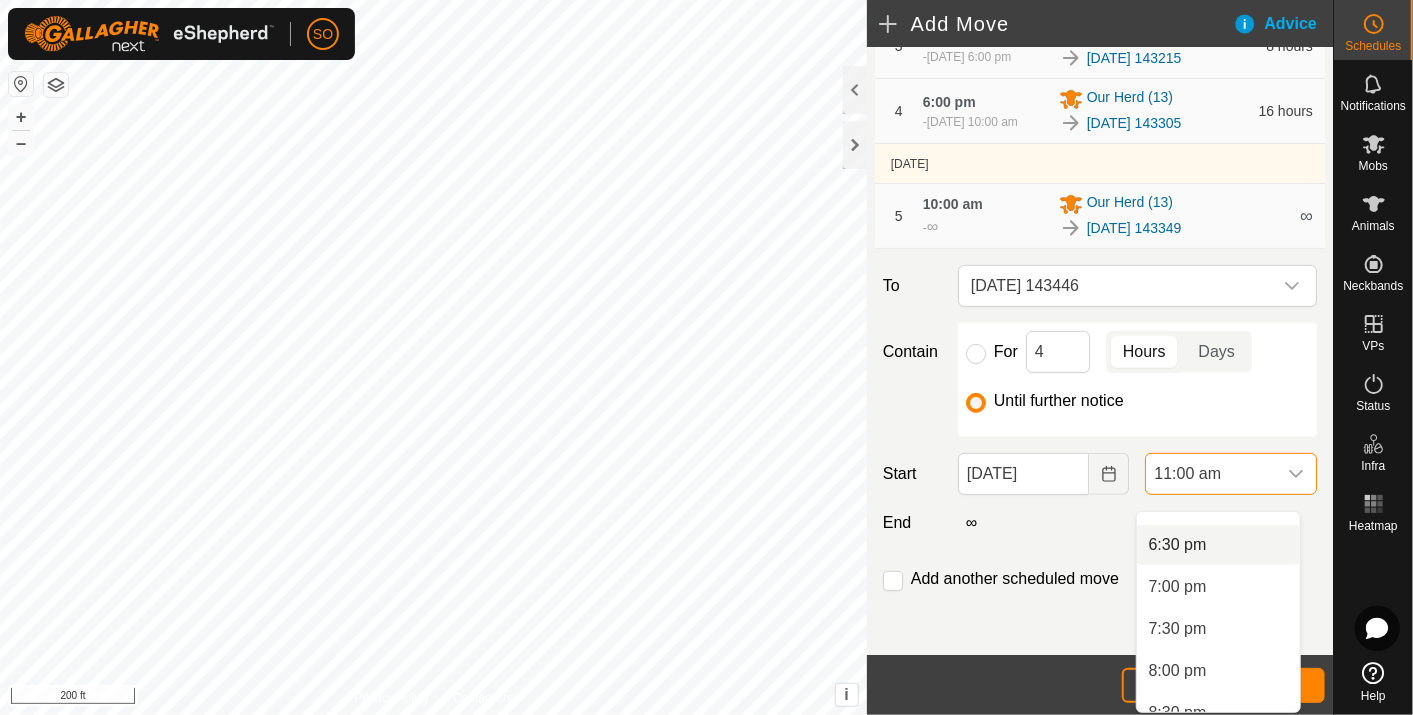scroll, scrollTop: 1430, scrollLeft: 0, axis: vertical 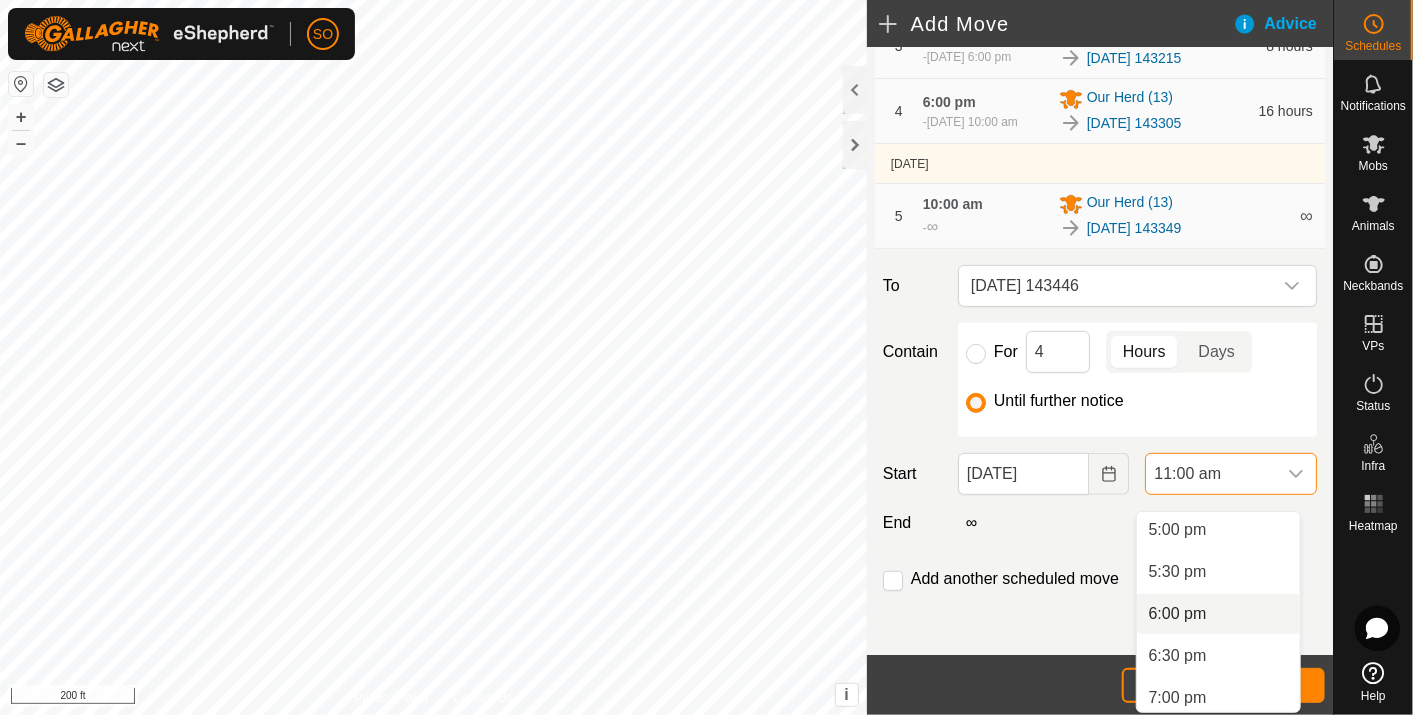 click on "6:00 pm" at bounding box center (1218, 614) 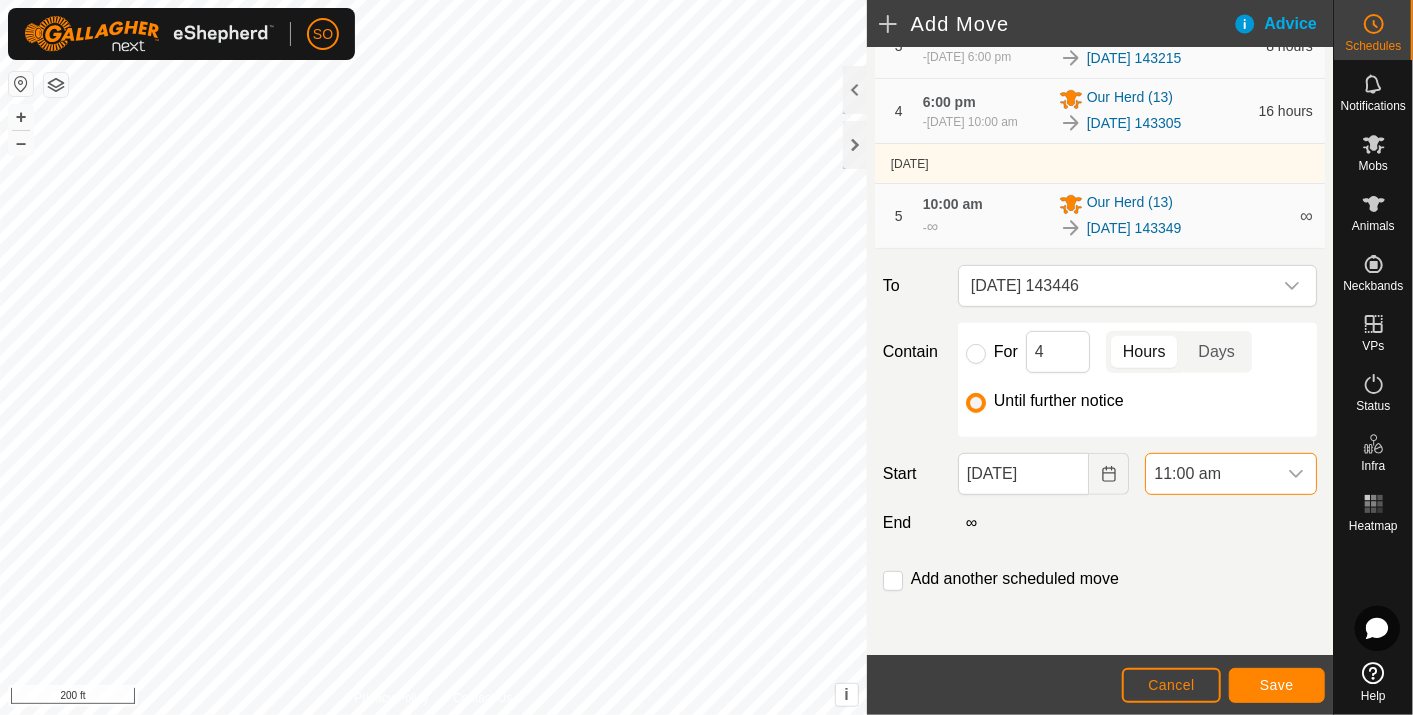 scroll, scrollTop: 923, scrollLeft: 0, axis: vertical 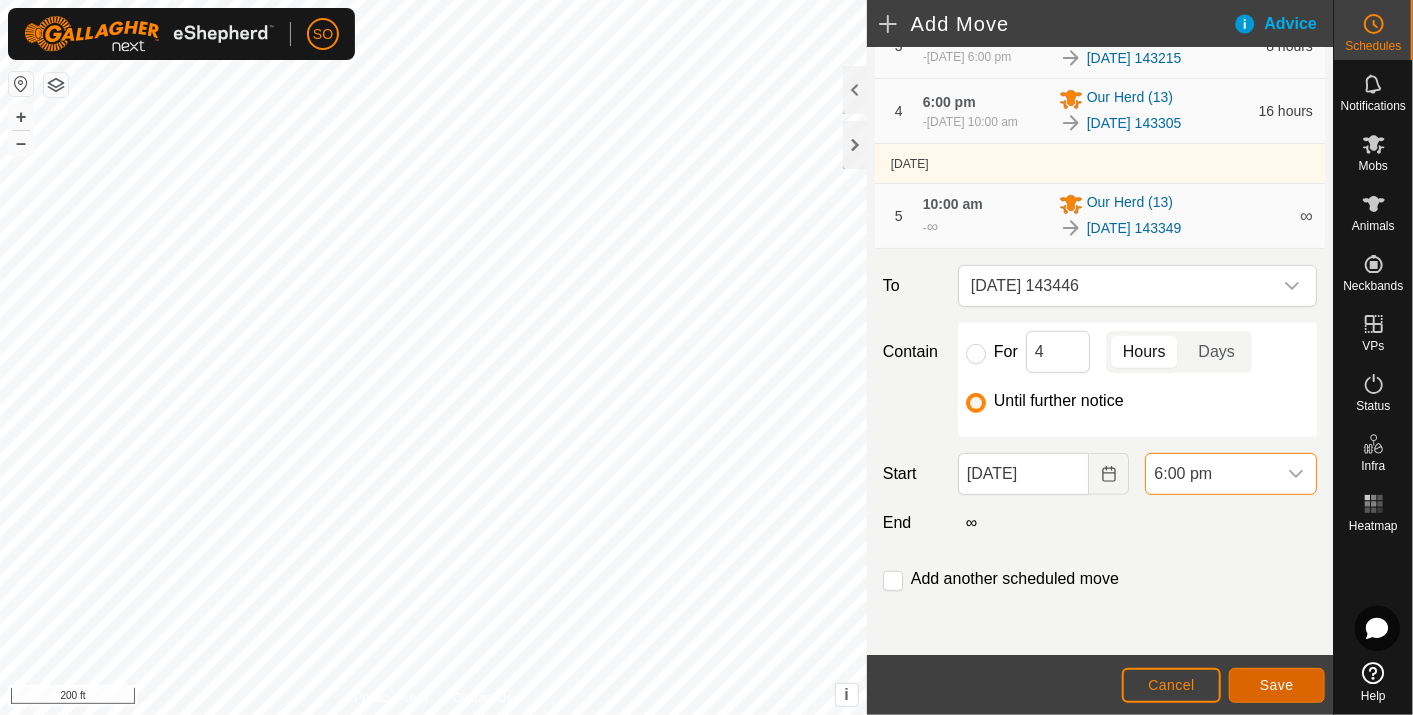 click on "Save" 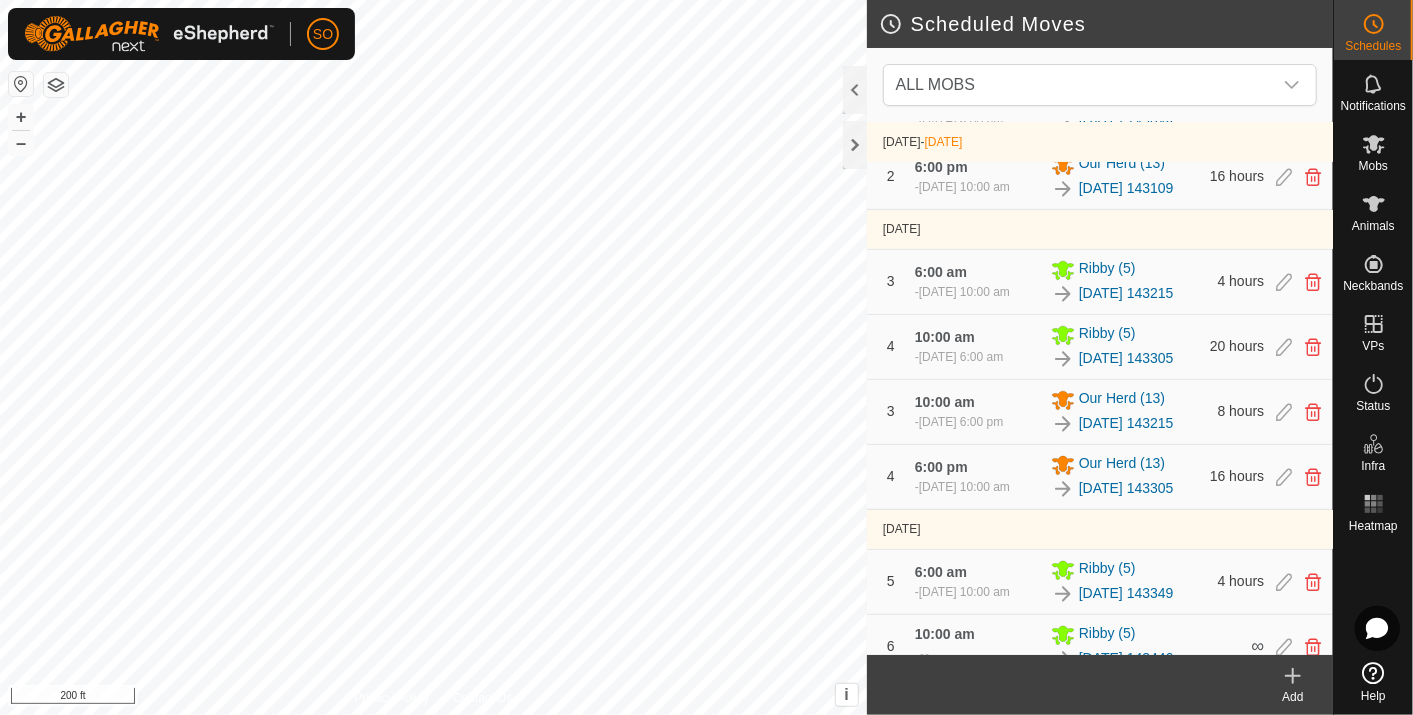 scroll, scrollTop: 228, scrollLeft: 0, axis: vertical 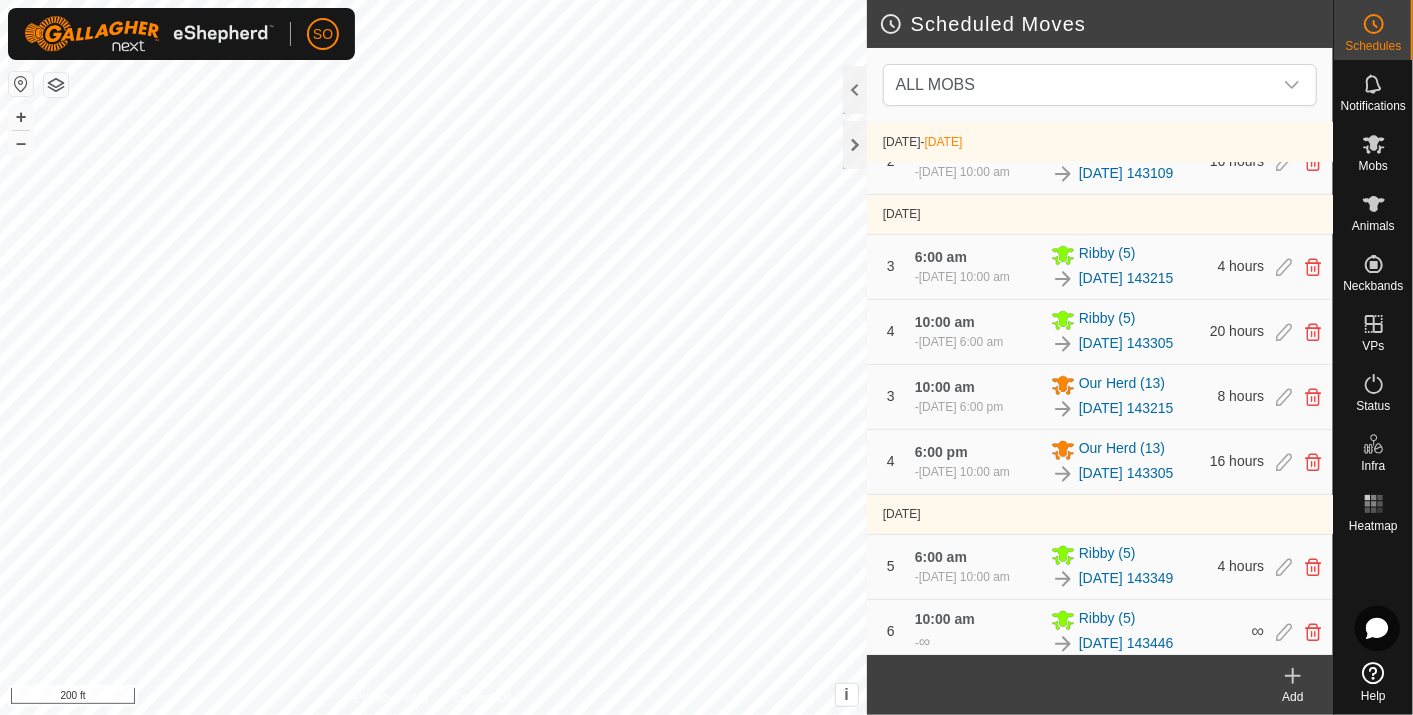 drag, startPoint x: 1316, startPoint y: 158, endPoint x: 1323, endPoint y: 261, distance: 103.23759 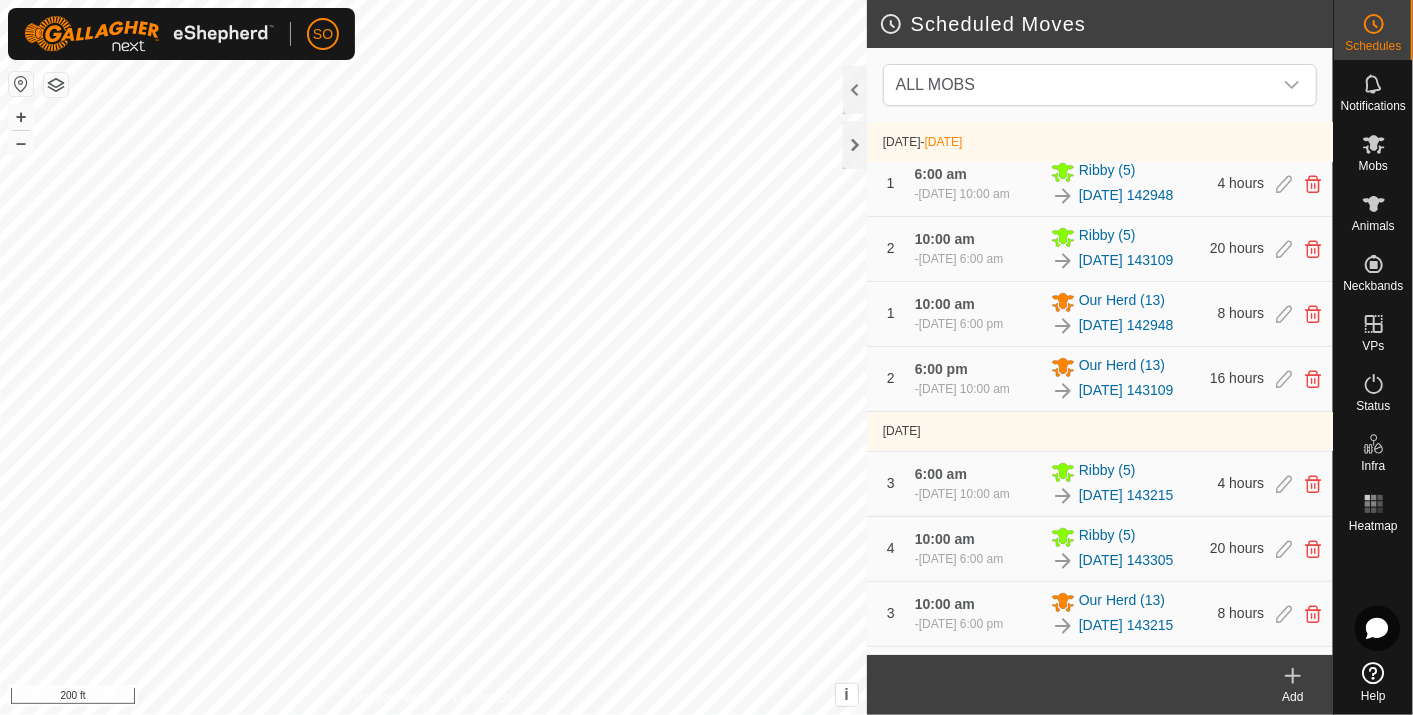 scroll, scrollTop: 0, scrollLeft: 0, axis: both 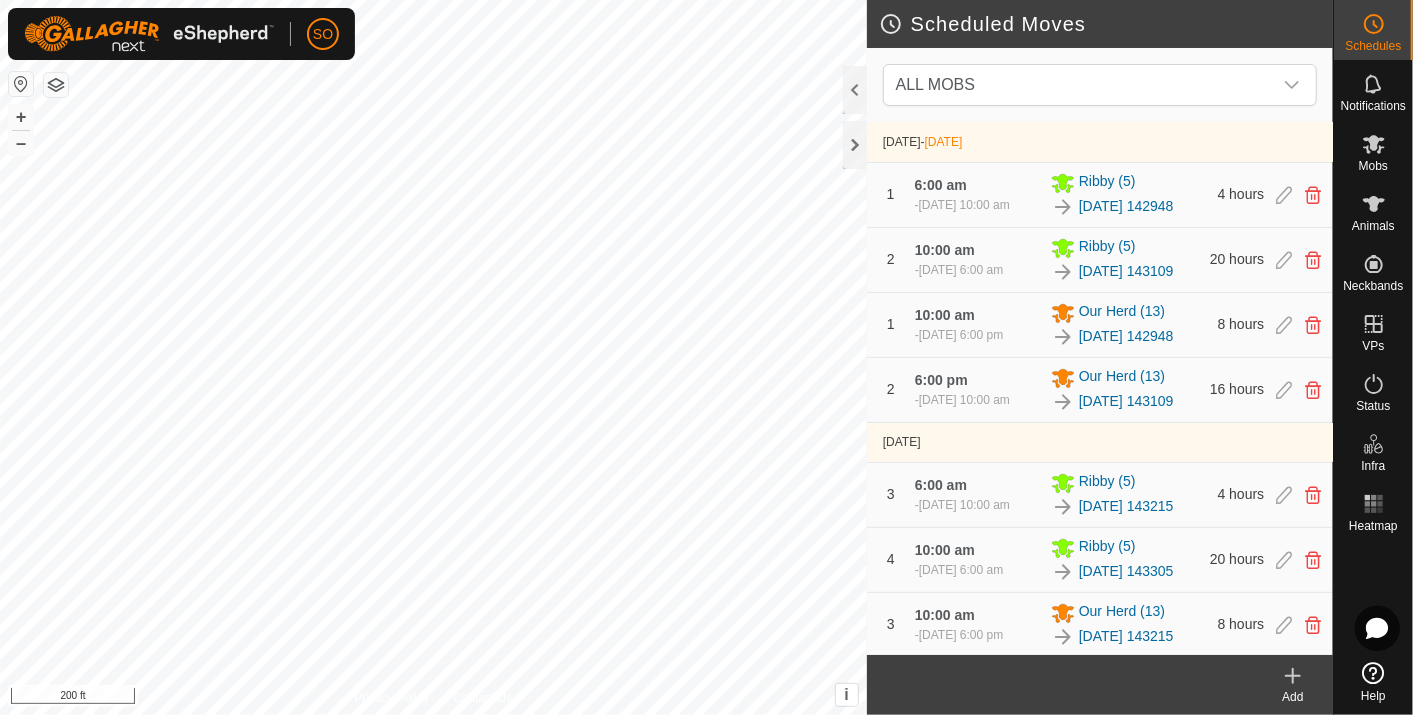 click on "Scheduled Moves" 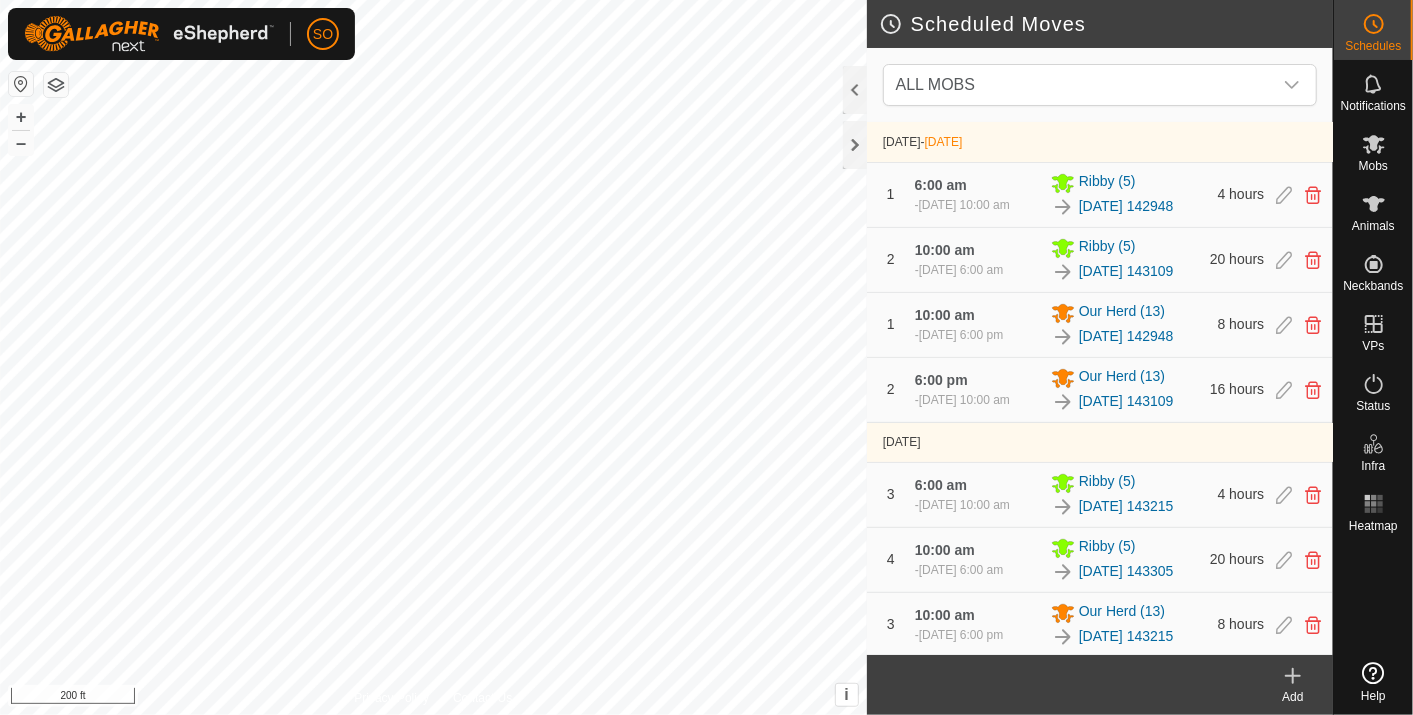 scroll, scrollTop: 0, scrollLeft: 0, axis: both 